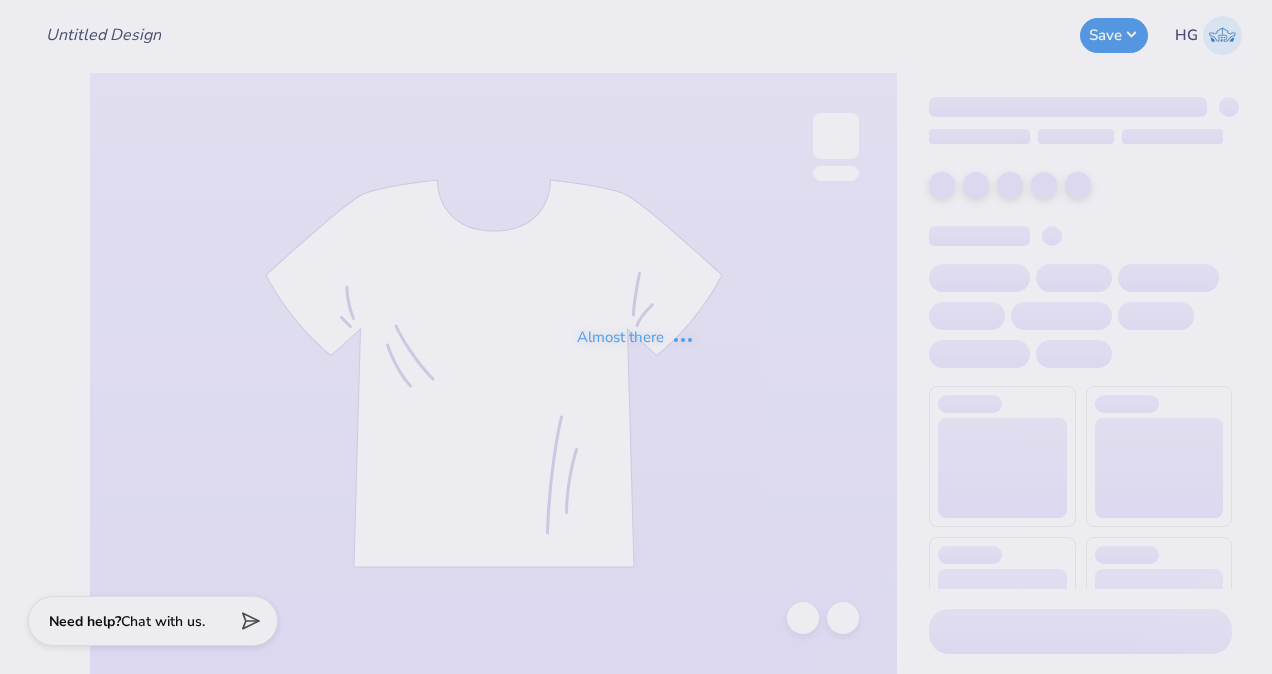 scroll, scrollTop: 0, scrollLeft: 0, axis: both 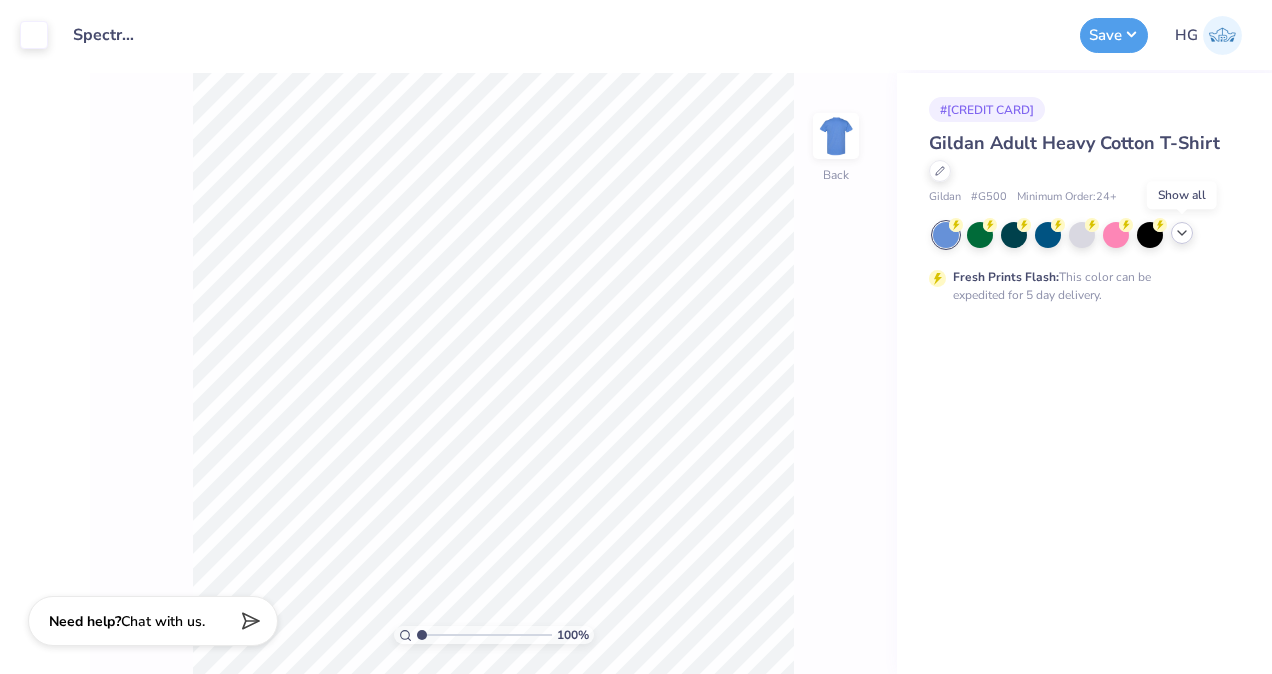 click 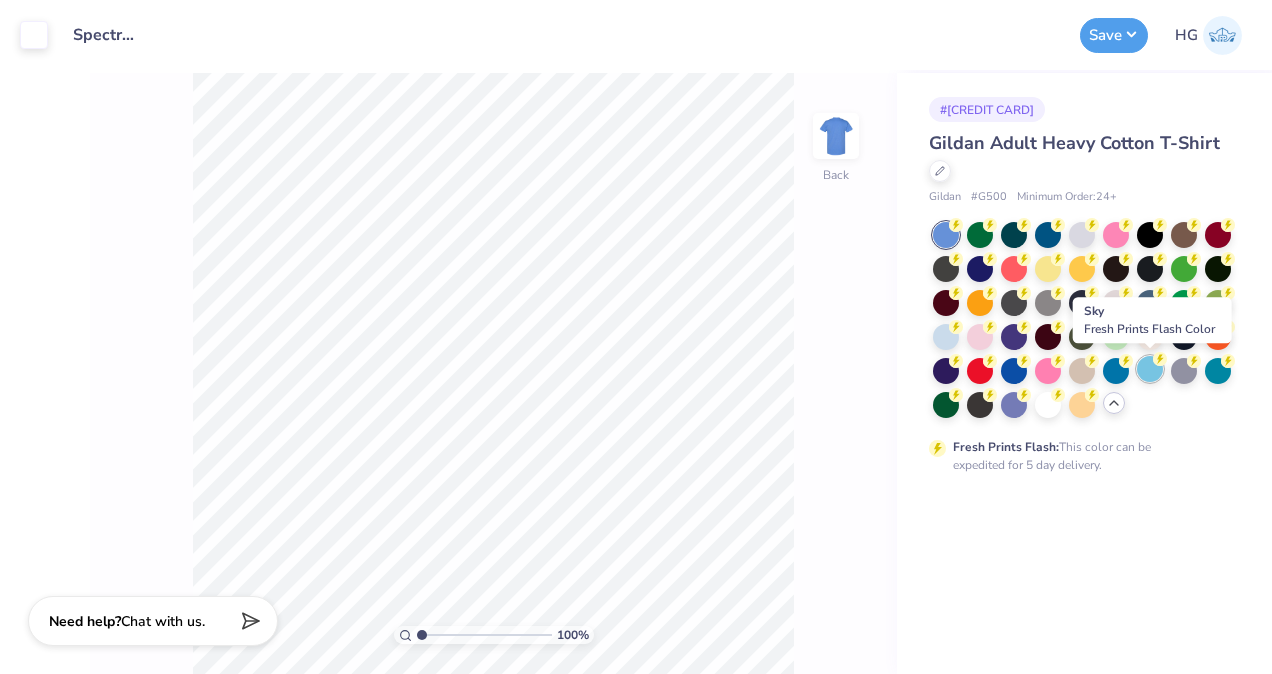 click at bounding box center [1150, 369] 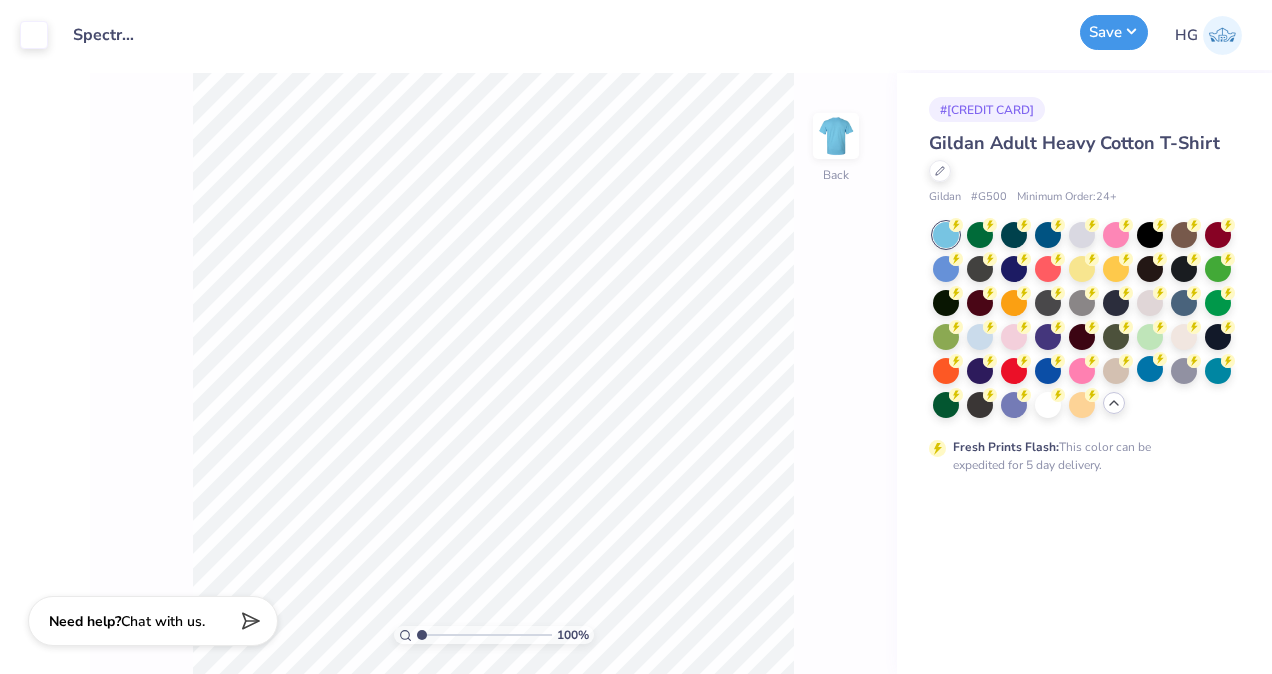 click on "Save" at bounding box center [1114, 32] 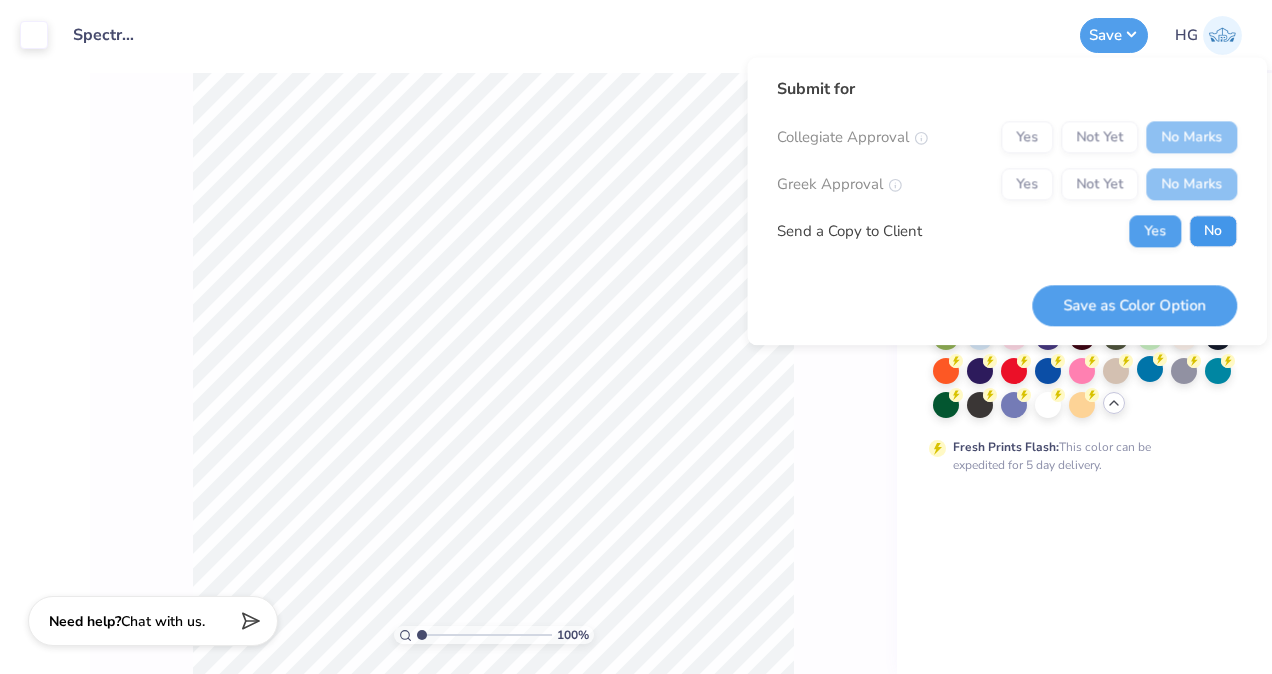 click on "No" at bounding box center (1213, 231) 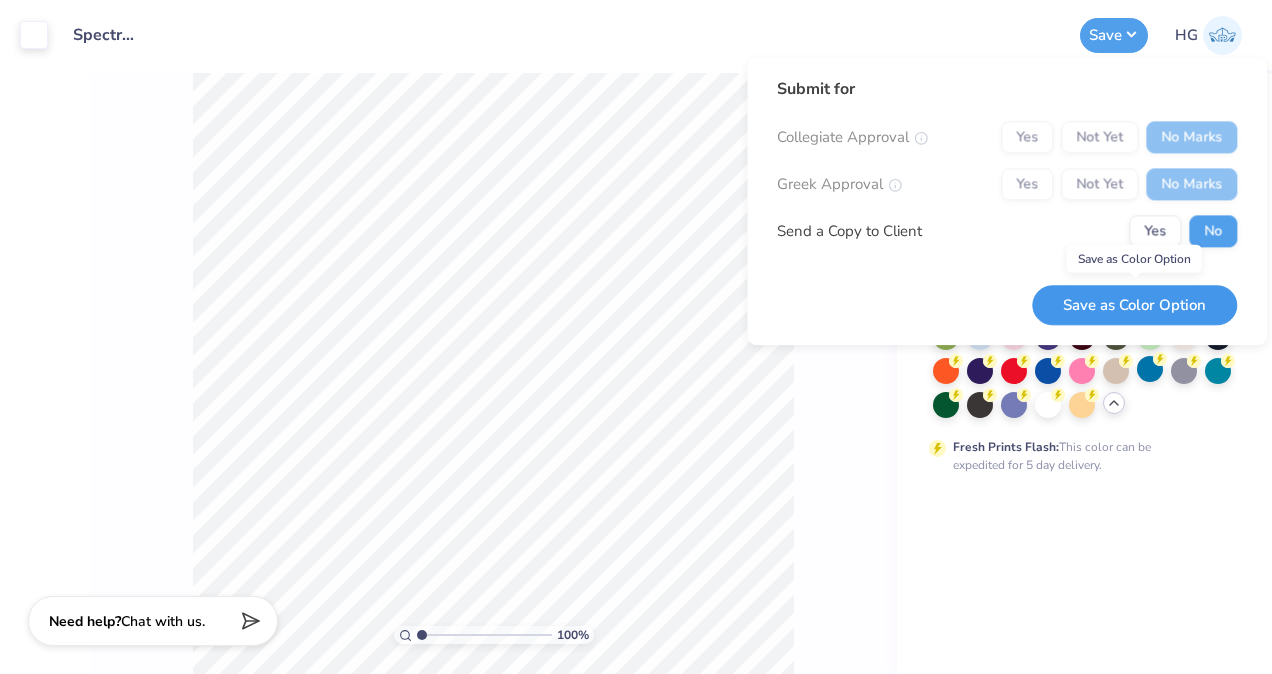 click on "Save as Color Option" at bounding box center (1134, 305) 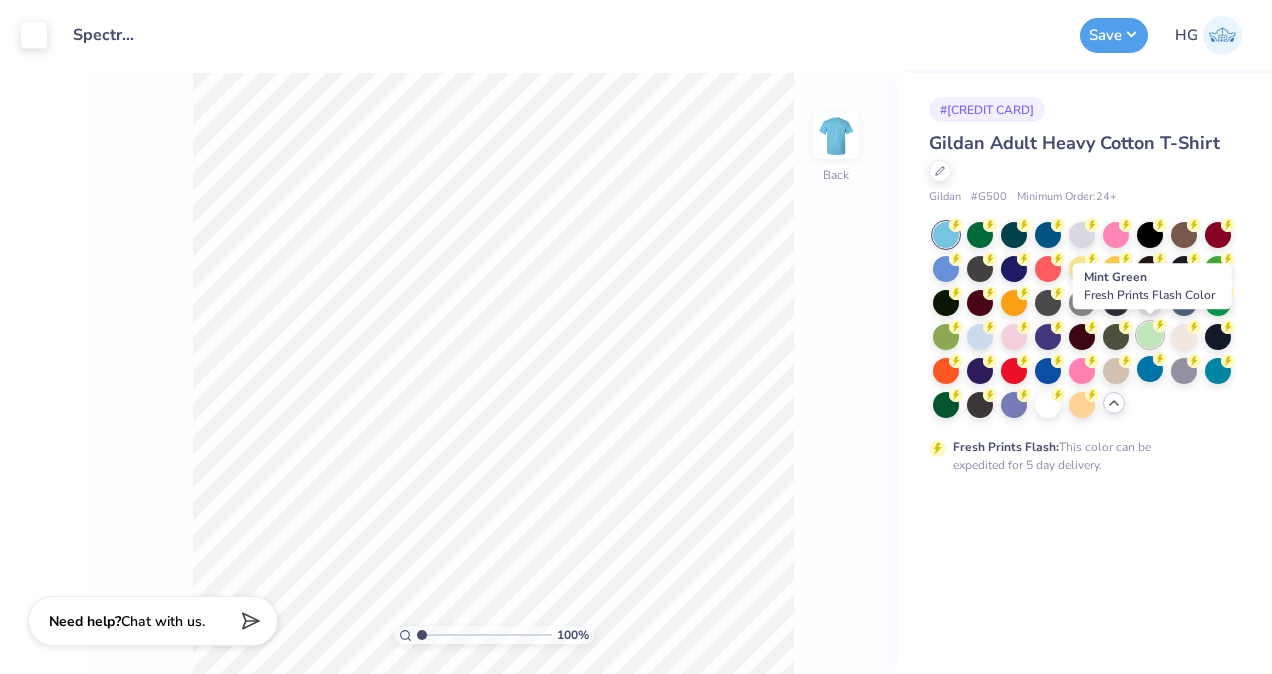 click at bounding box center (1150, 335) 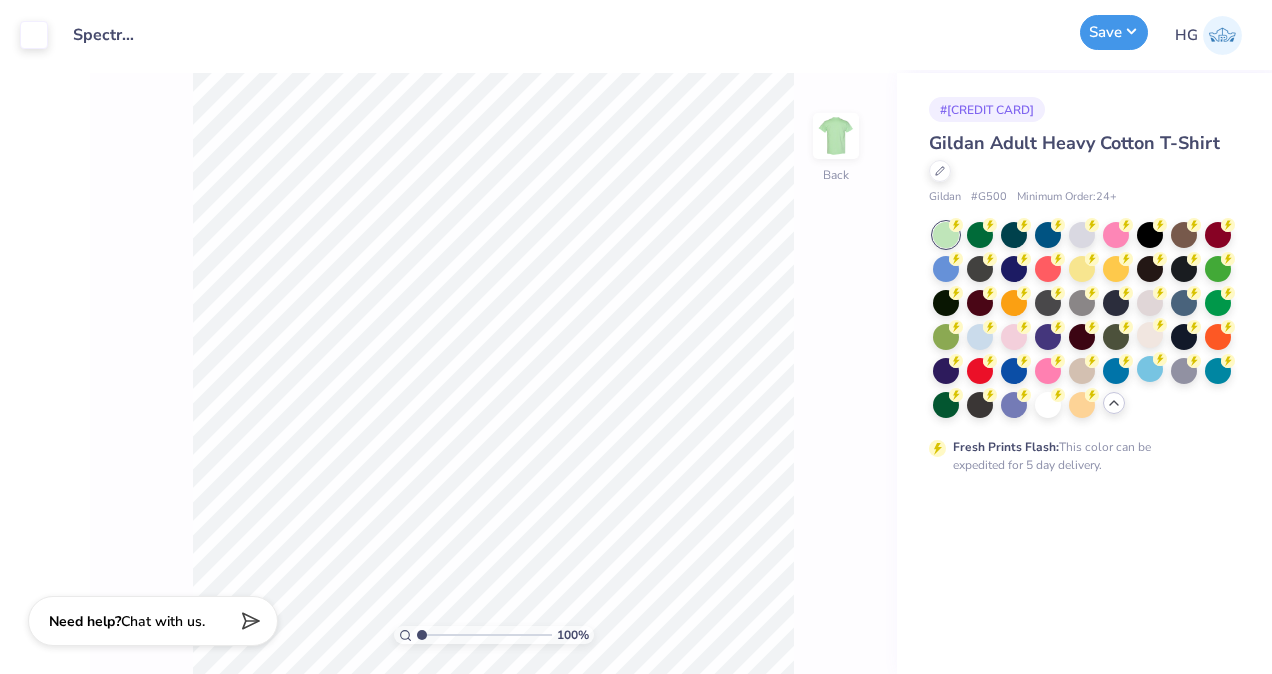 click on "Save" at bounding box center [1114, 32] 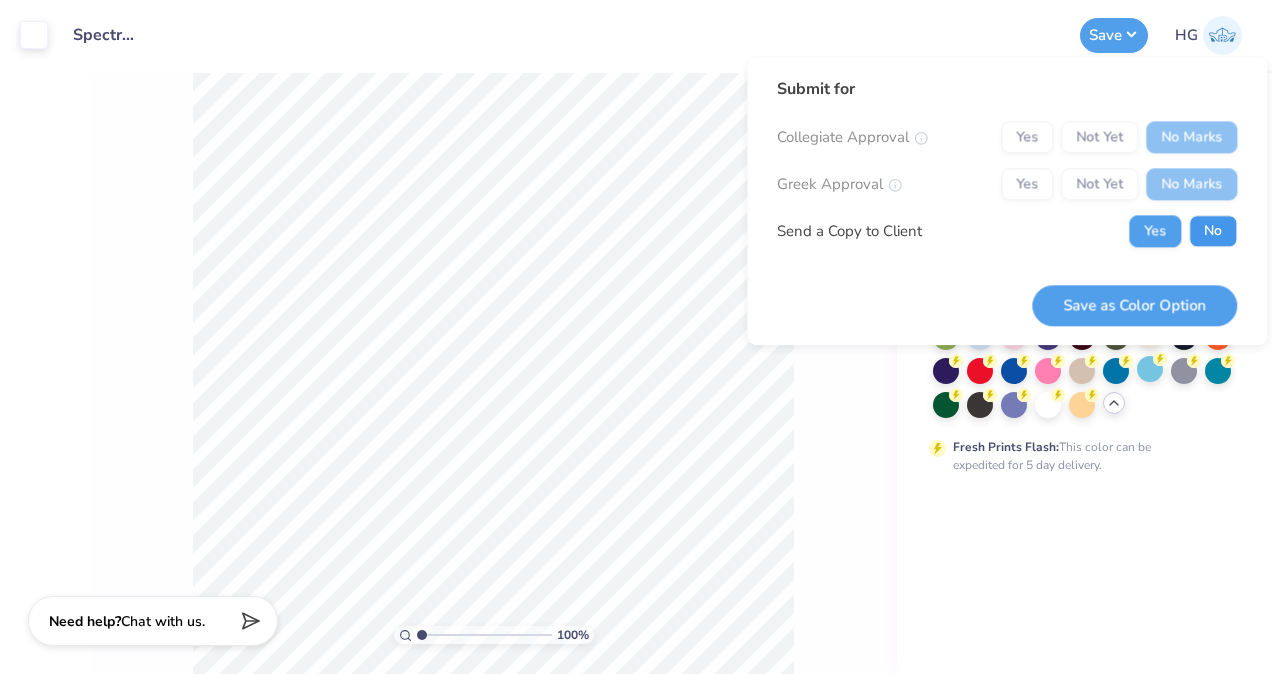 click on "No" at bounding box center (1213, 231) 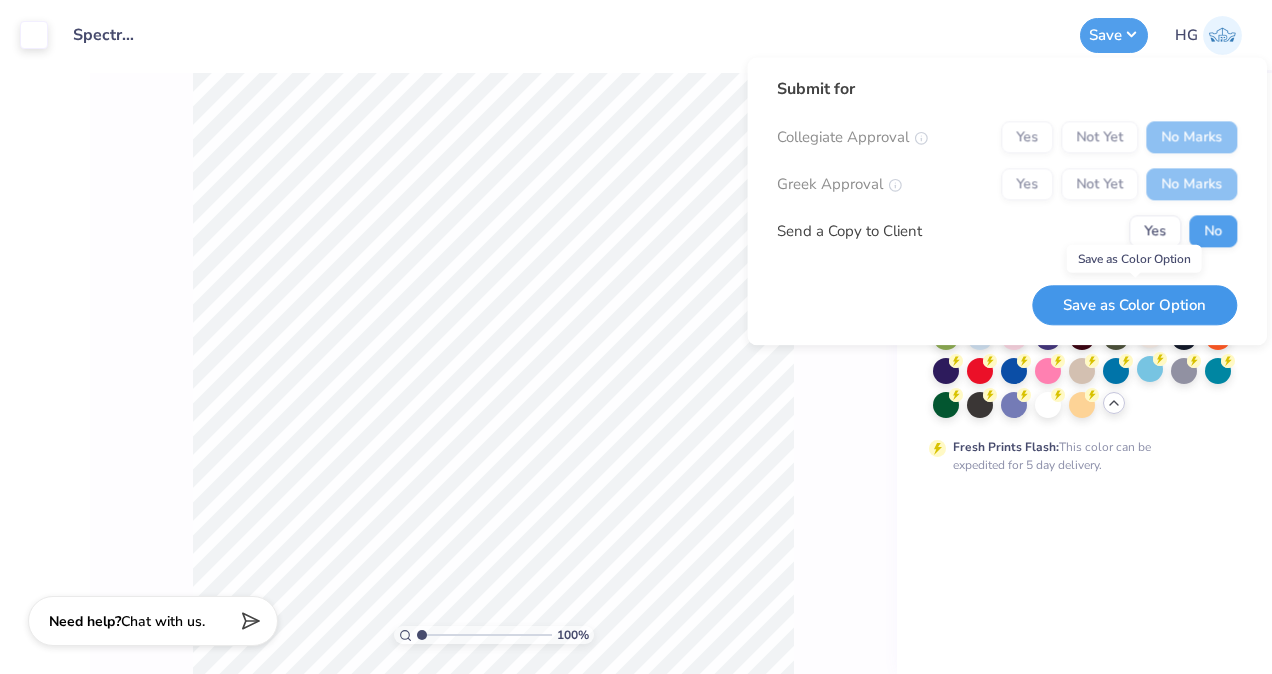 click on "Save as Color Option" at bounding box center (1134, 305) 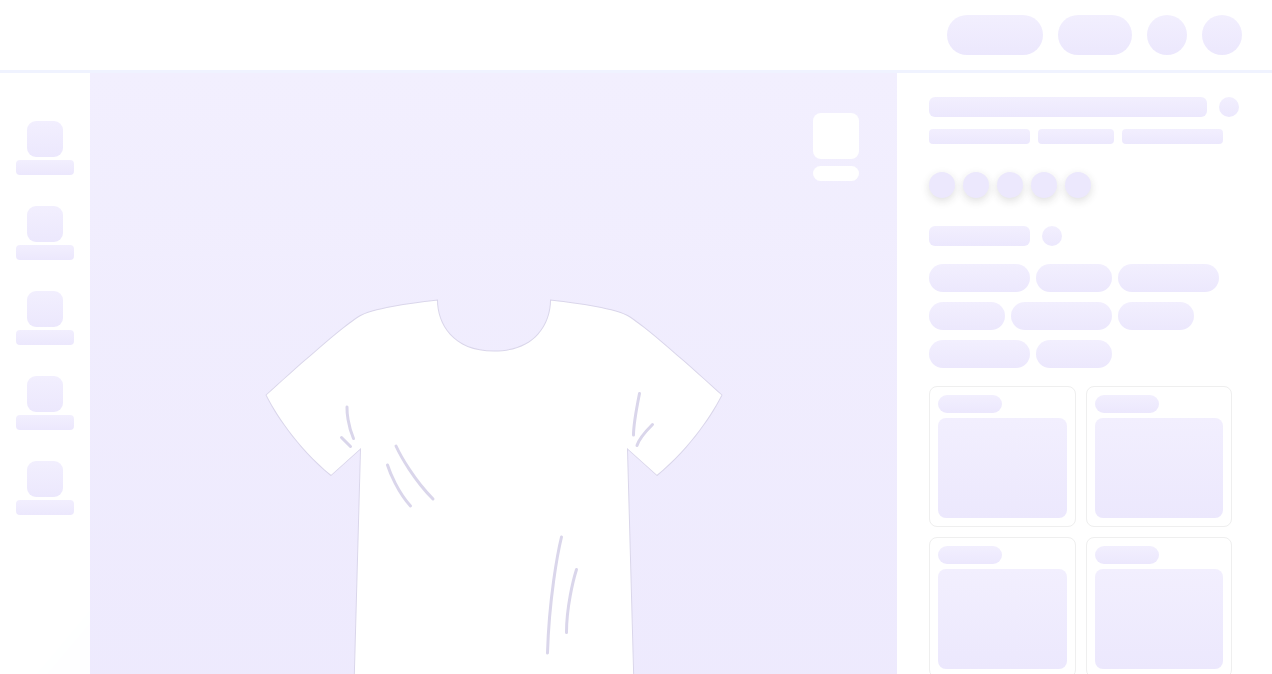 scroll, scrollTop: 0, scrollLeft: 0, axis: both 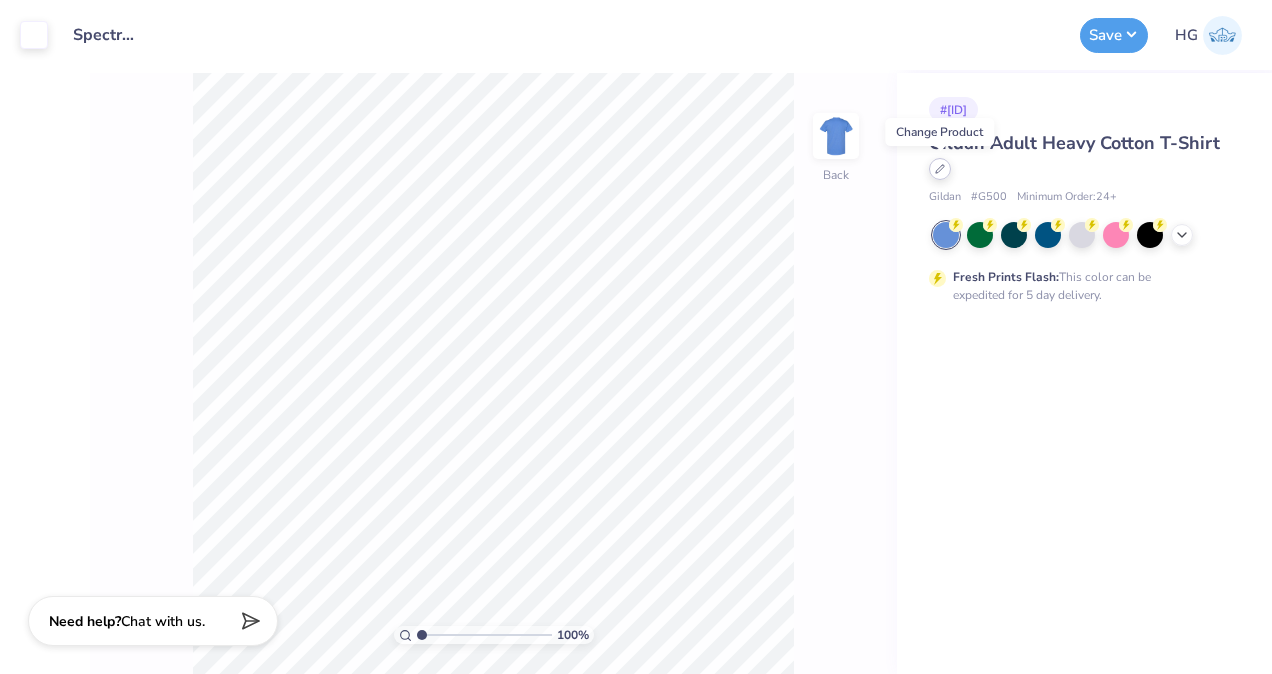 click 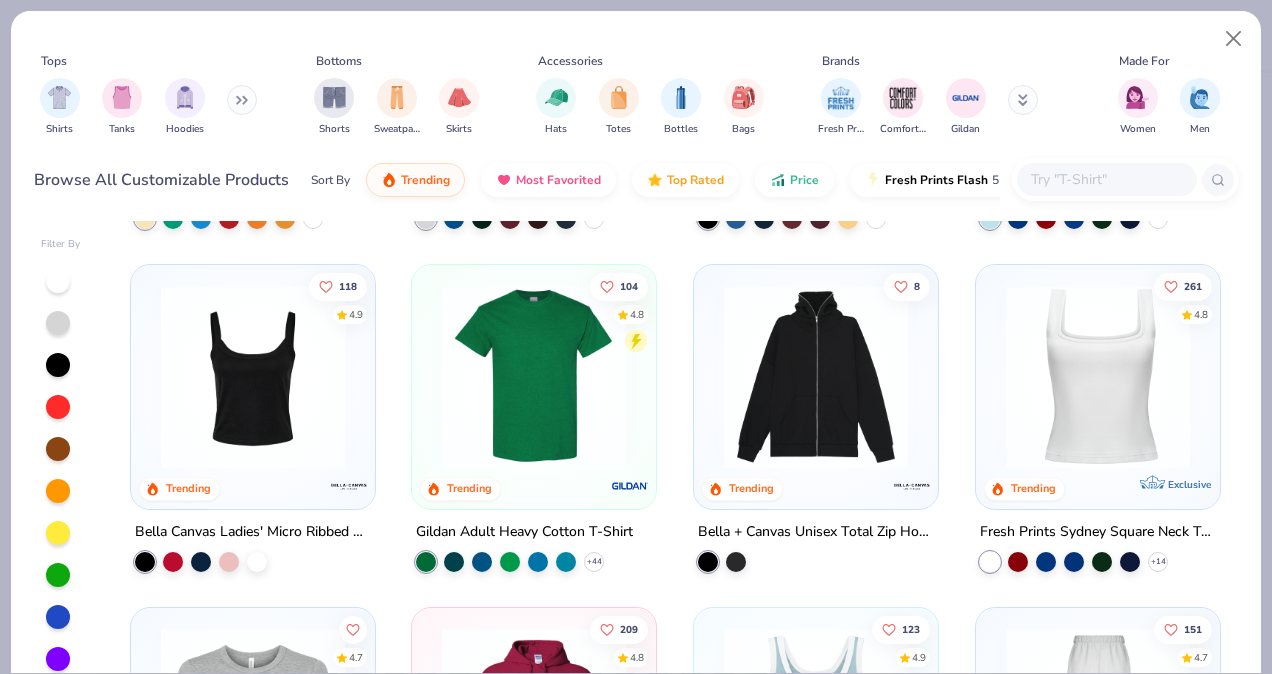 scroll, scrollTop: 274, scrollLeft: 0, axis: vertical 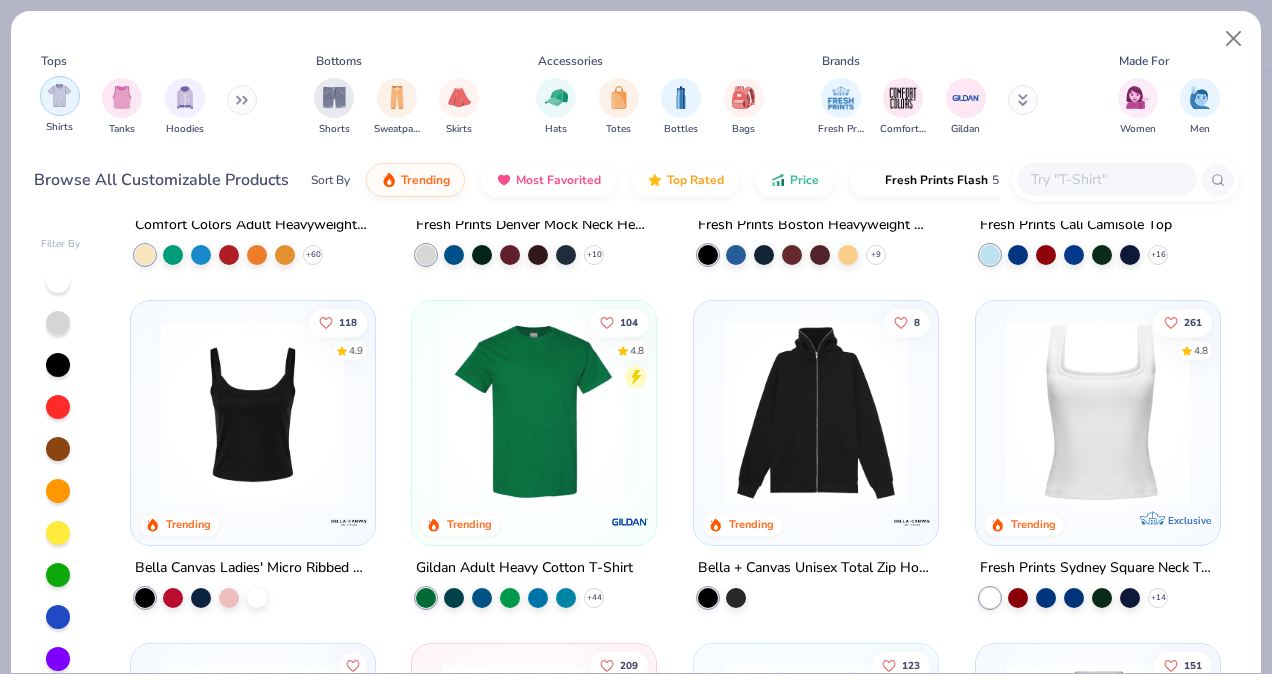click at bounding box center [59, 95] 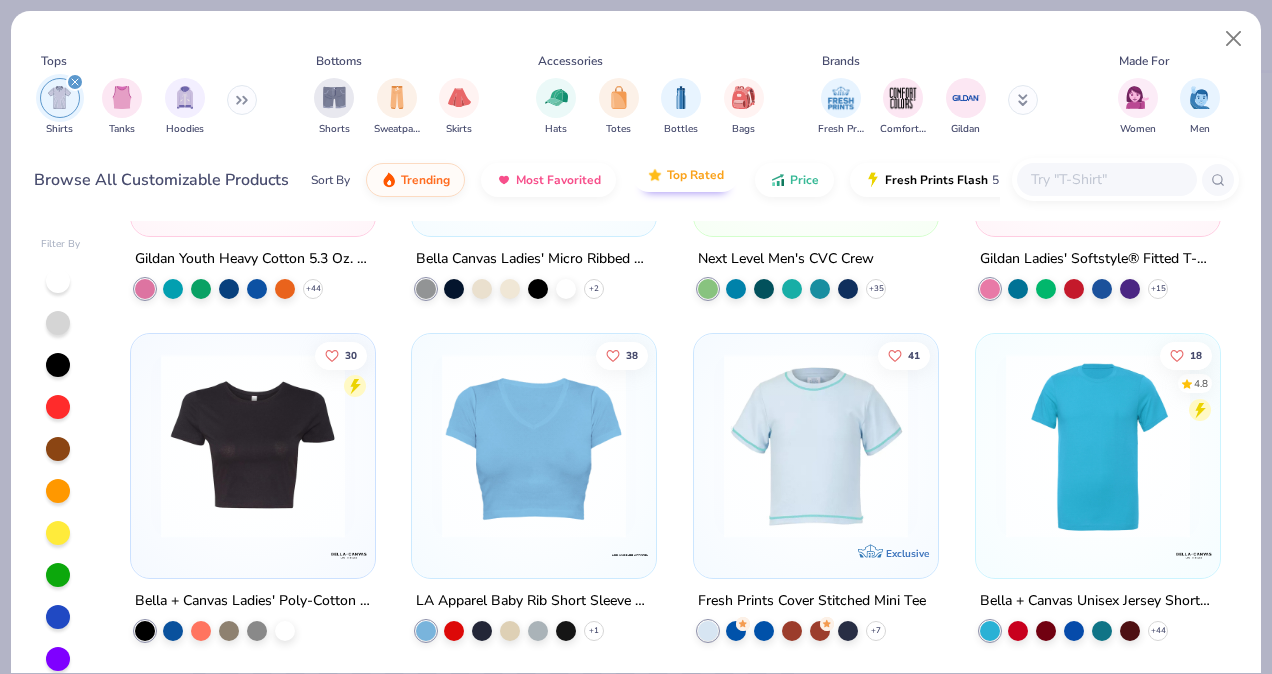 scroll, scrollTop: 2296, scrollLeft: 0, axis: vertical 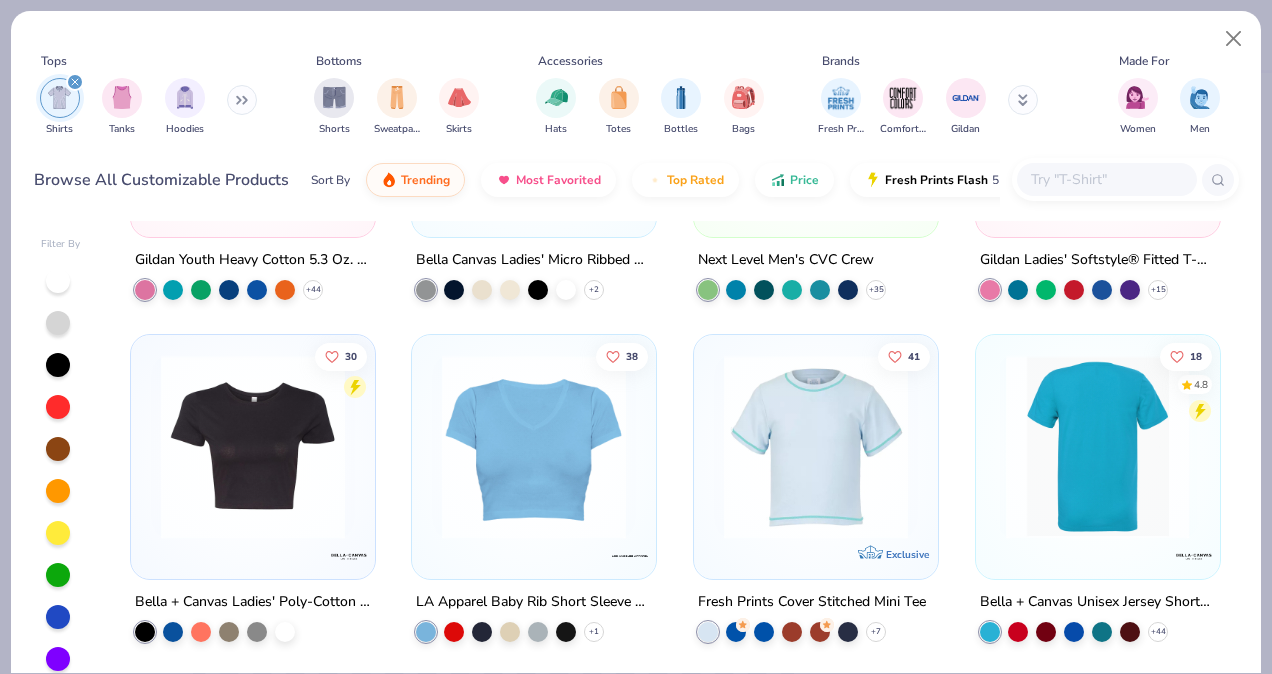 click at bounding box center (894, 447) 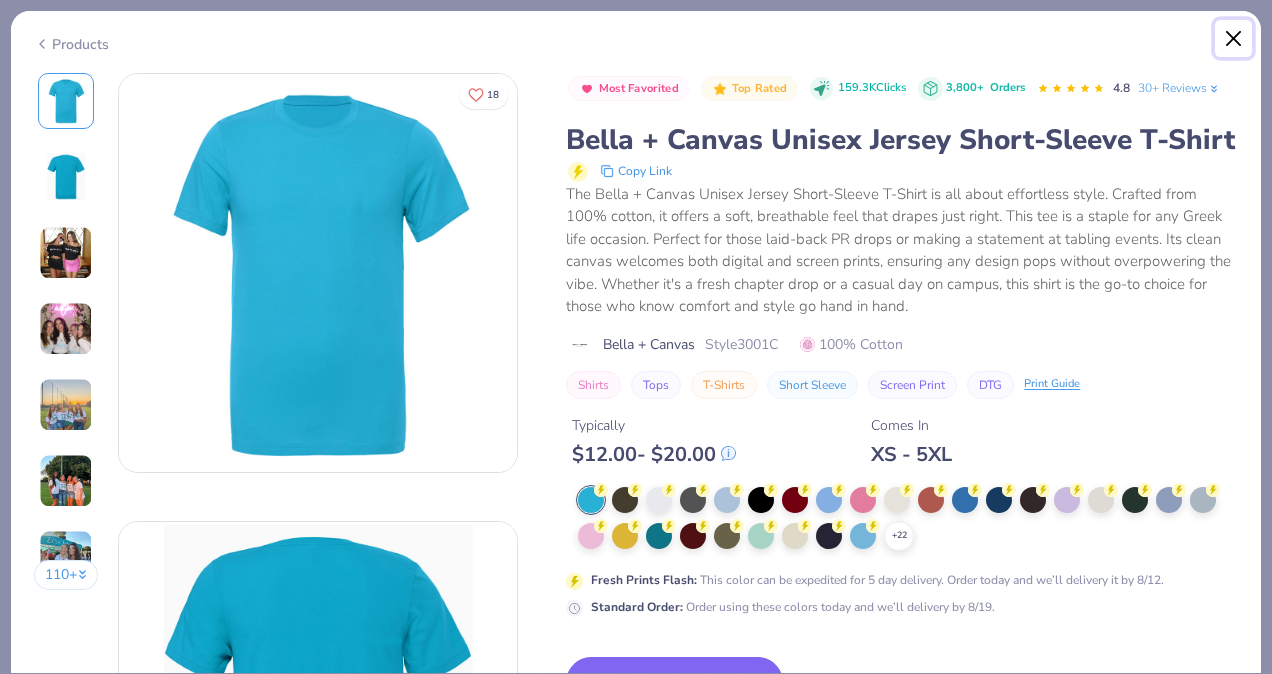 click at bounding box center [1234, 39] 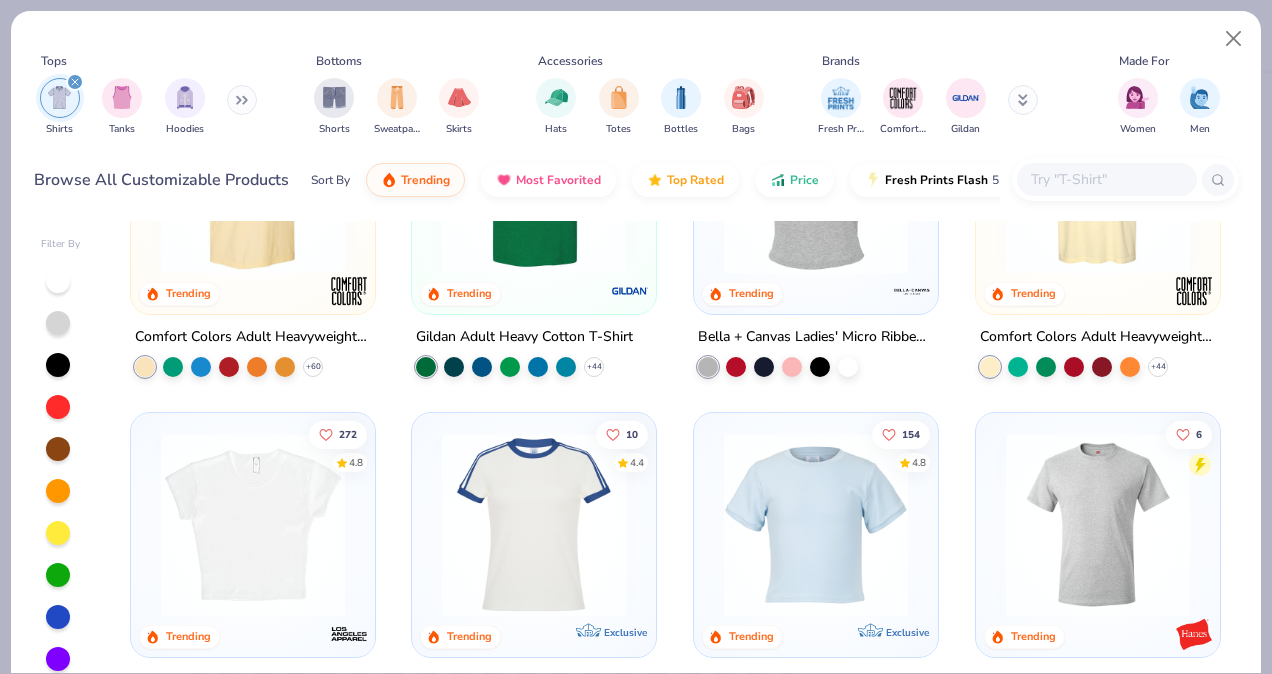 scroll, scrollTop: 0, scrollLeft: 0, axis: both 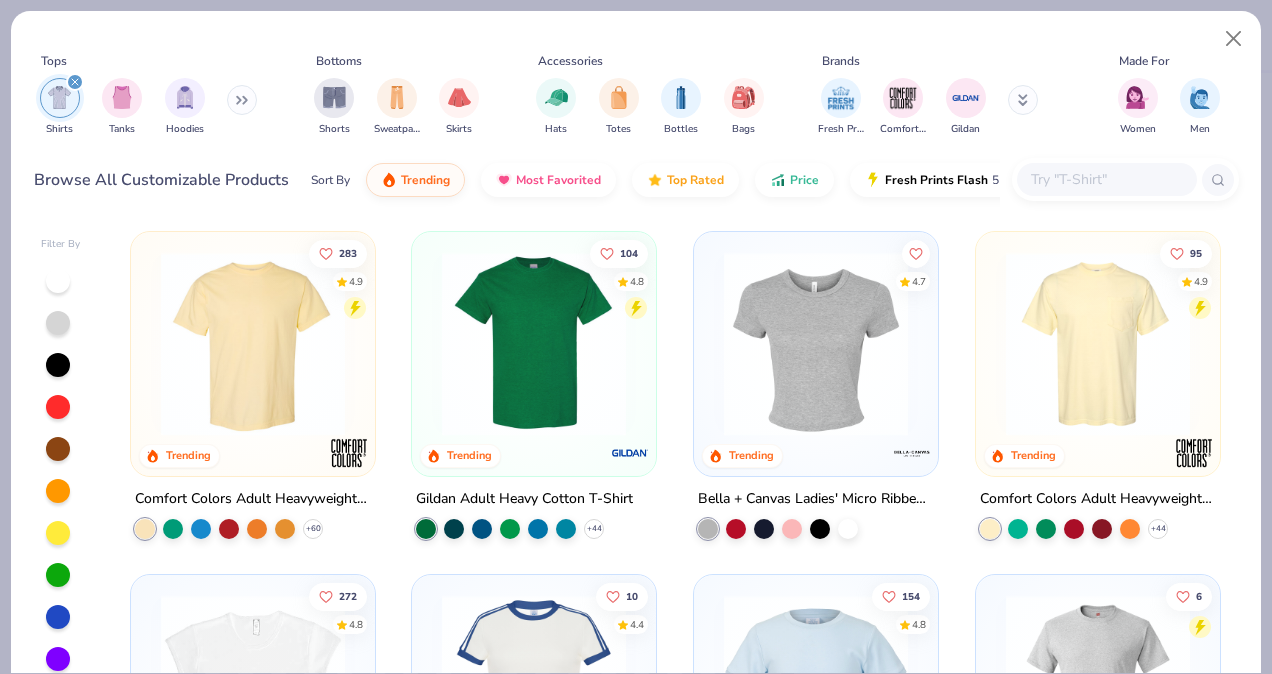 click at bounding box center (253, 344) 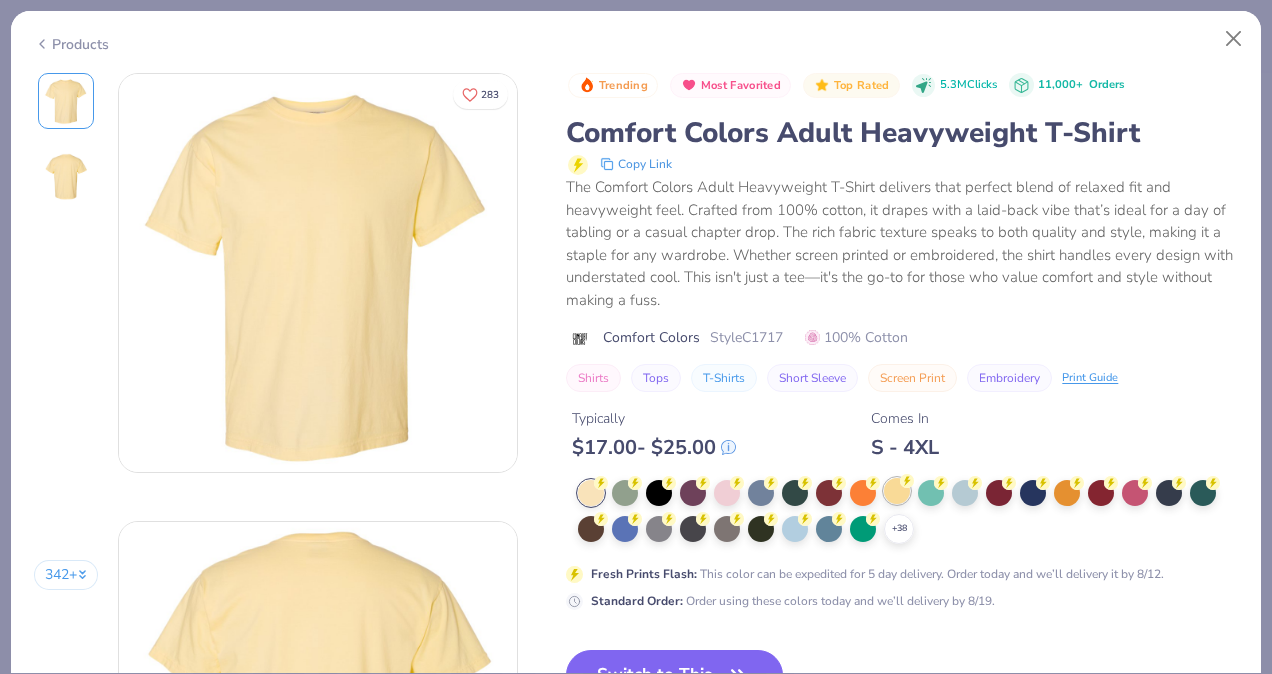 click at bounding box center (897, 491) 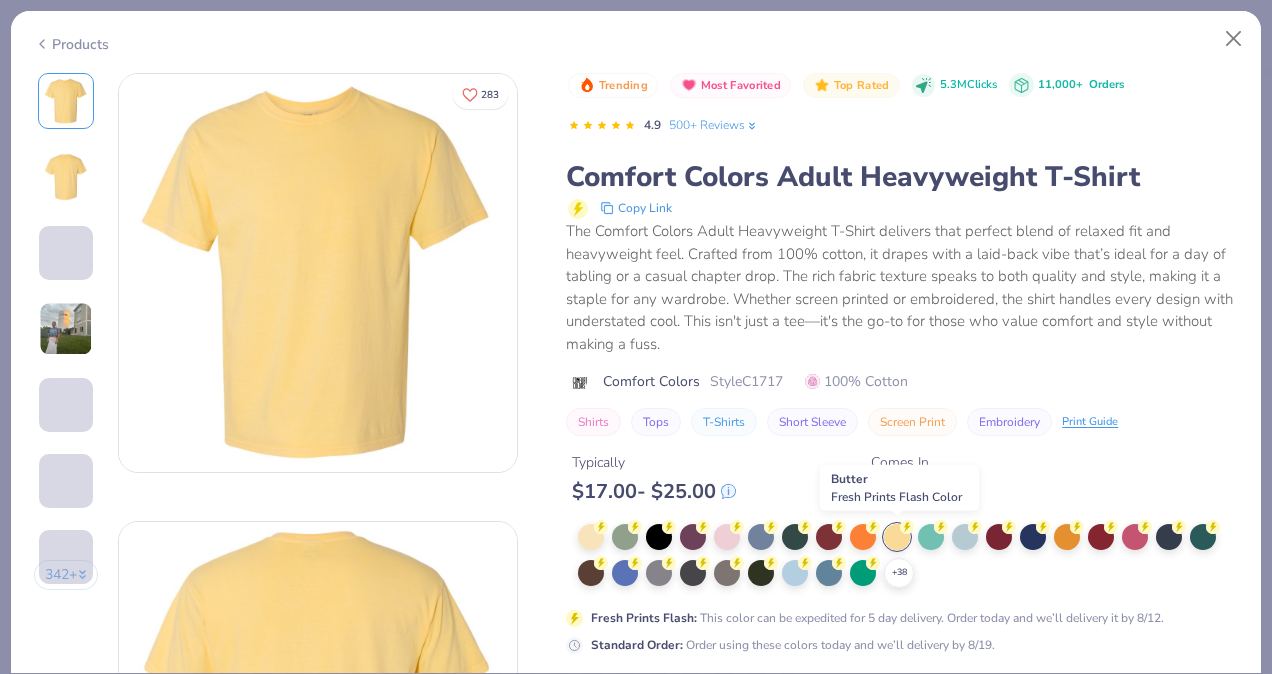 click on "+ 38" at bounding box center (908, 556) 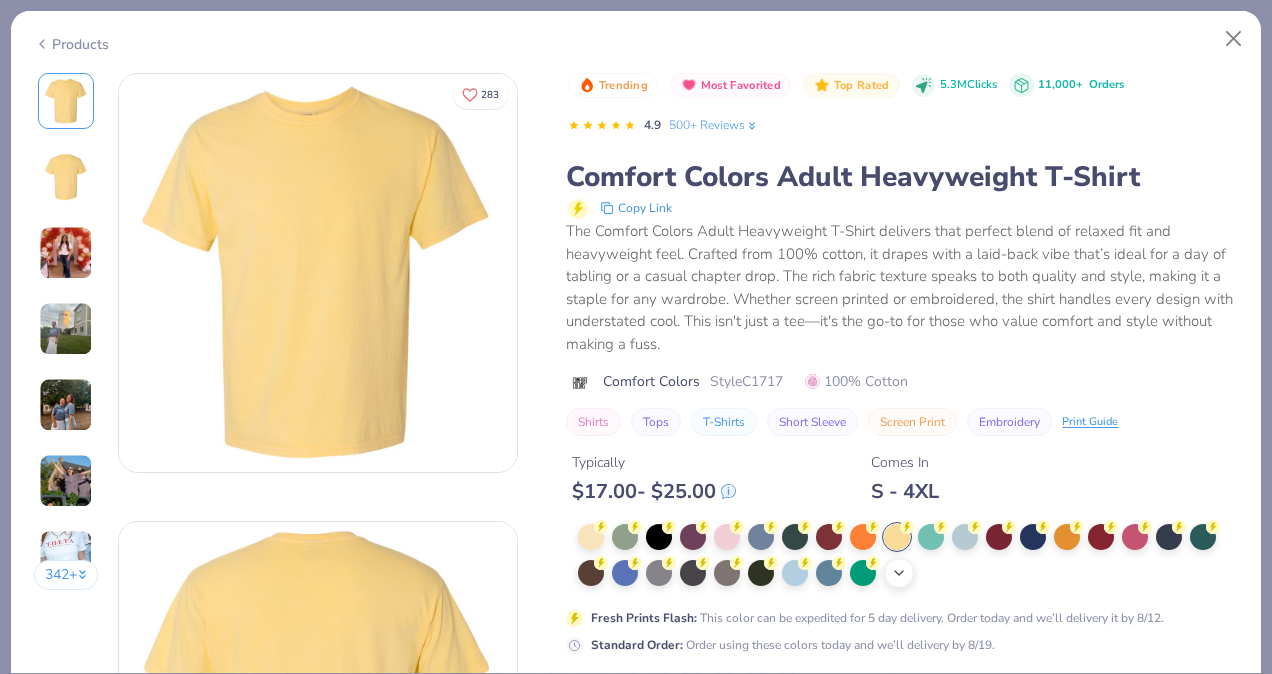 click on "+ 38" at bounding box center (899, 573) 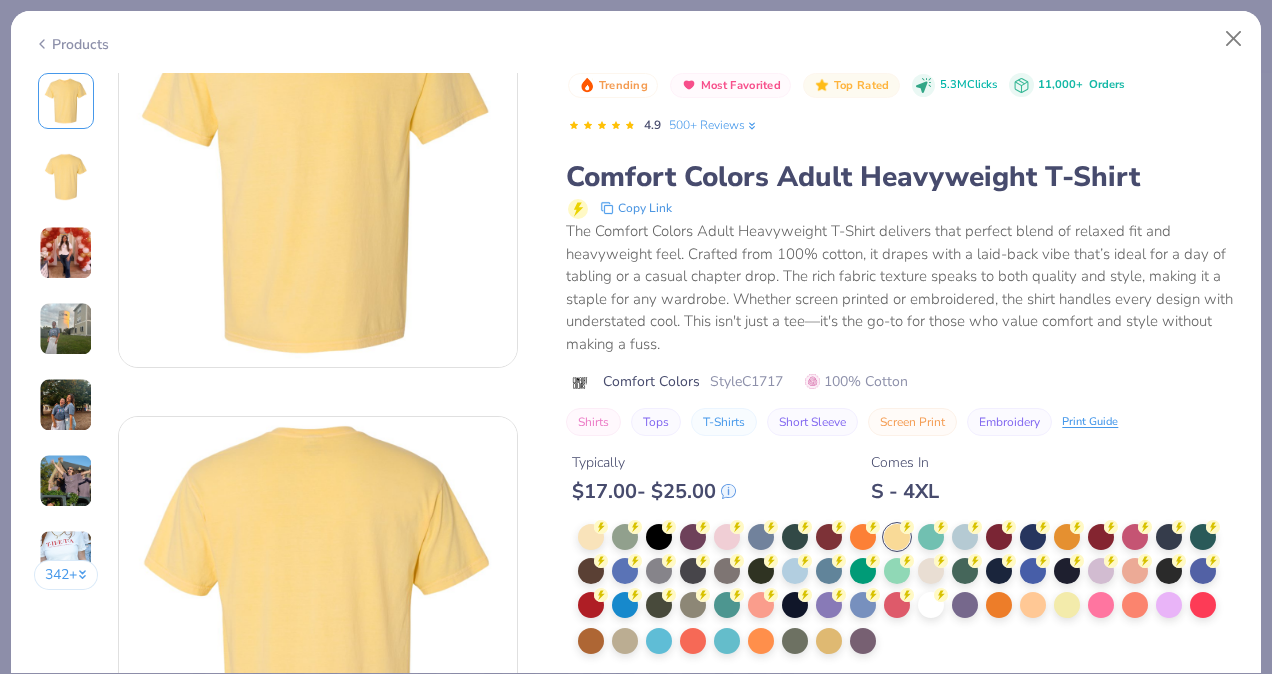 scroll, scrollTop: 106, scrollLeft: 0, axis: vertical 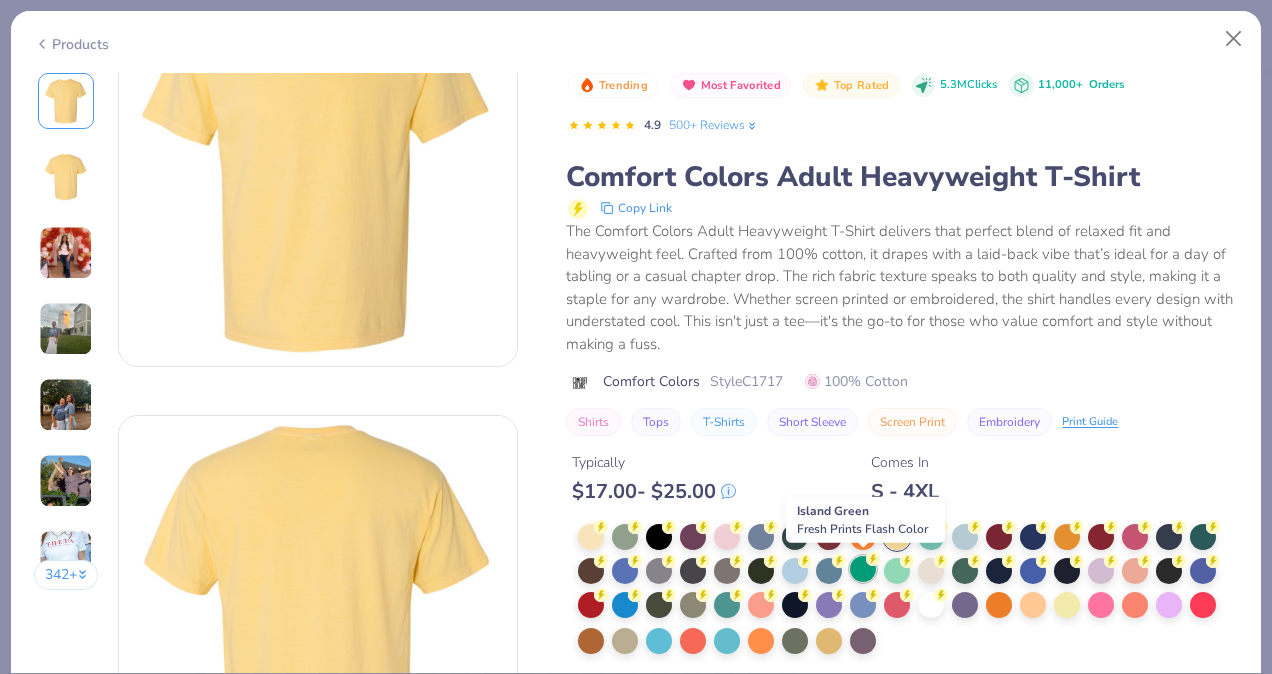click at bounding box center [863, 569] 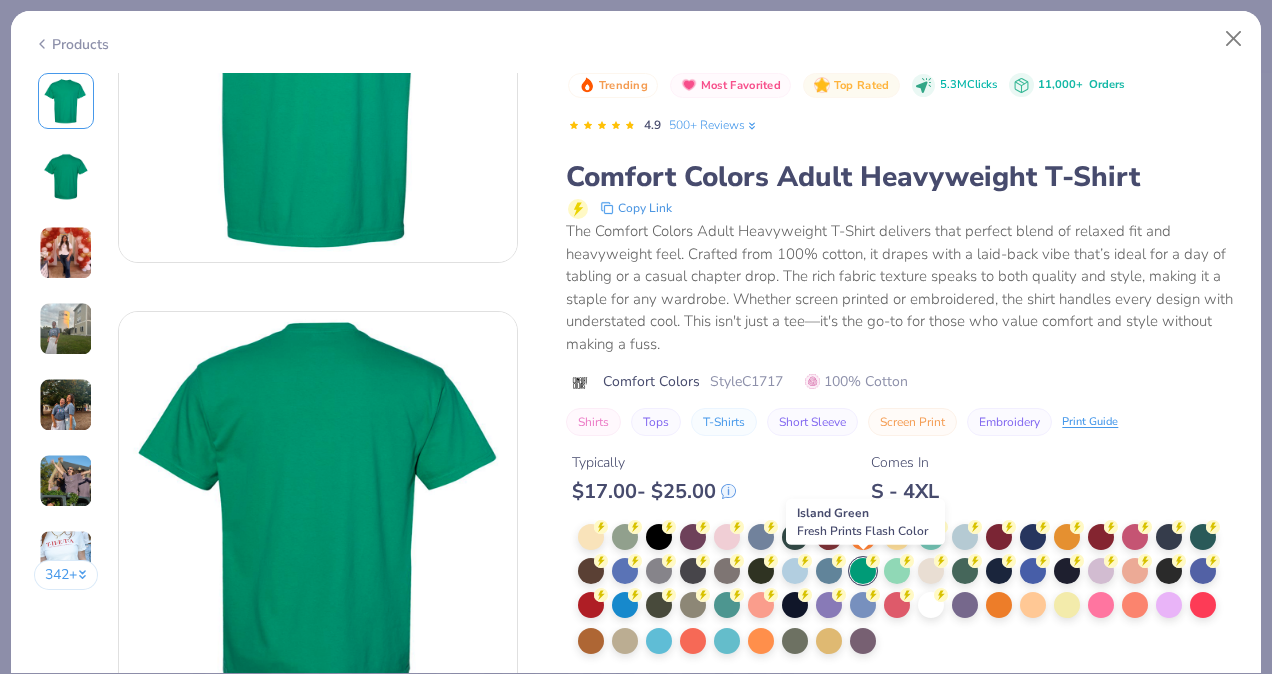 scroll, scrollTop: 216, scrollLeft: 0, axis: vertical 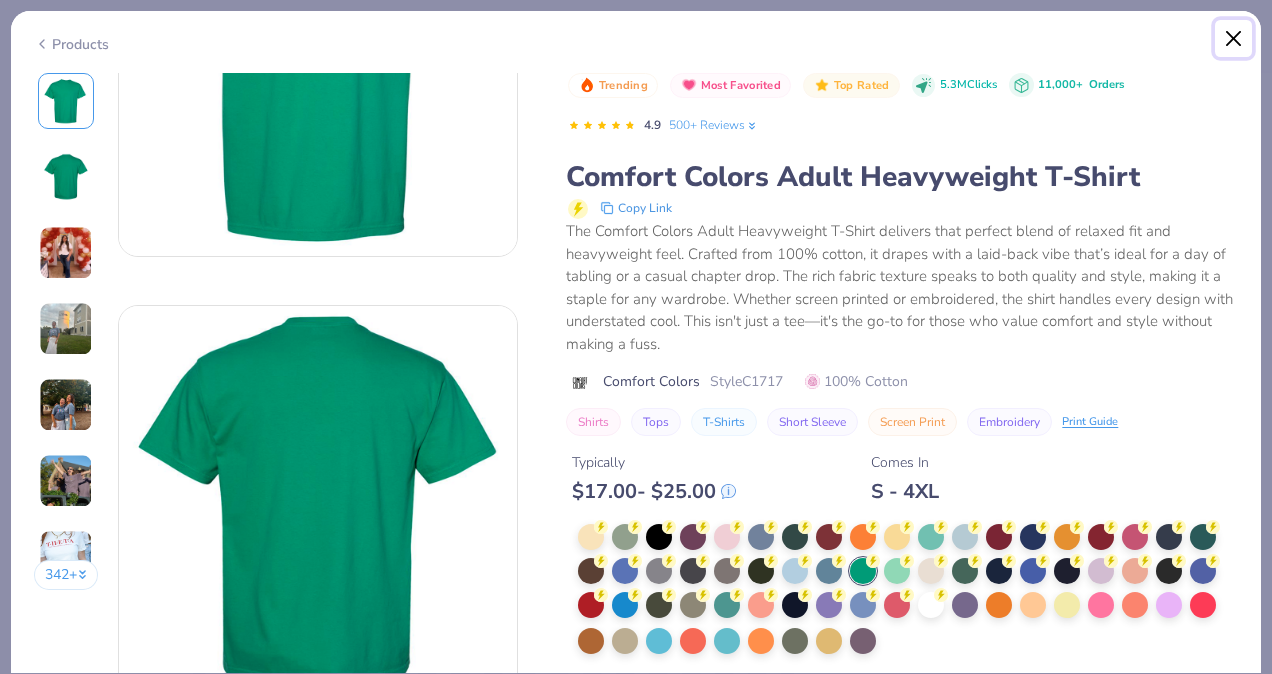 click at bounding box center [1234, 39] 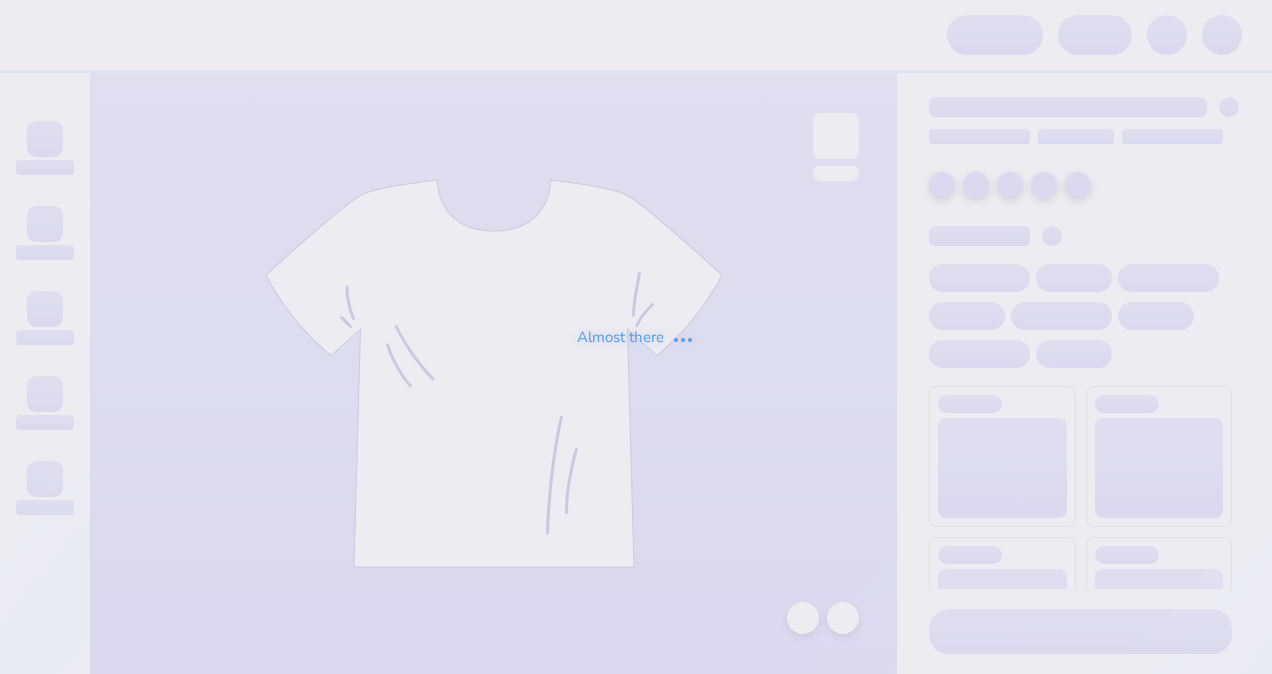 scroll, scrollTop: 0, scrollLeft: 0, axis: both 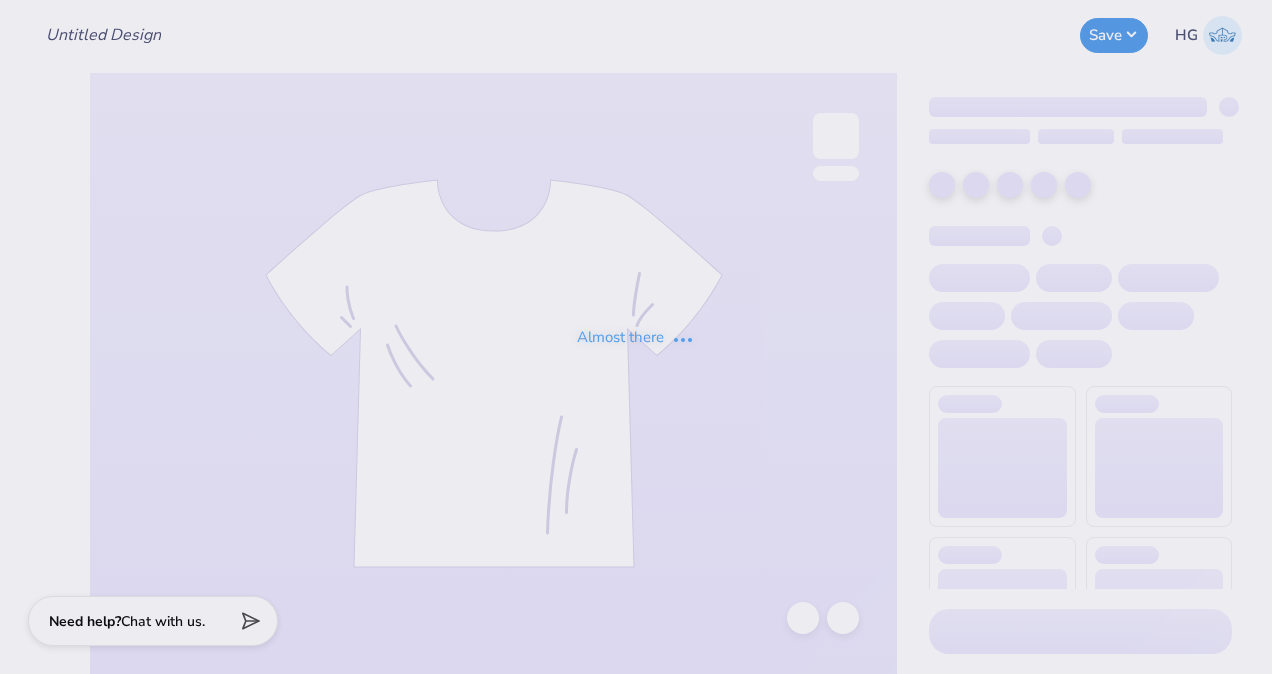 type on "Spectrum Achievers" 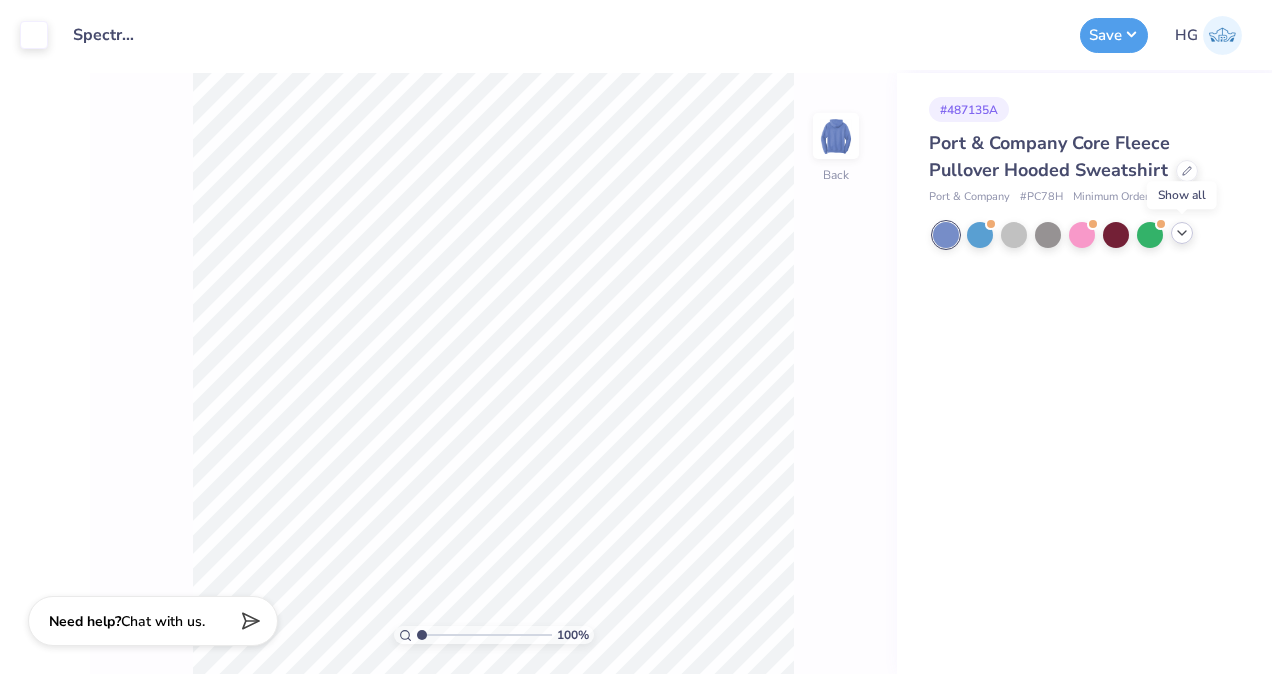 click 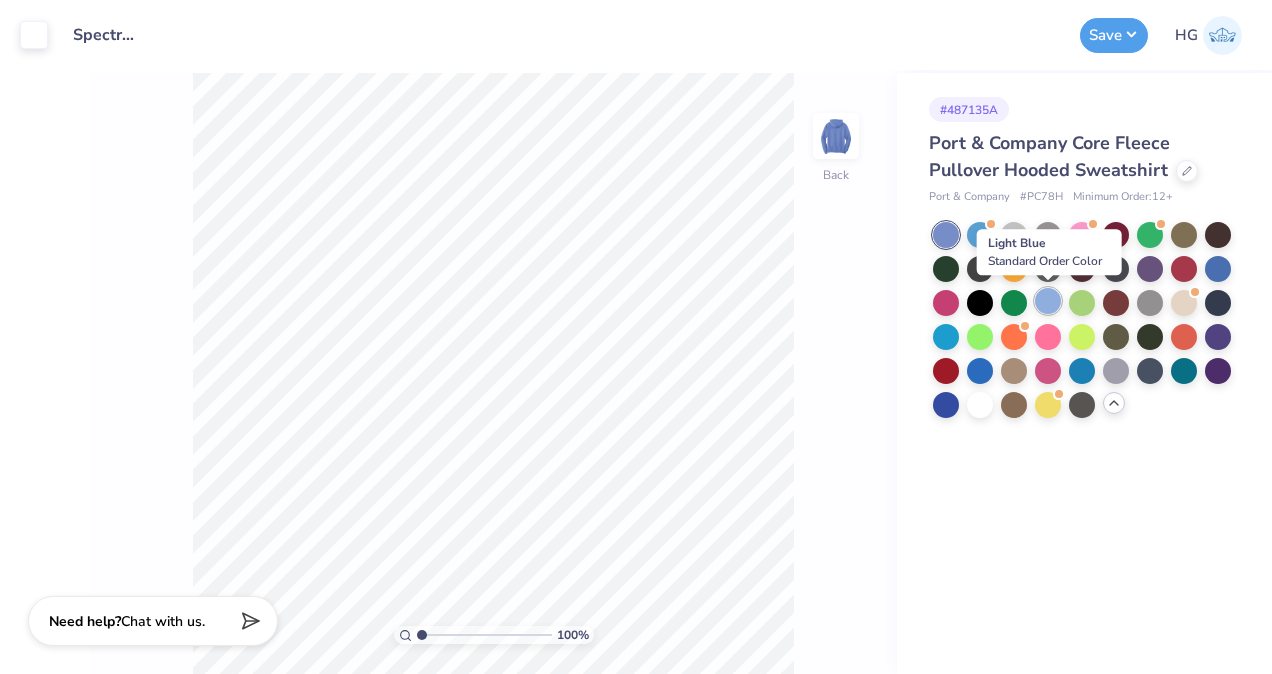 click at bounding box center (1048, 301) 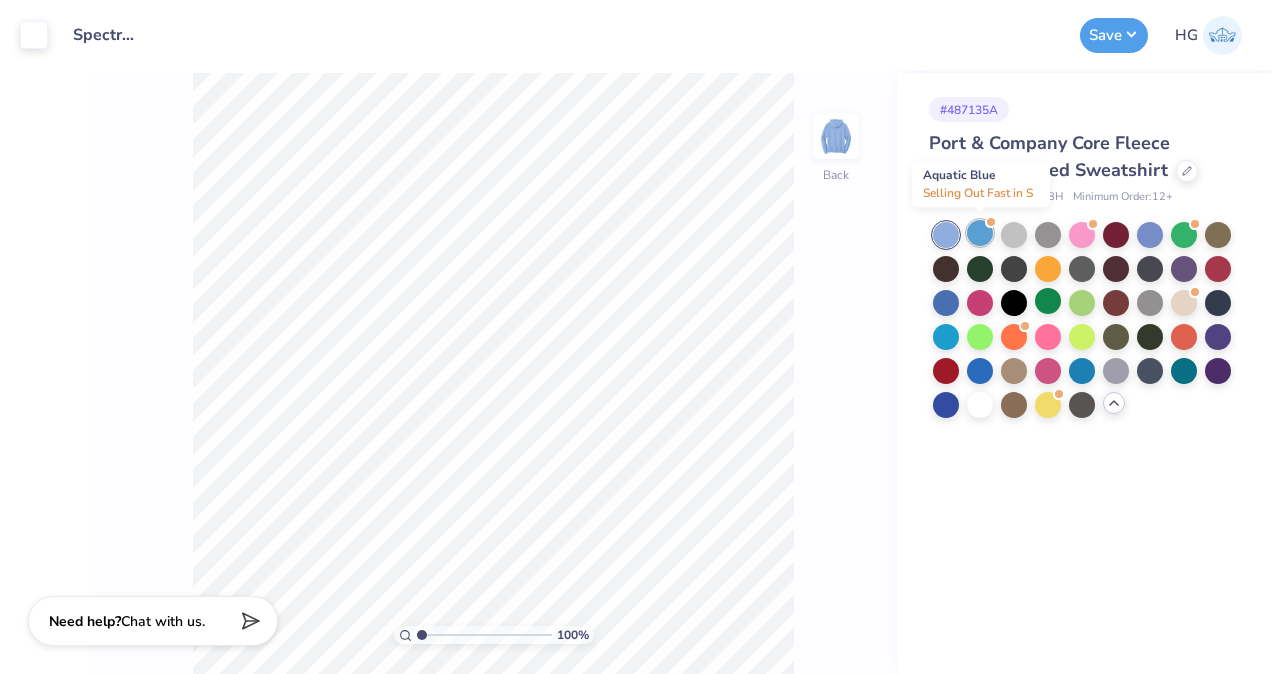 click at bounding box center (980, 233) 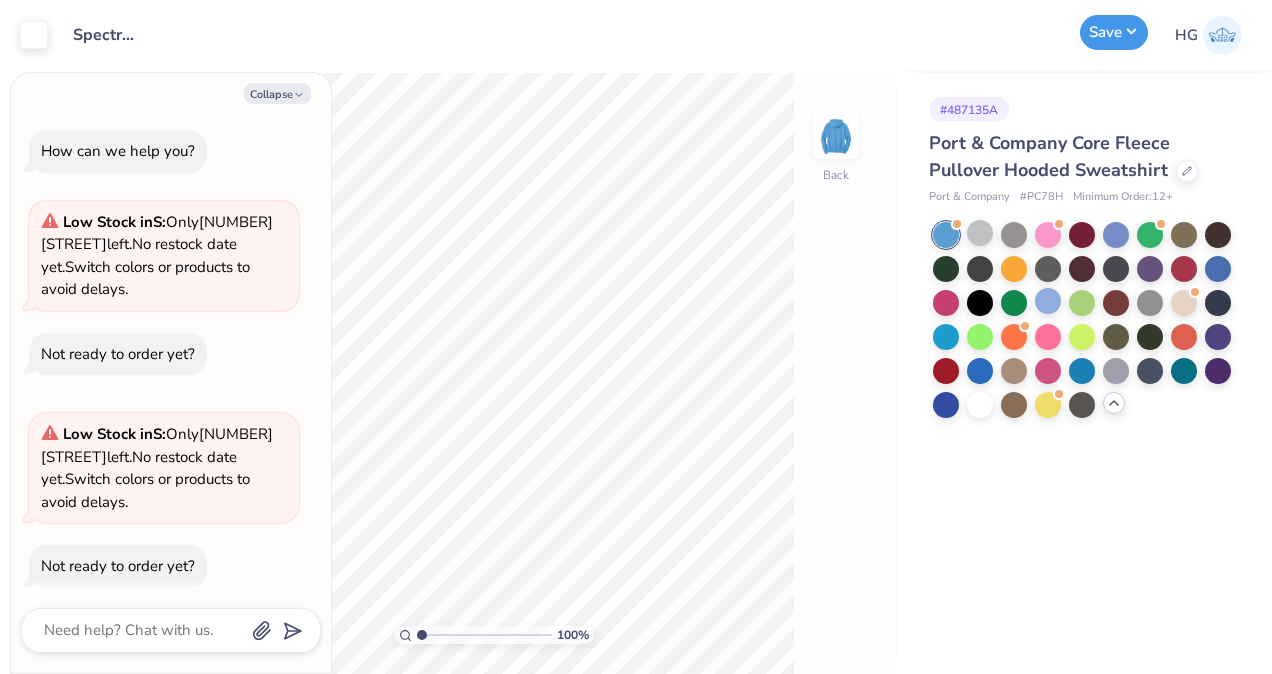 click on "Save" at bounding box center [1114, 32] 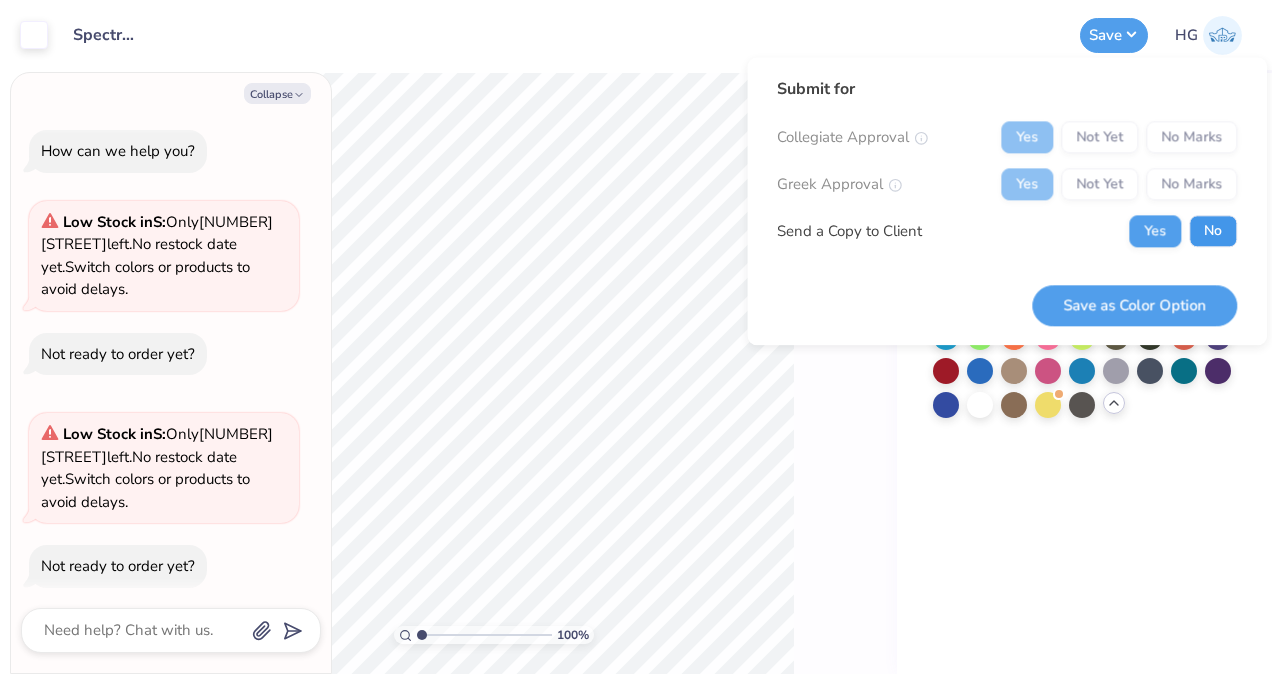 click on "No" at bounding box center [1213, 231] 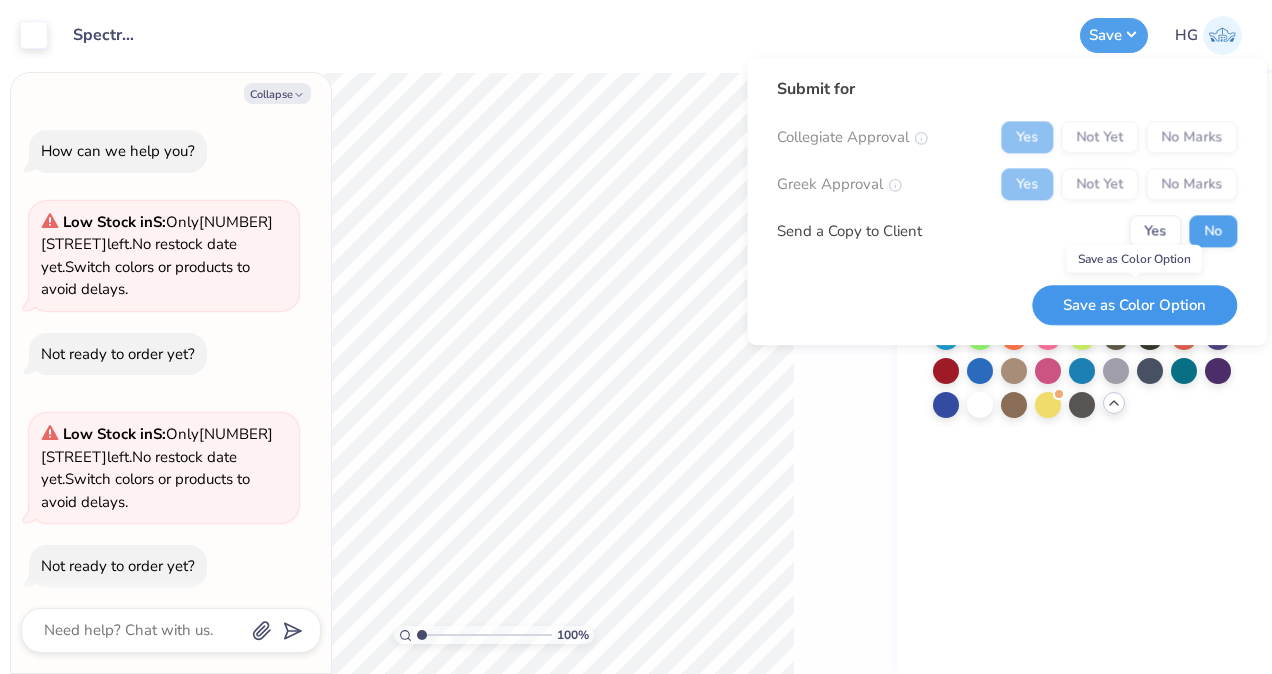 click on "Save as Color Option" at bounding box center (1134, 305) 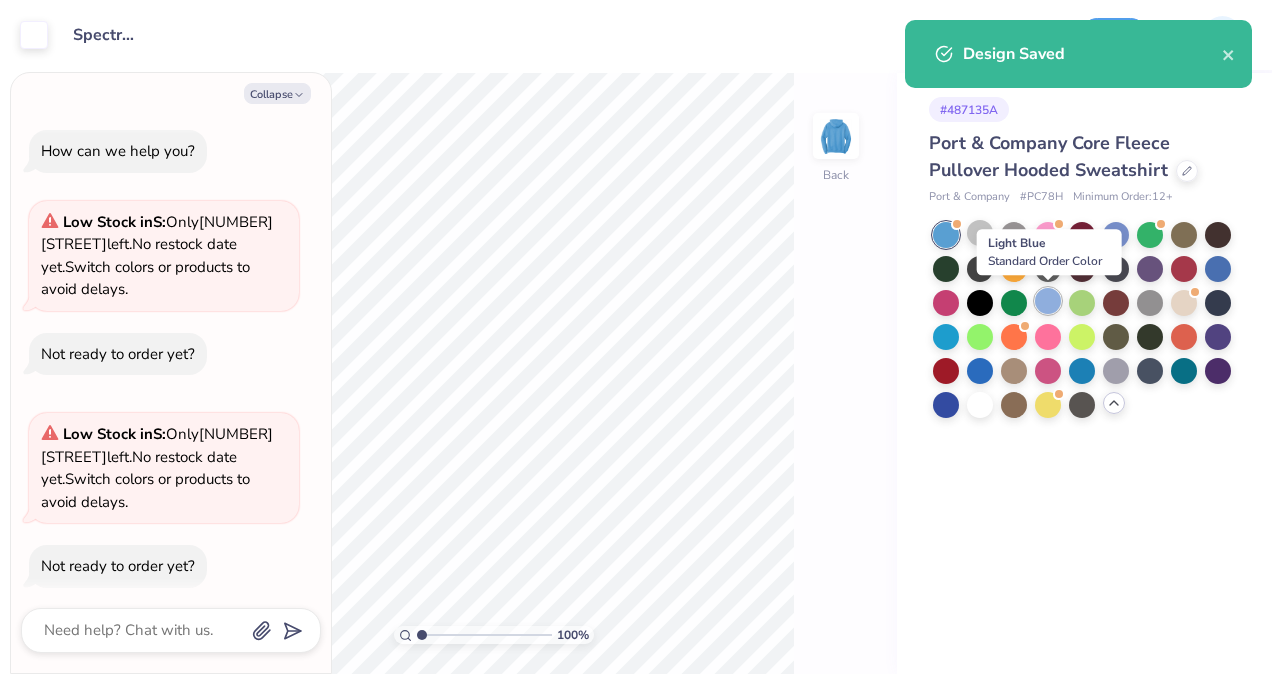click at bounding box center (1048, 301) 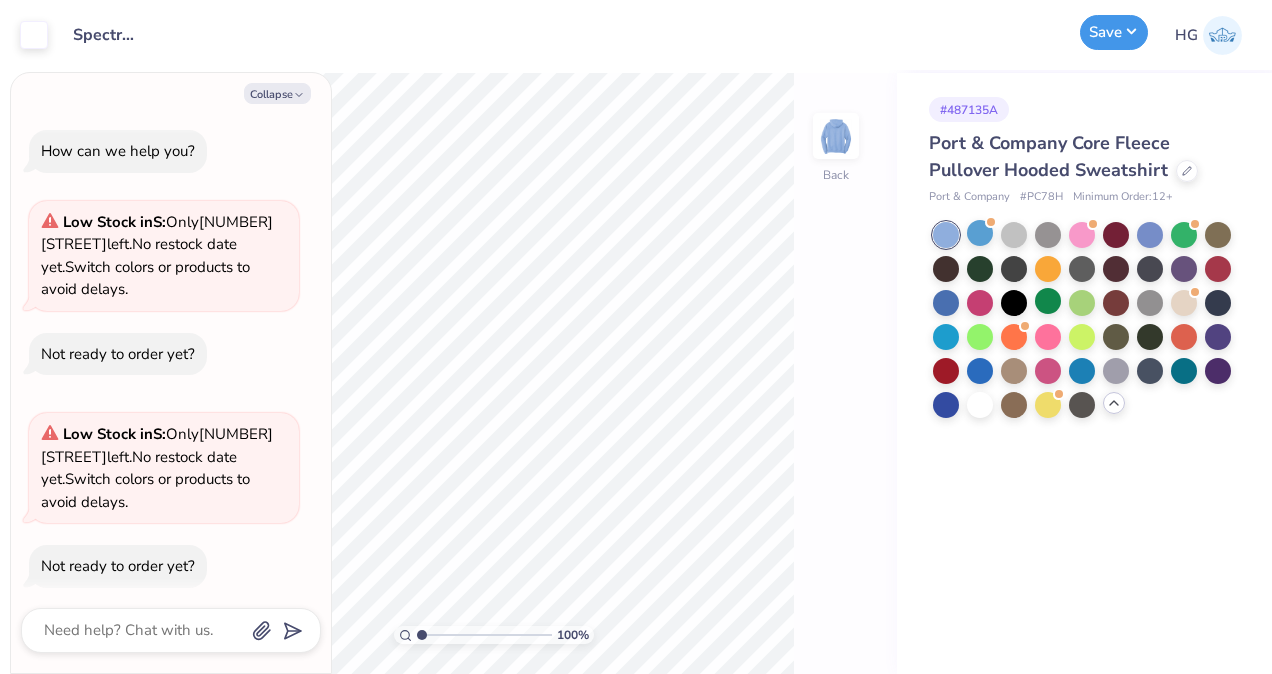 click on "Save" at bounding box center [1114, 32] 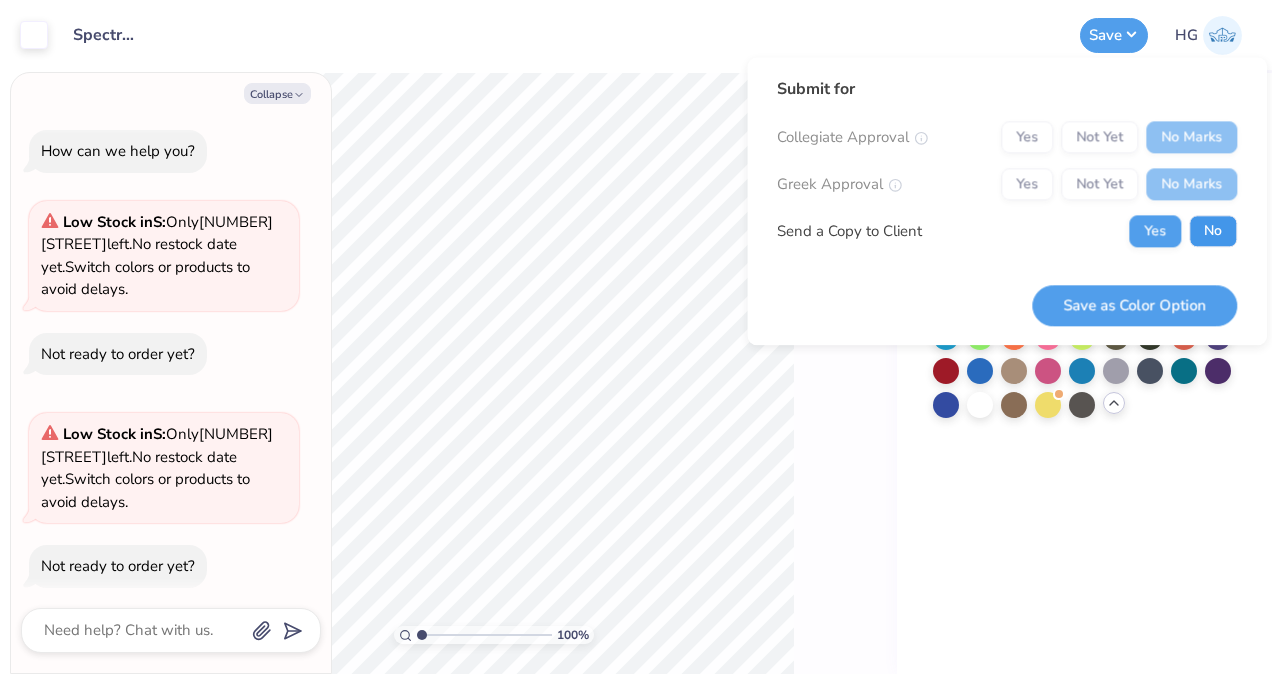 click on "No" at bounding box center [1213, 231] 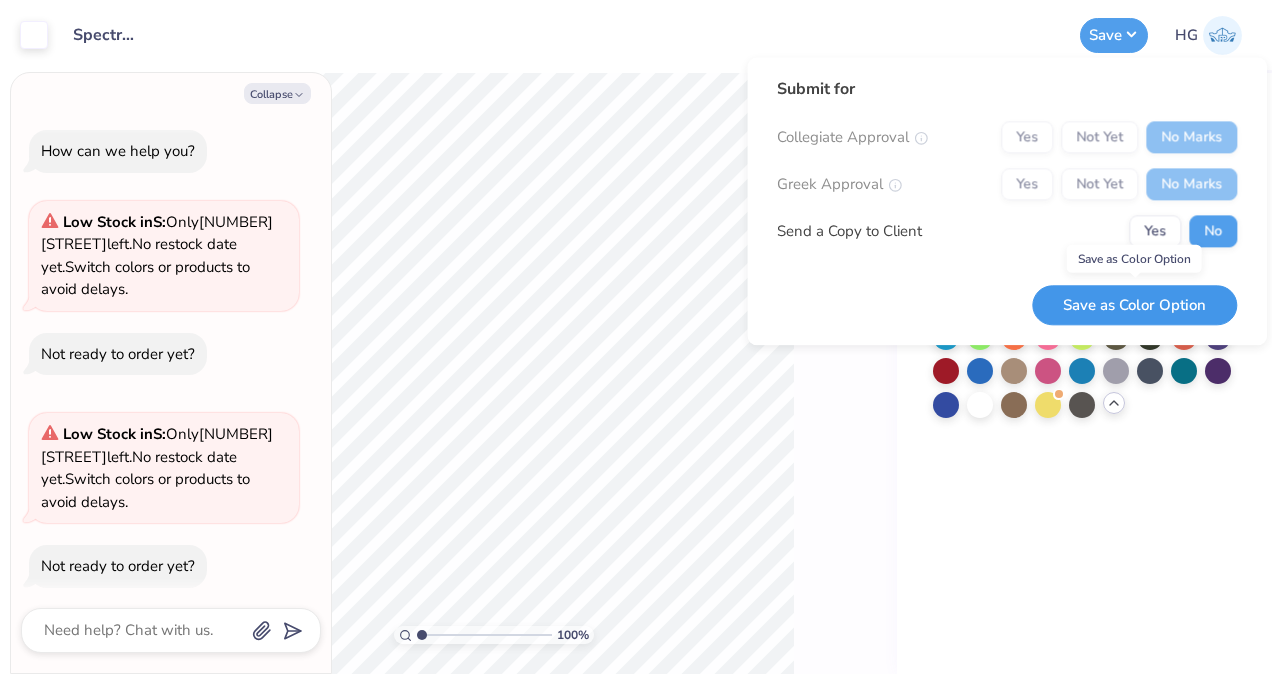 click on "Save as Color Option" at bounding box center (1134, 305) 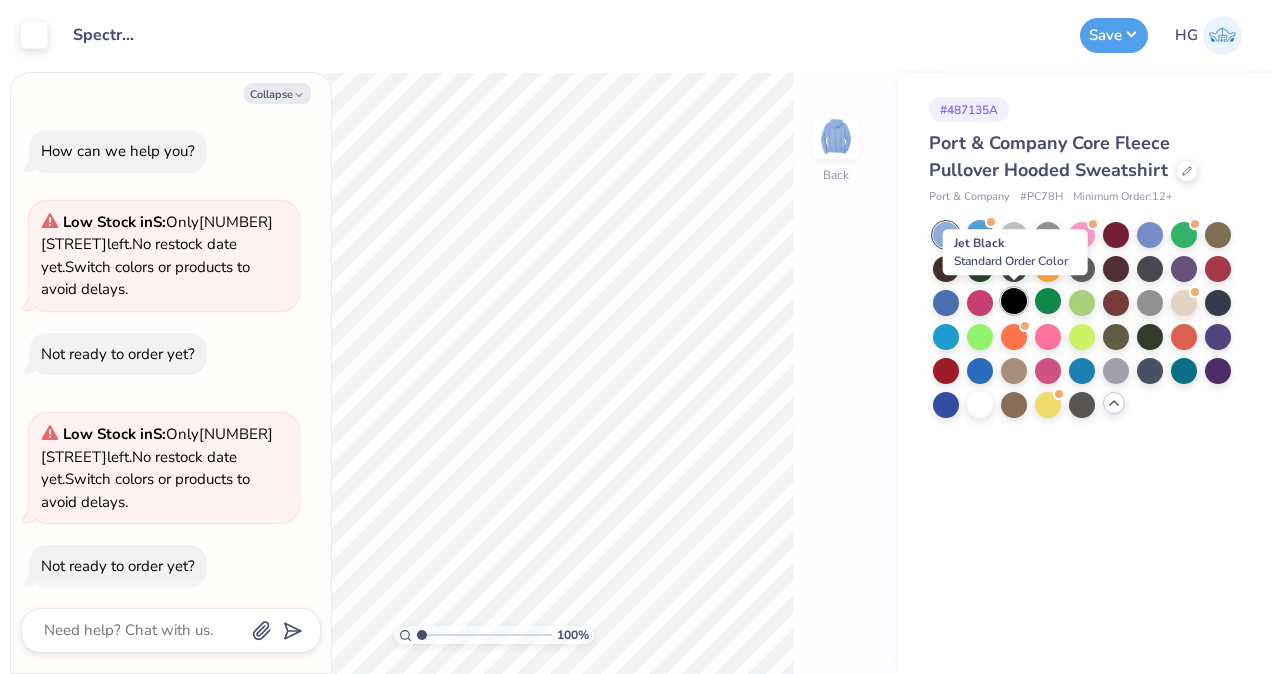 click at bounding box center (1014, 301) 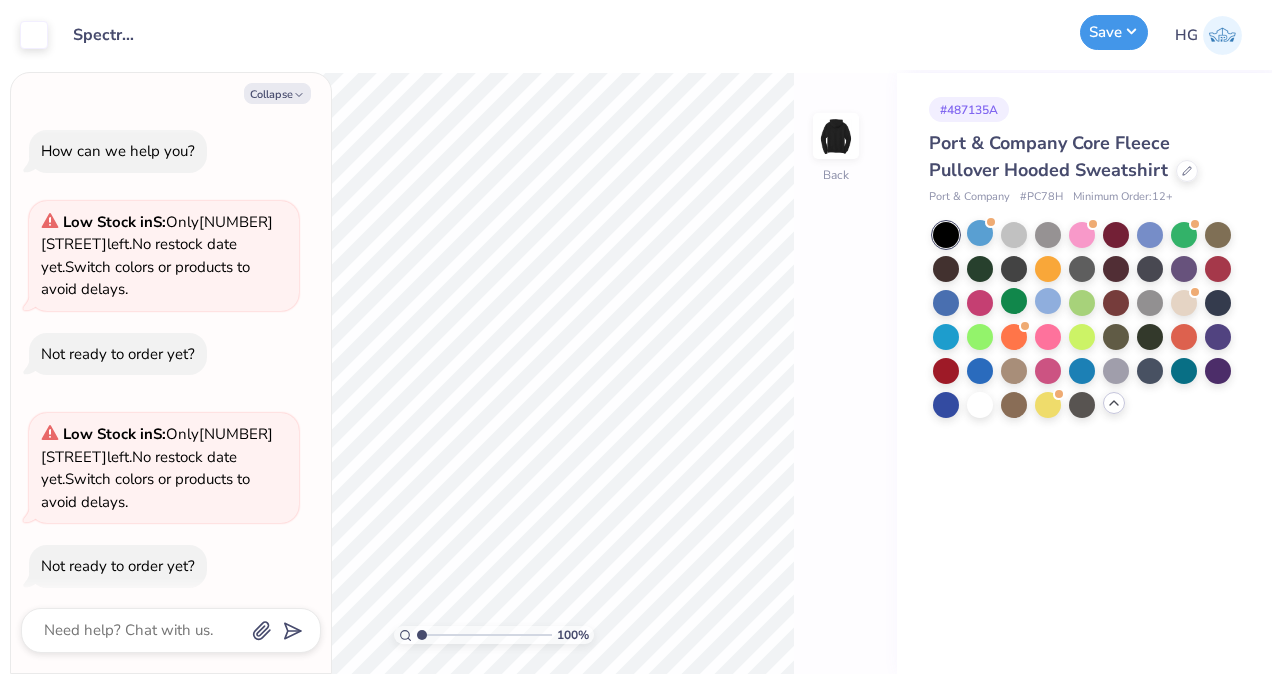 click on "Save" at bounding box center [1114, 32] 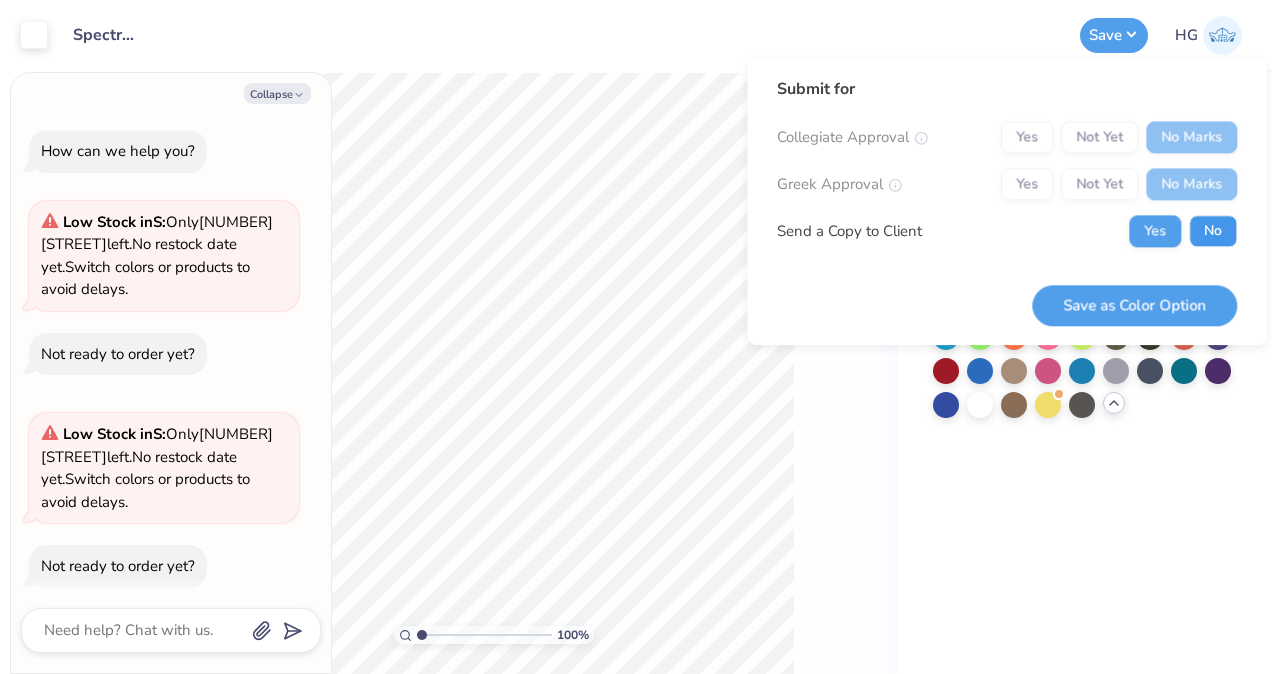 click on "No" at bounding box center [1213, 231] 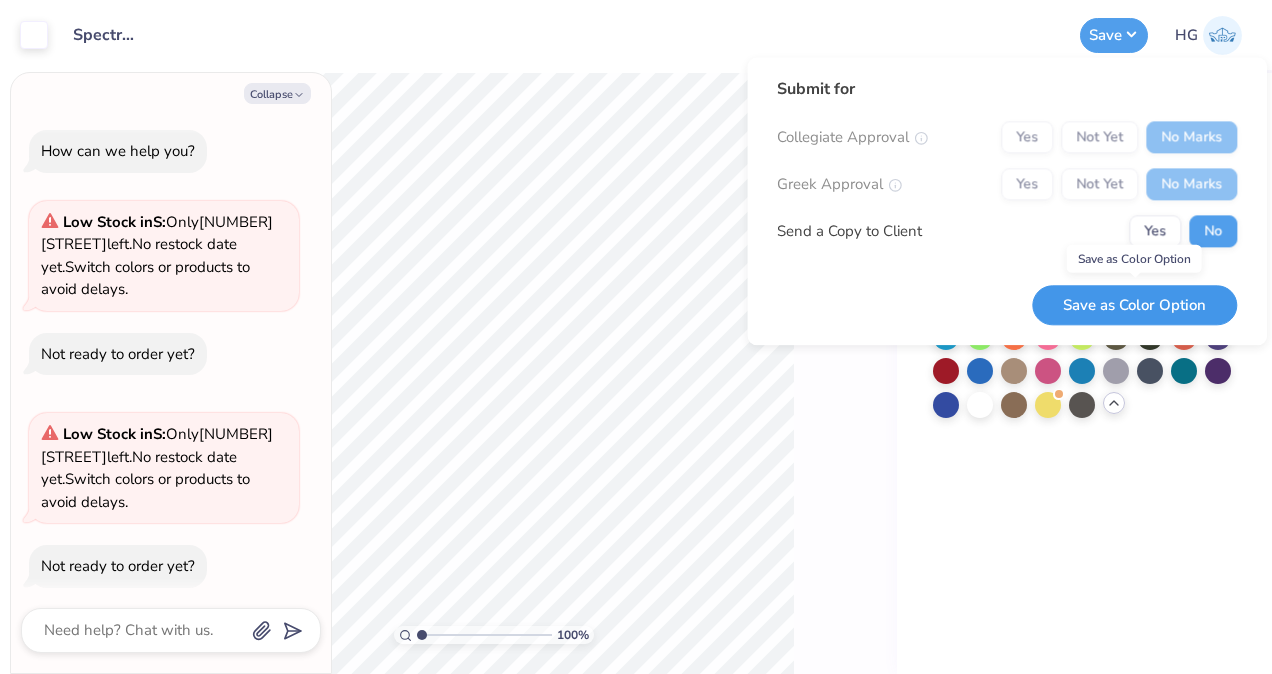 click on "Save as Color Option" at bounding box center [1134, 305] 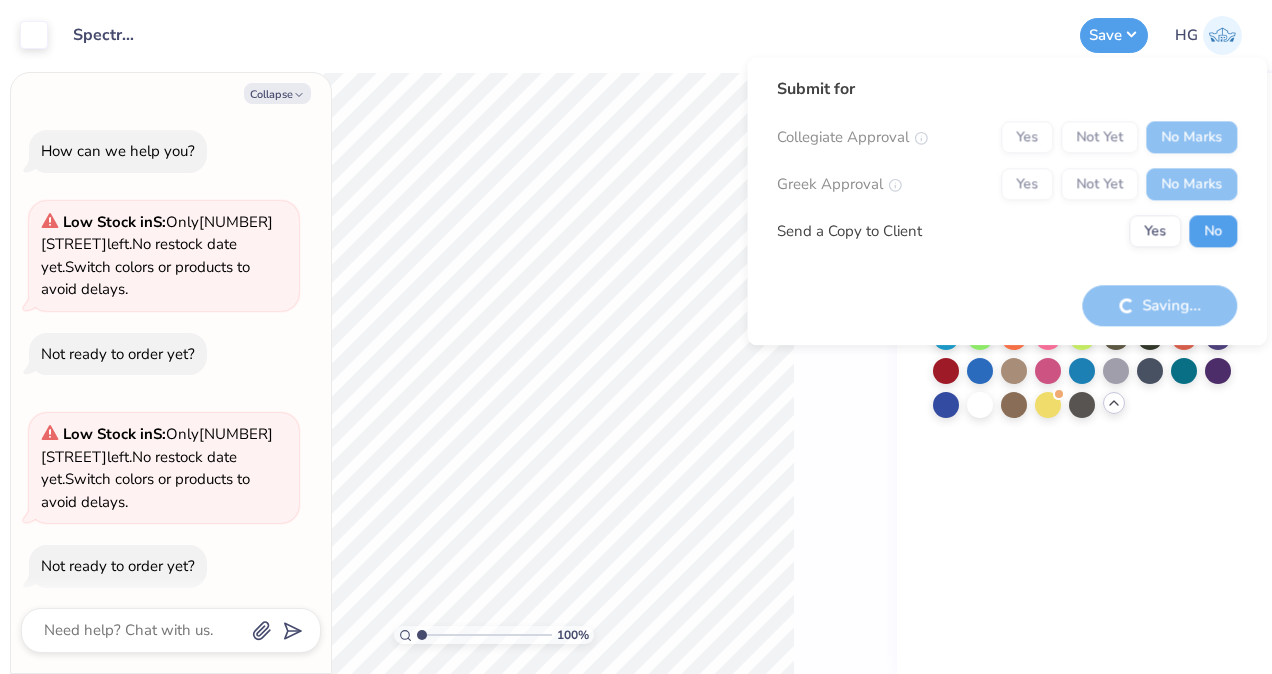 type on "x" 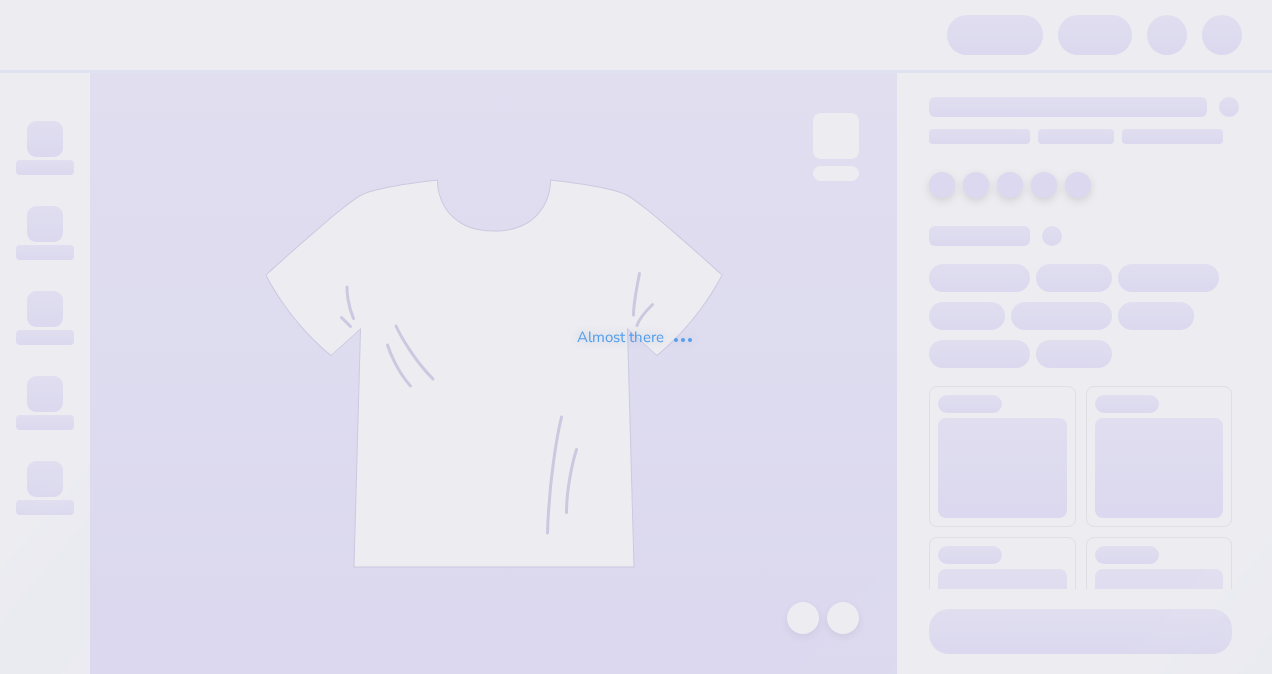 scroll, scrollTop: 0, scrollLeft: 0, axis: both 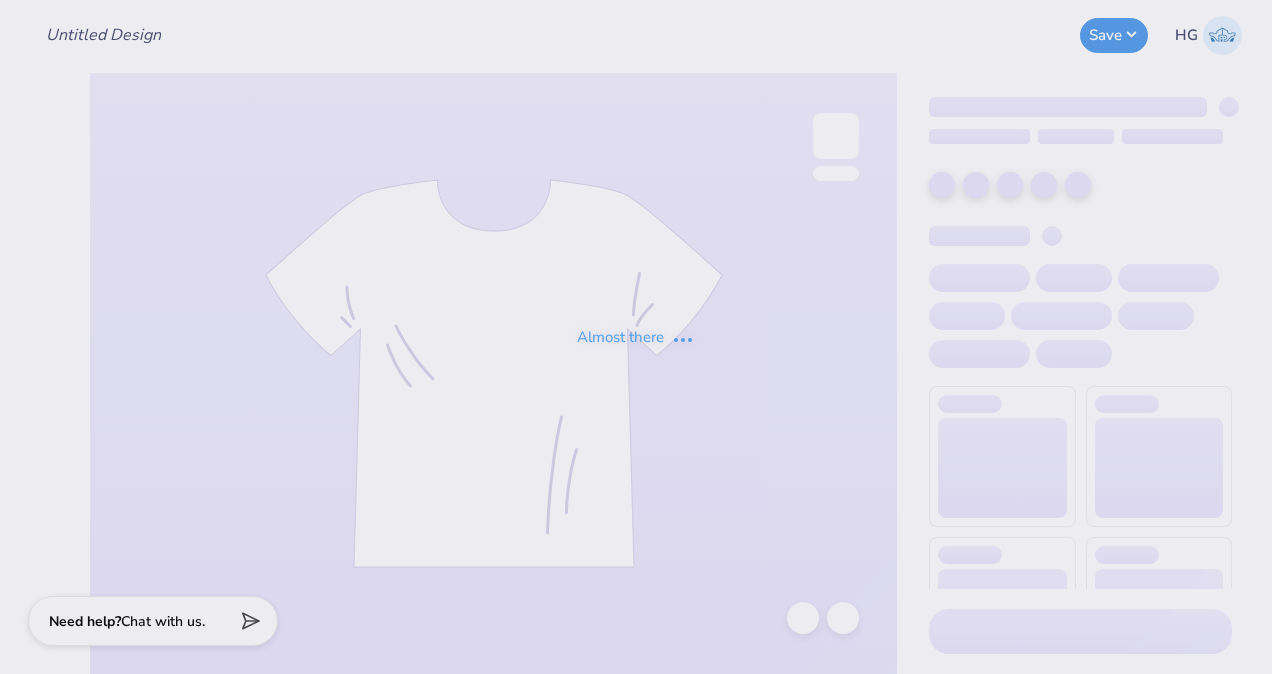 type on "Spectrum Achievers" 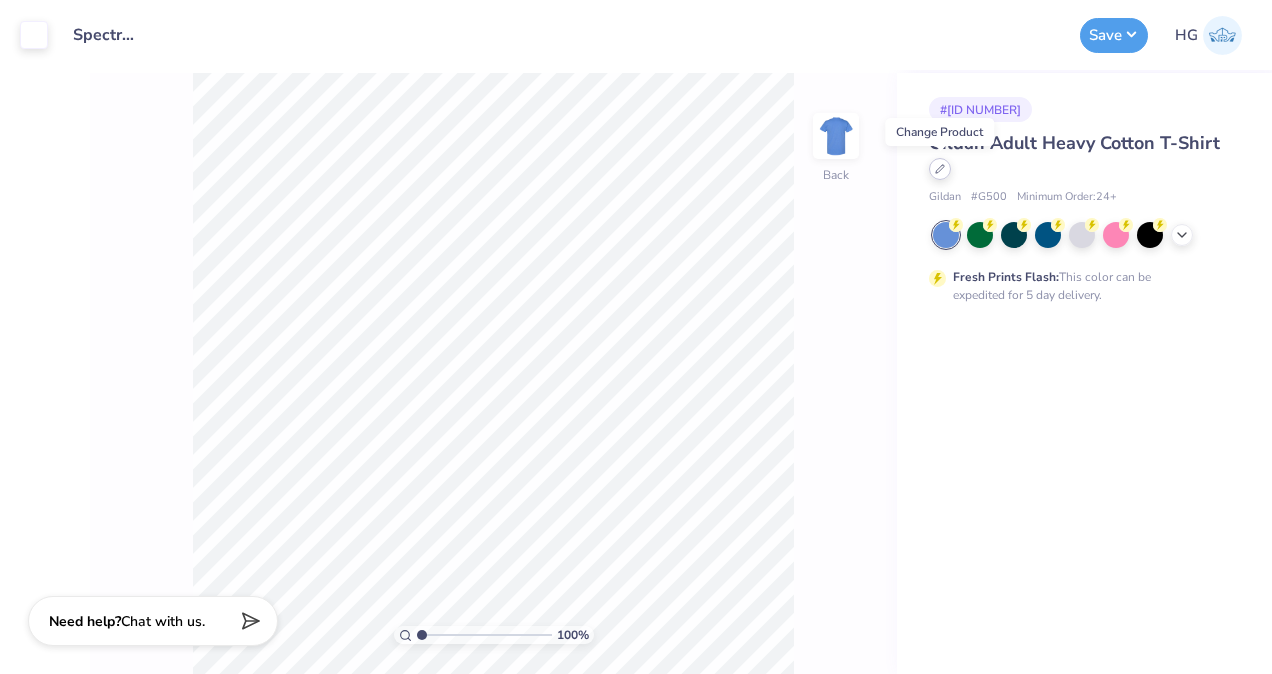 click 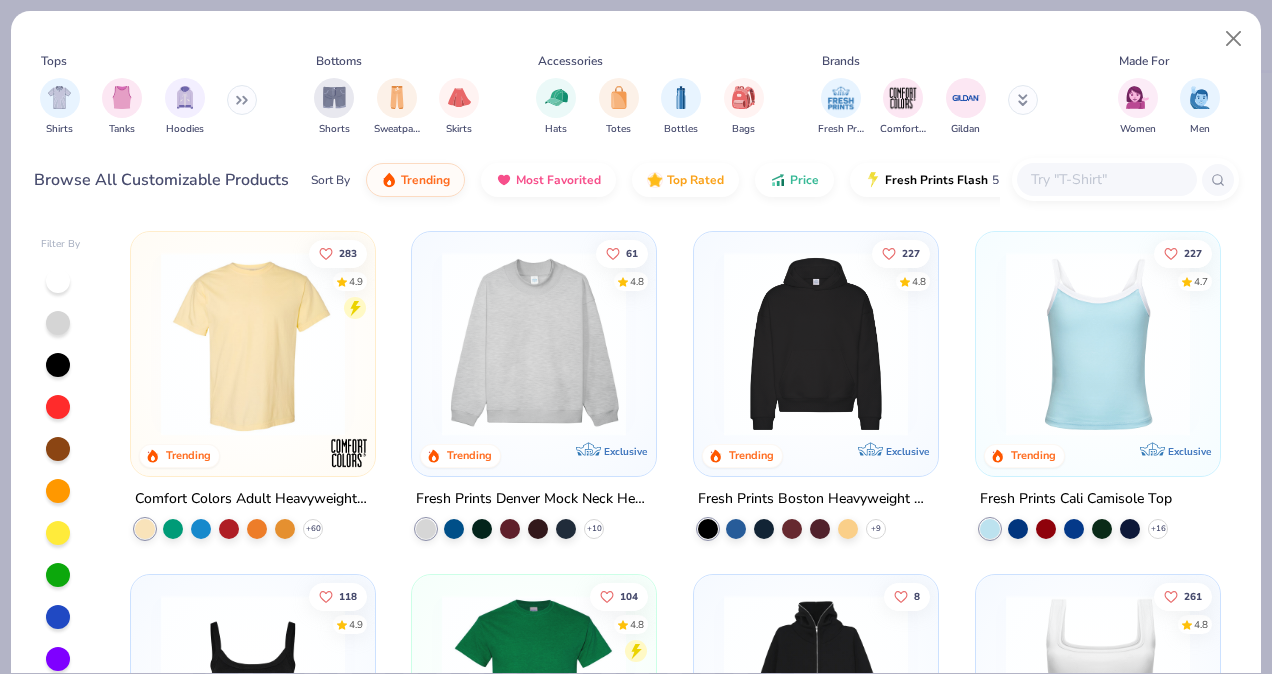 scroll, scrollTop: 52, scrollLeft: 0, axis: vertical 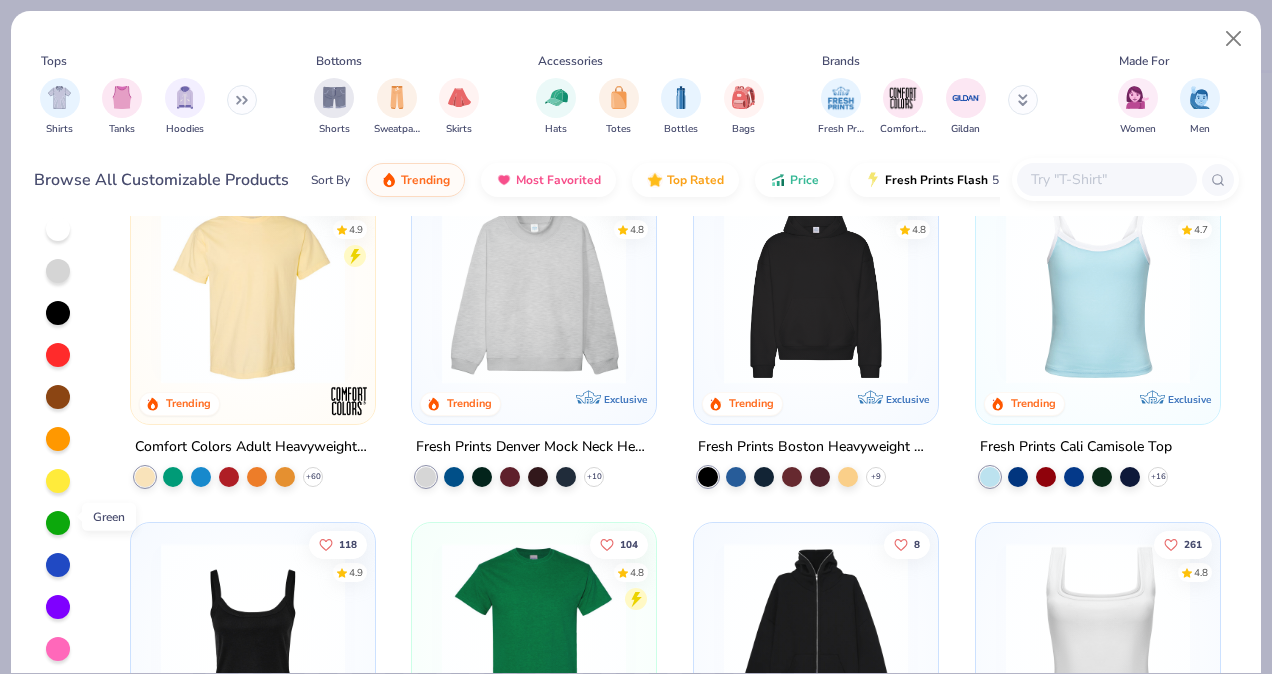 click at bounding box center (58, 523) 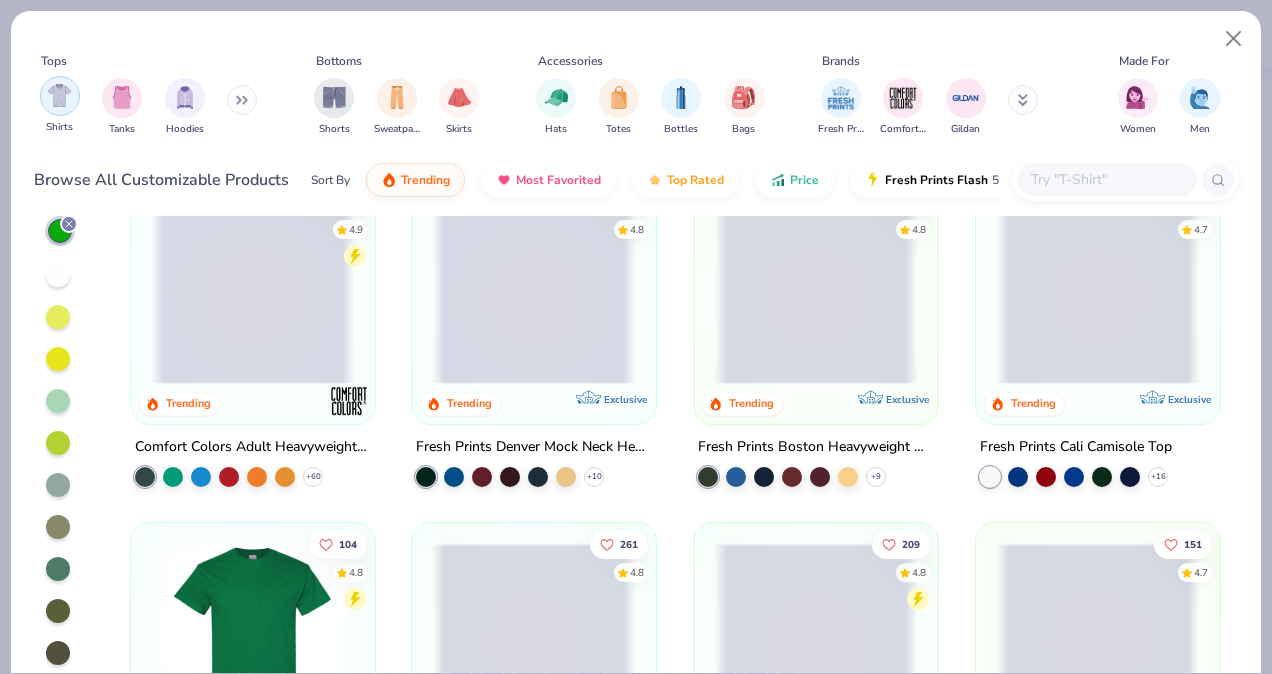 click at bounding box center [60, 96] 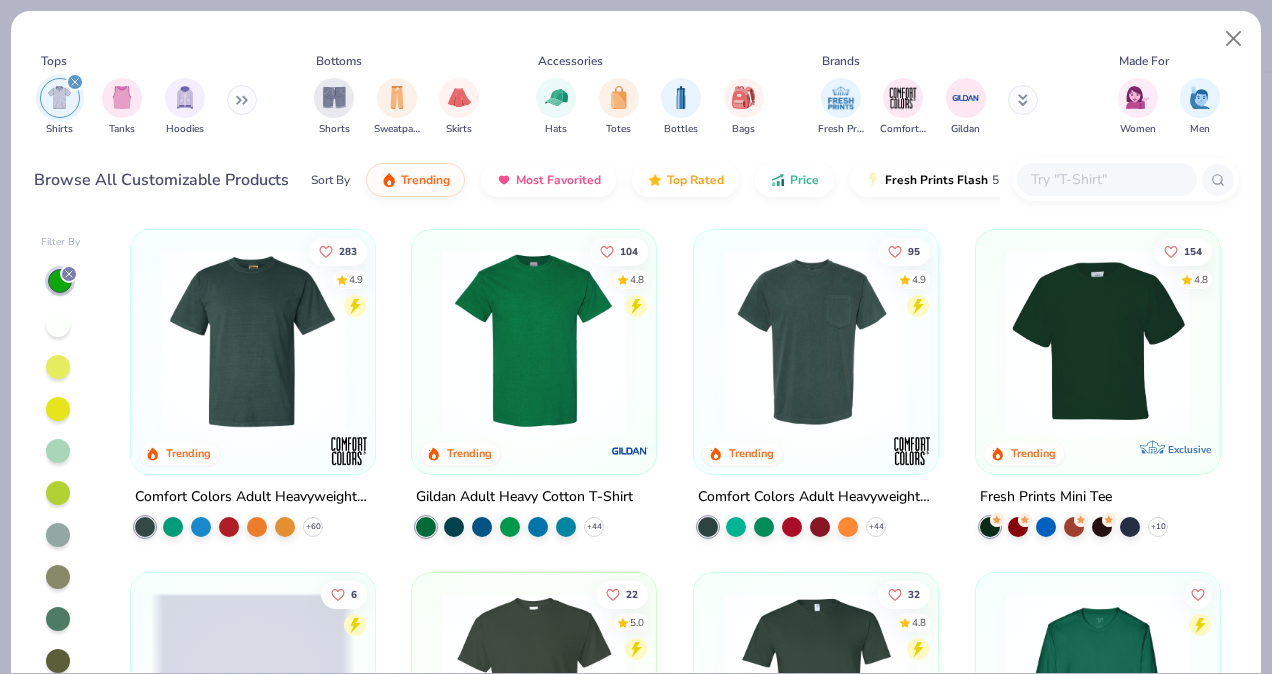 scroll, scrollTop: 0, scrollLeft: 0, axis: both 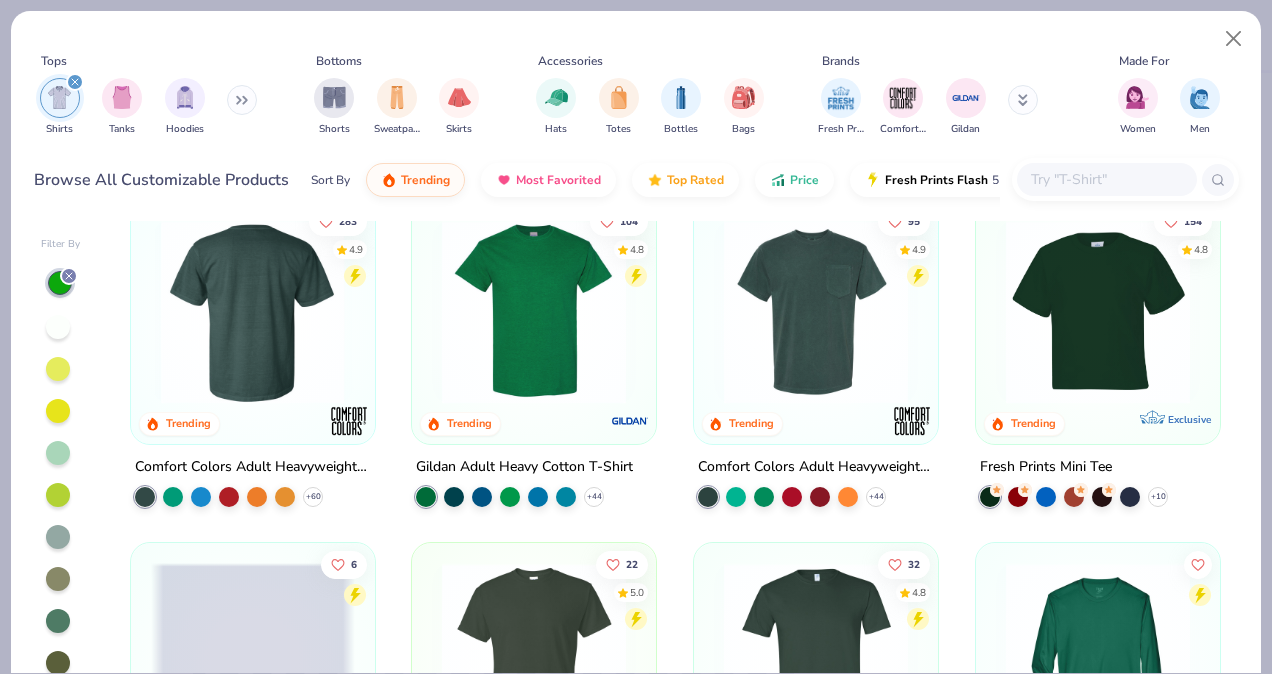 click at bounding box center [253, 312] 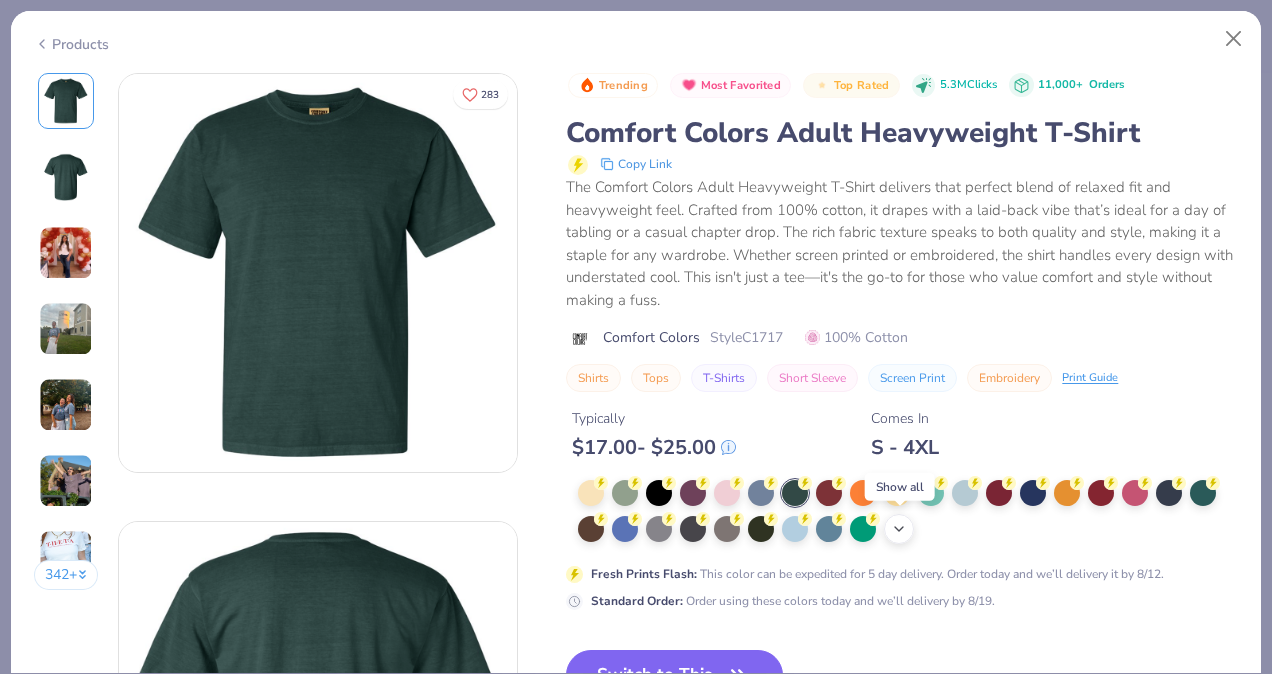 click 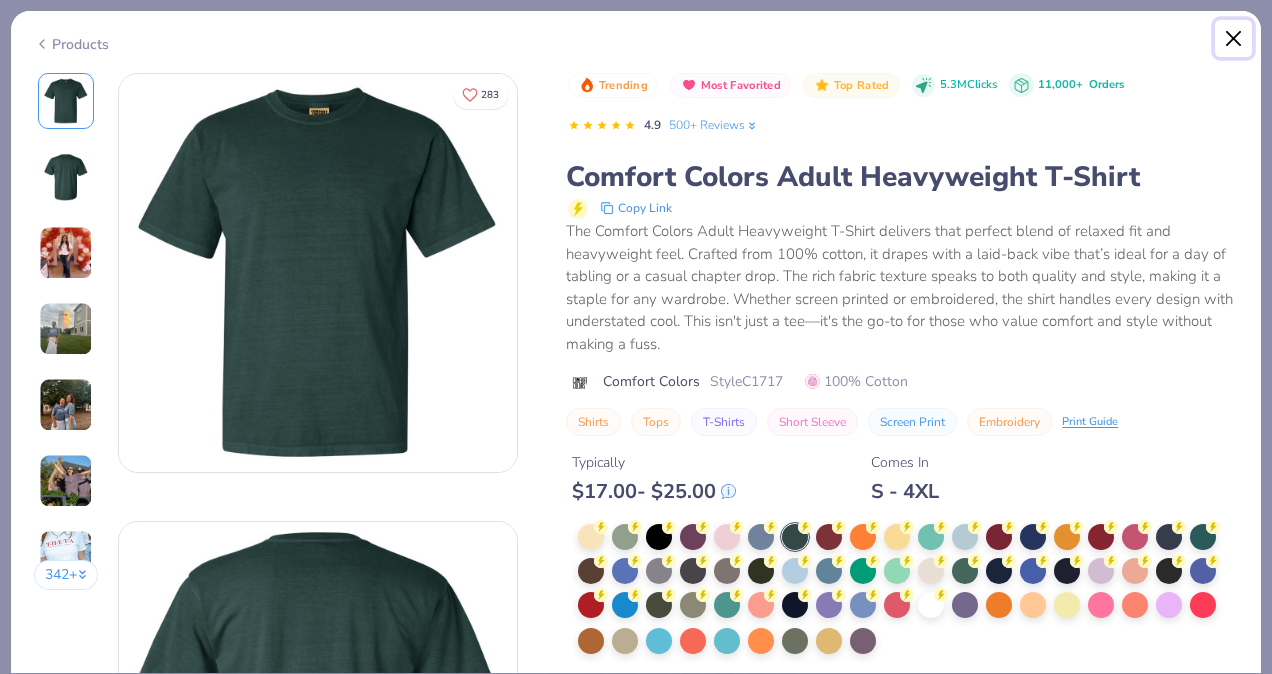 click at bounding box center [1234, 39] 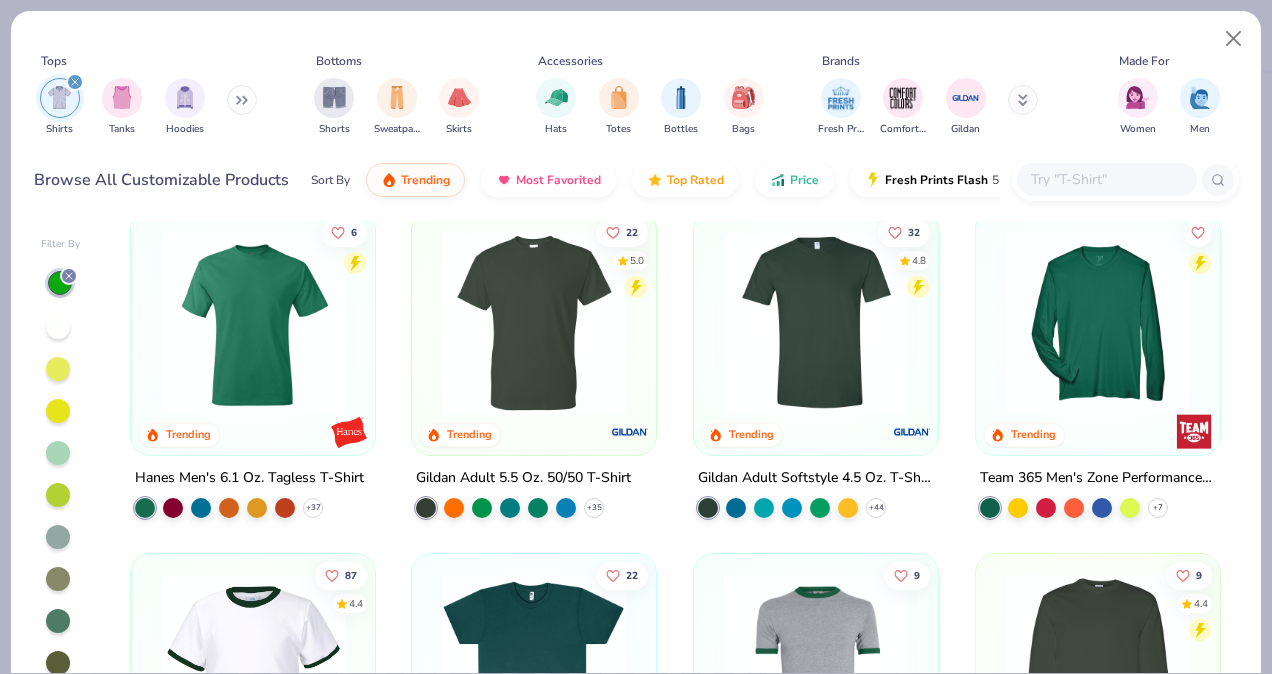 scroll, scrollTop: 0, scrollLeft: 0, axis: both 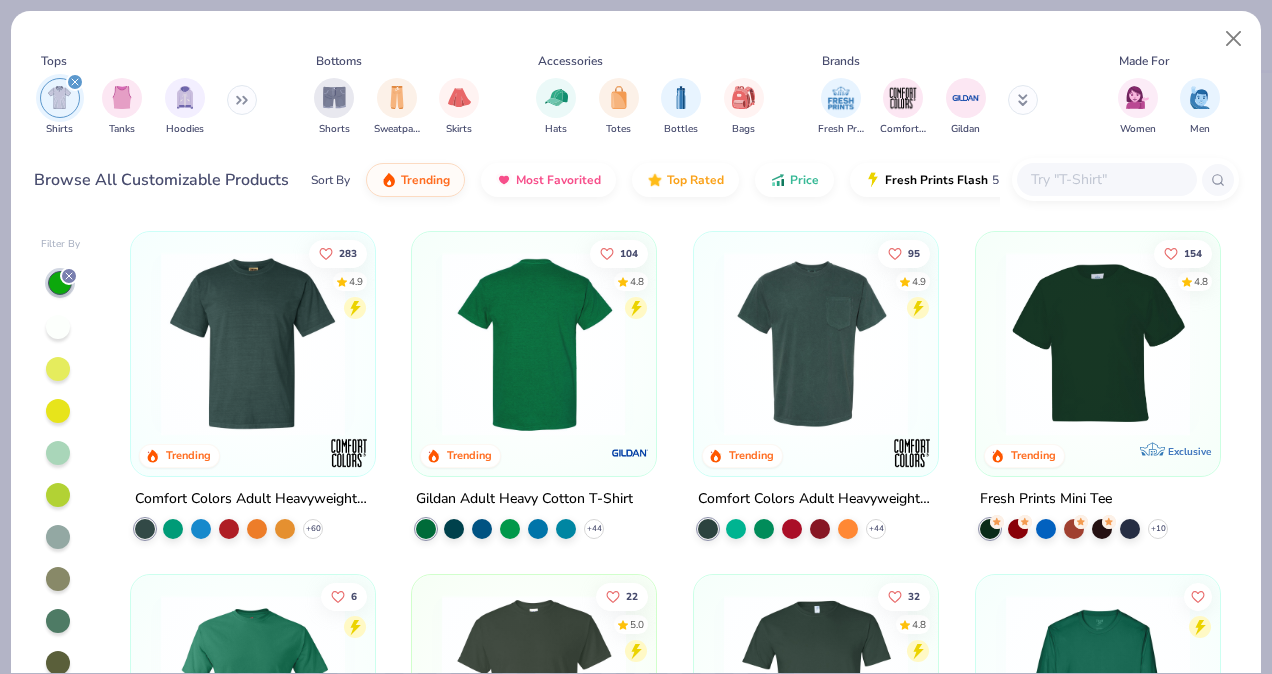 click at bounding box center (534, 344) 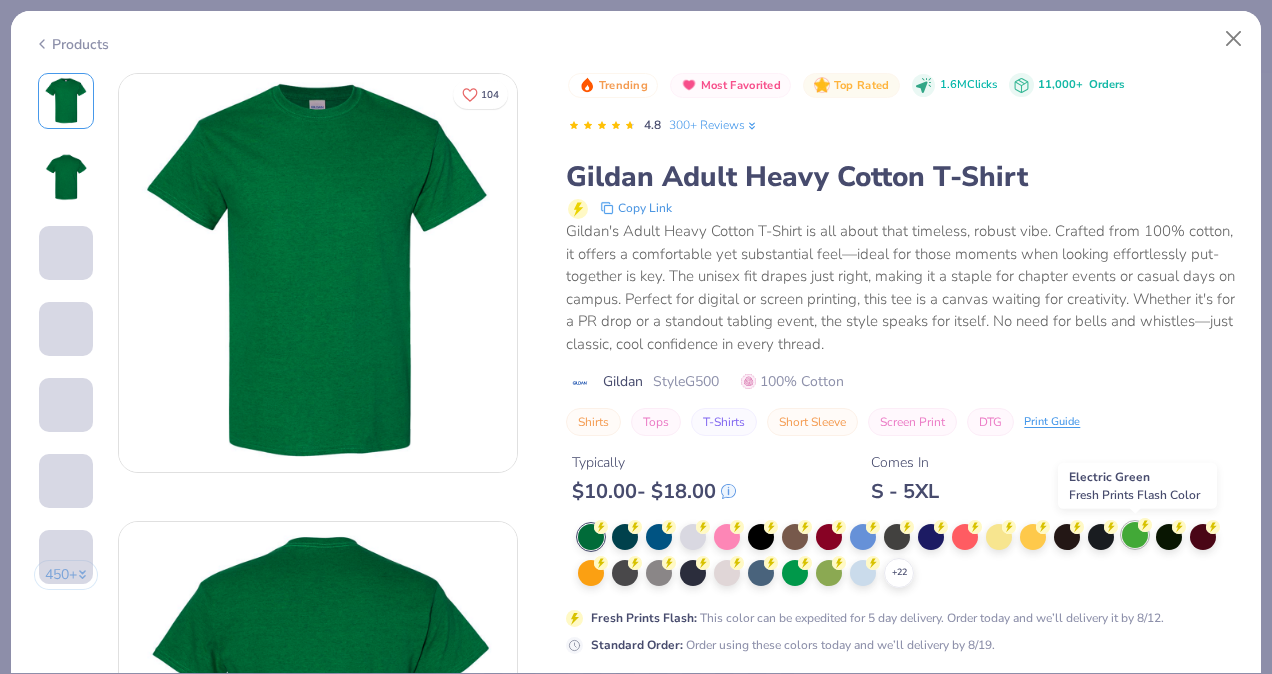 click at bounding box center (1135, 535) 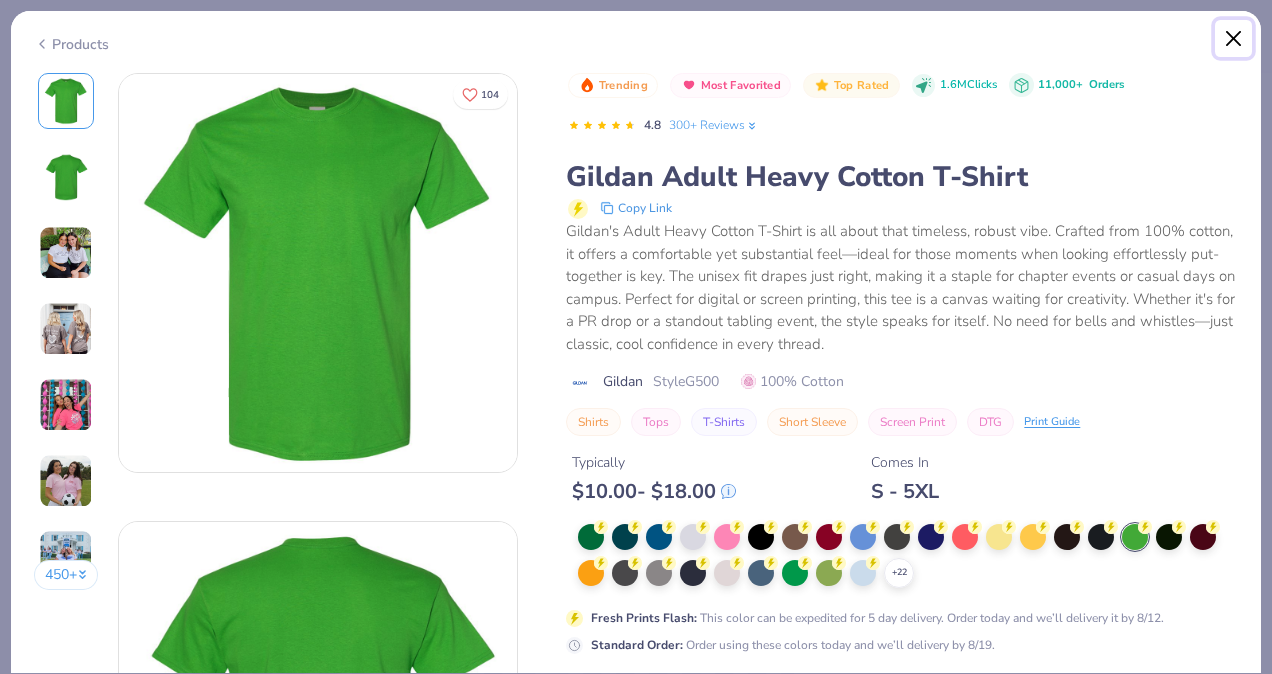 click at bounding box center (1234, 39) 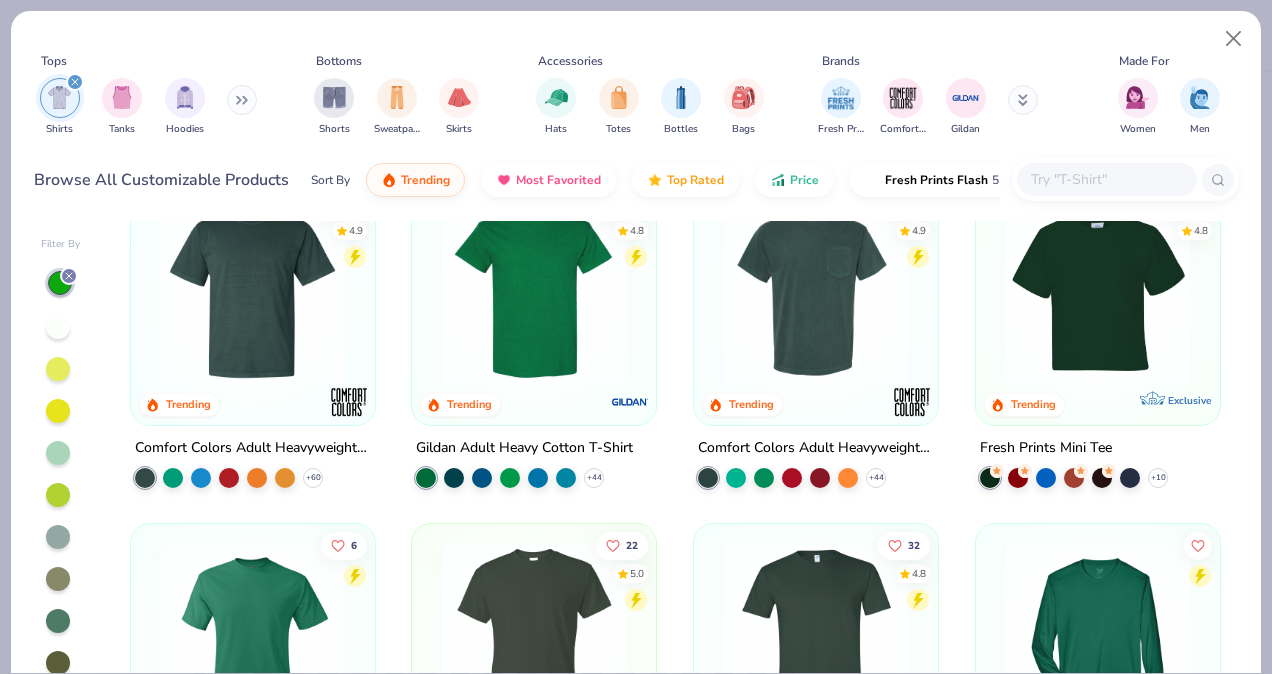scroll, scrollTop: 0, scrollLeft: 0, axis: both 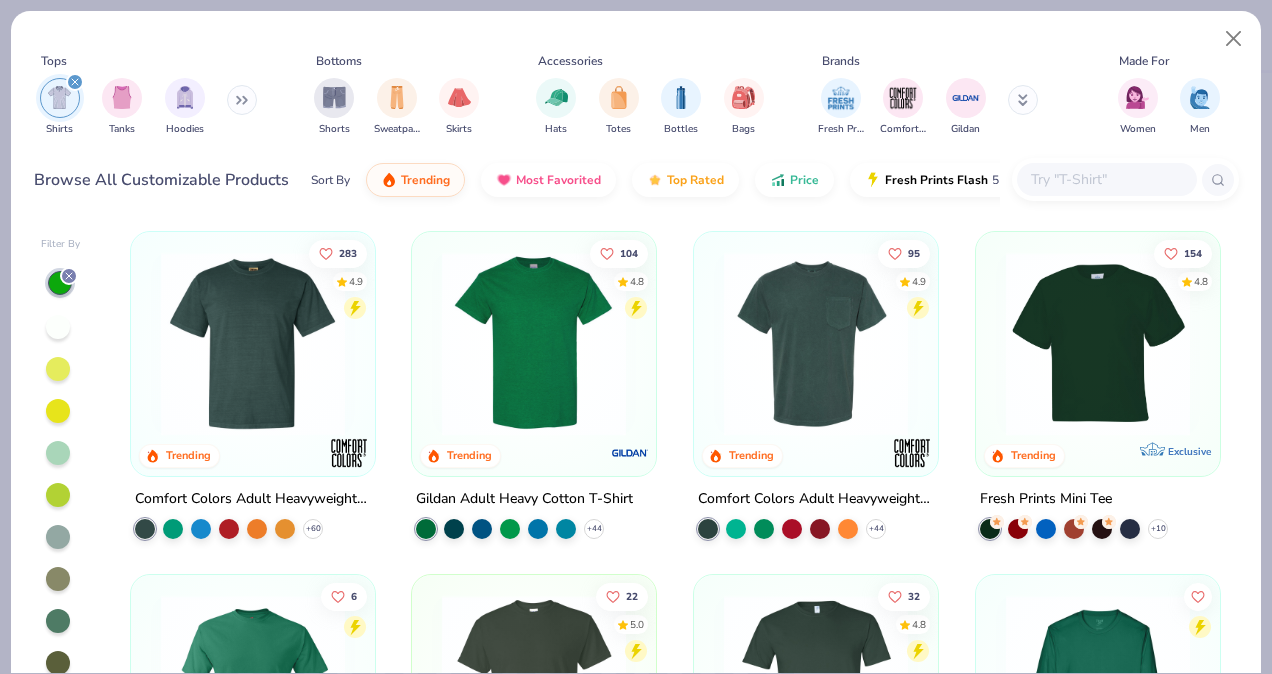 click at bounding box center (1107, 179) 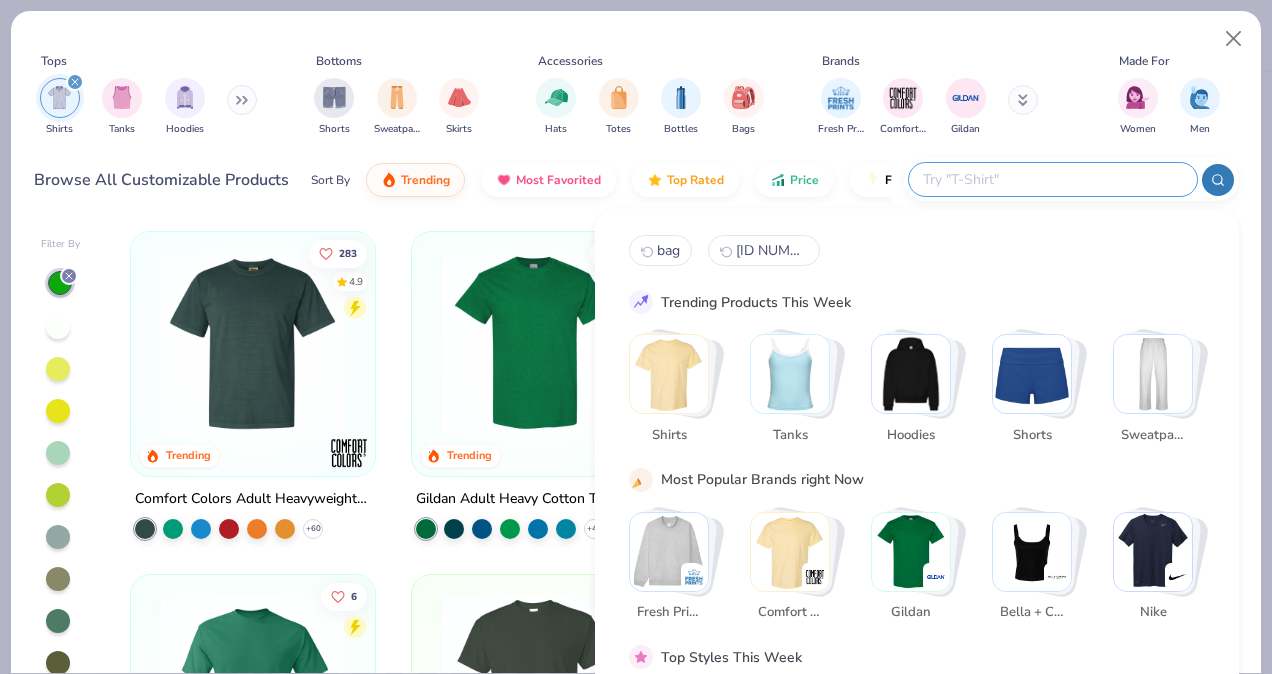 click at bounding box center (1052, 179) 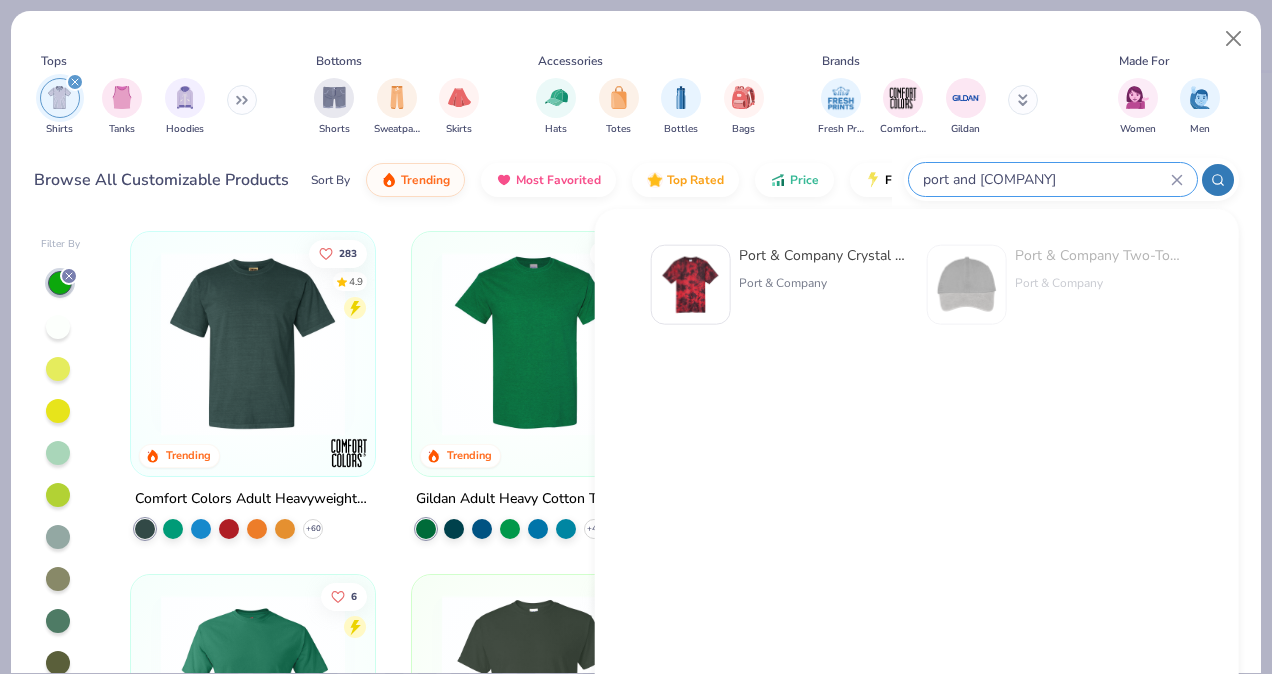 type on "port and company" 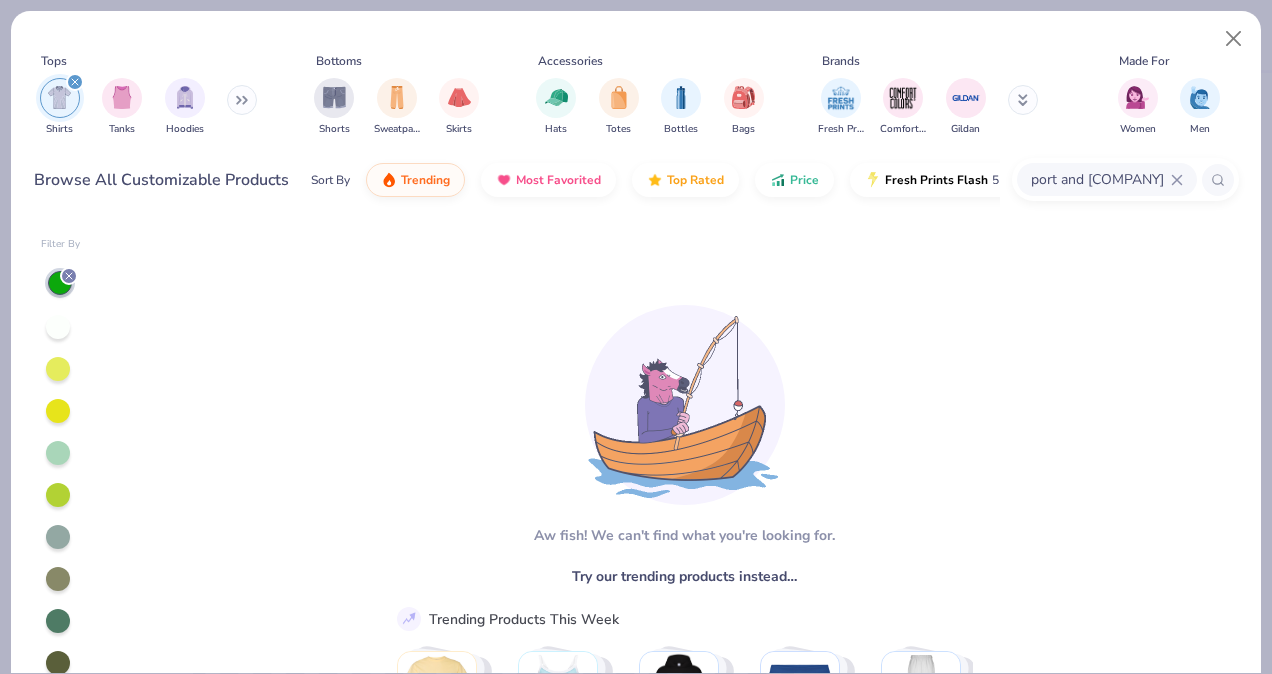 scroll, scrollTop: 28, scrollLeft: 0, axis: vertical 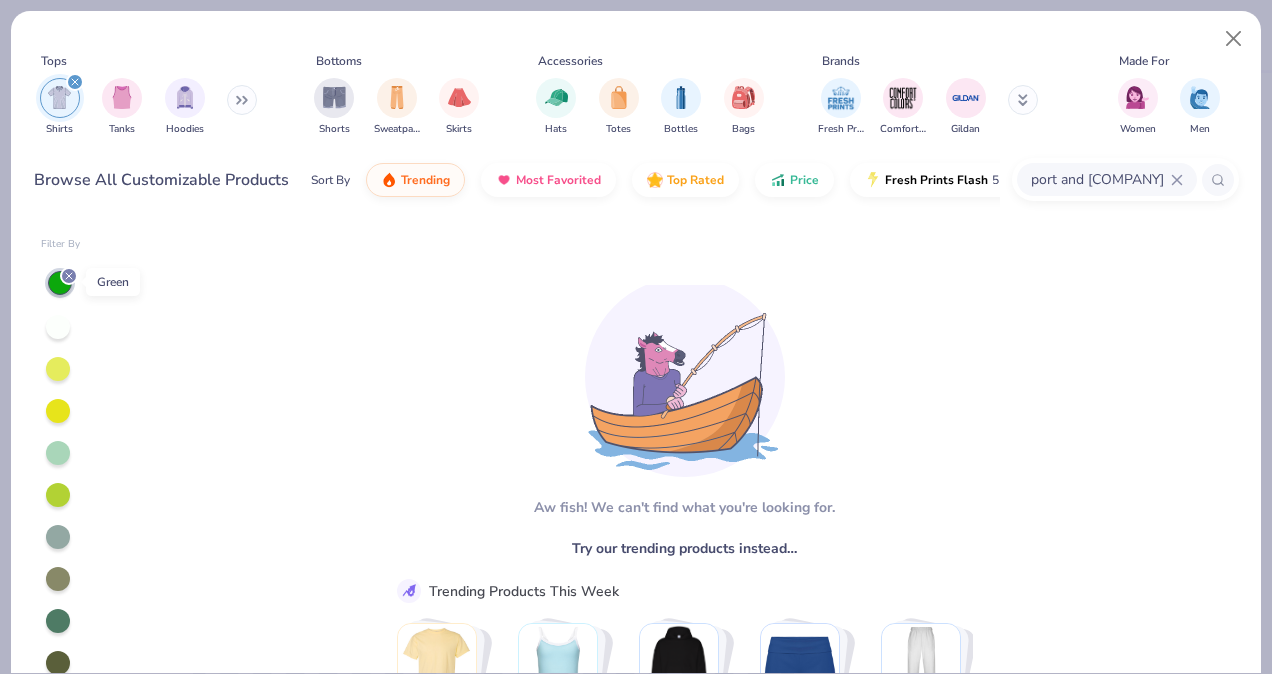 click at bounding box center [69, 276] 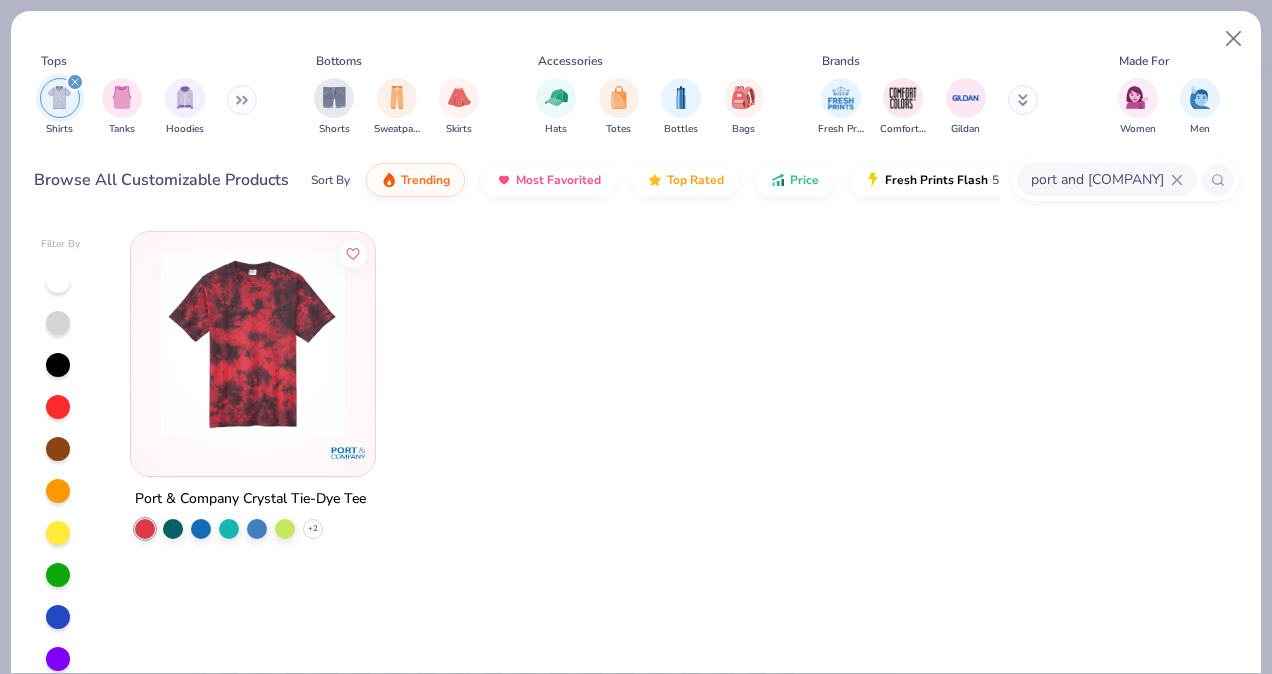 click 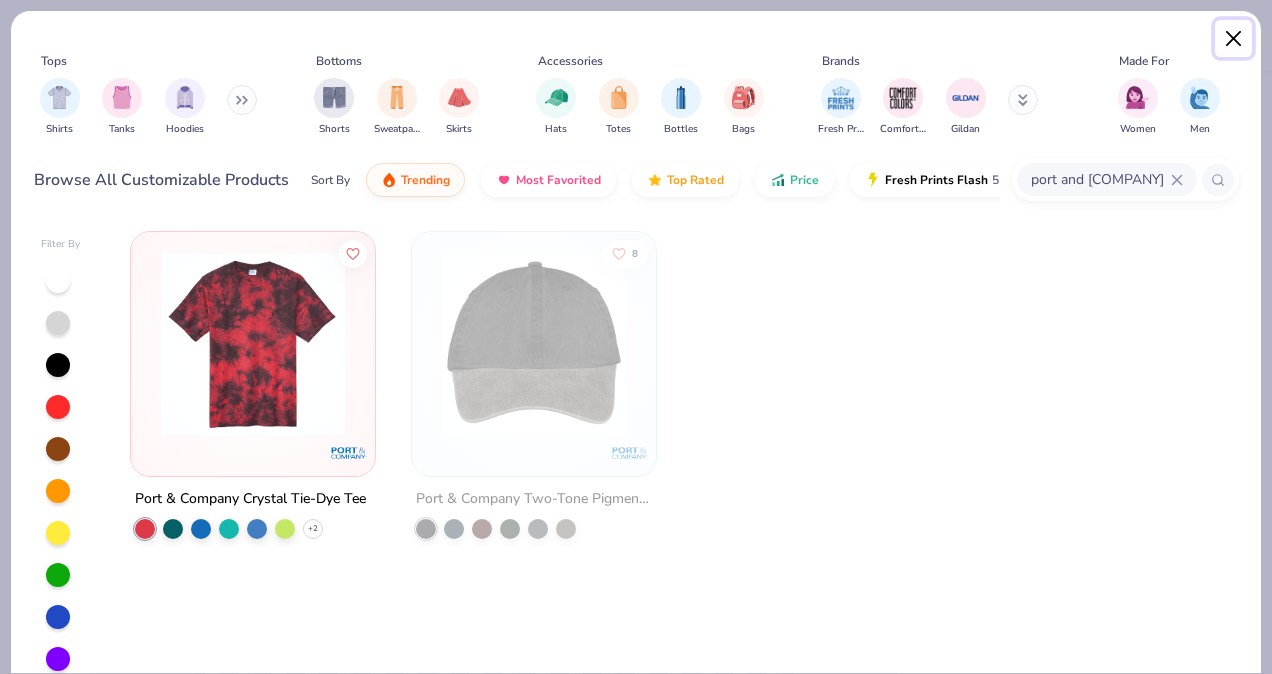 click at bounding box center [1234, 39] 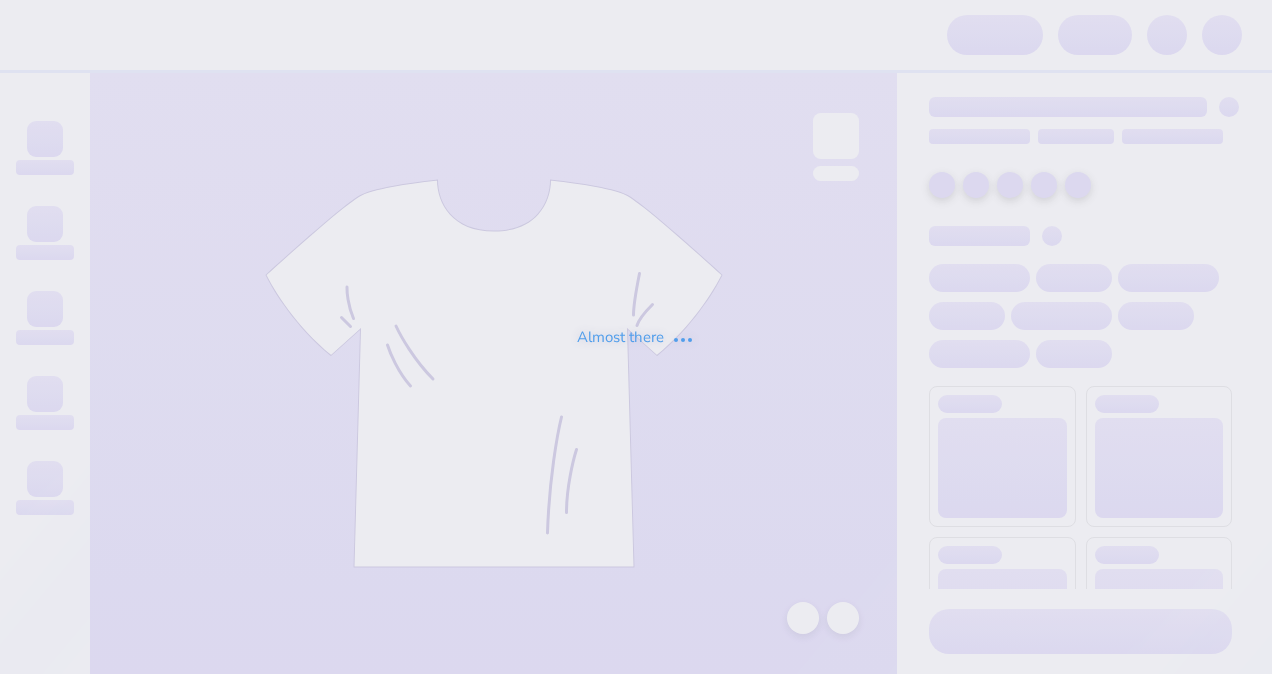 scroll, scrollTop: 0, scrollLeft: 0, axis: both 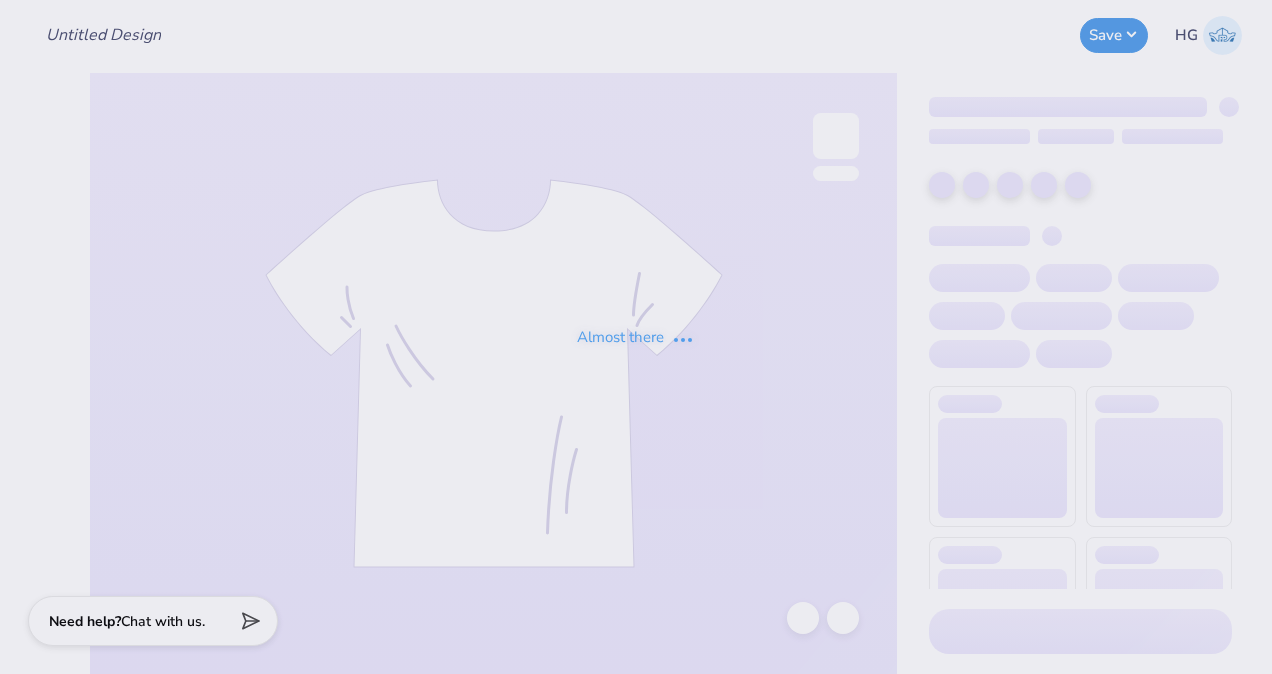 type on "Spectrum Achievers" 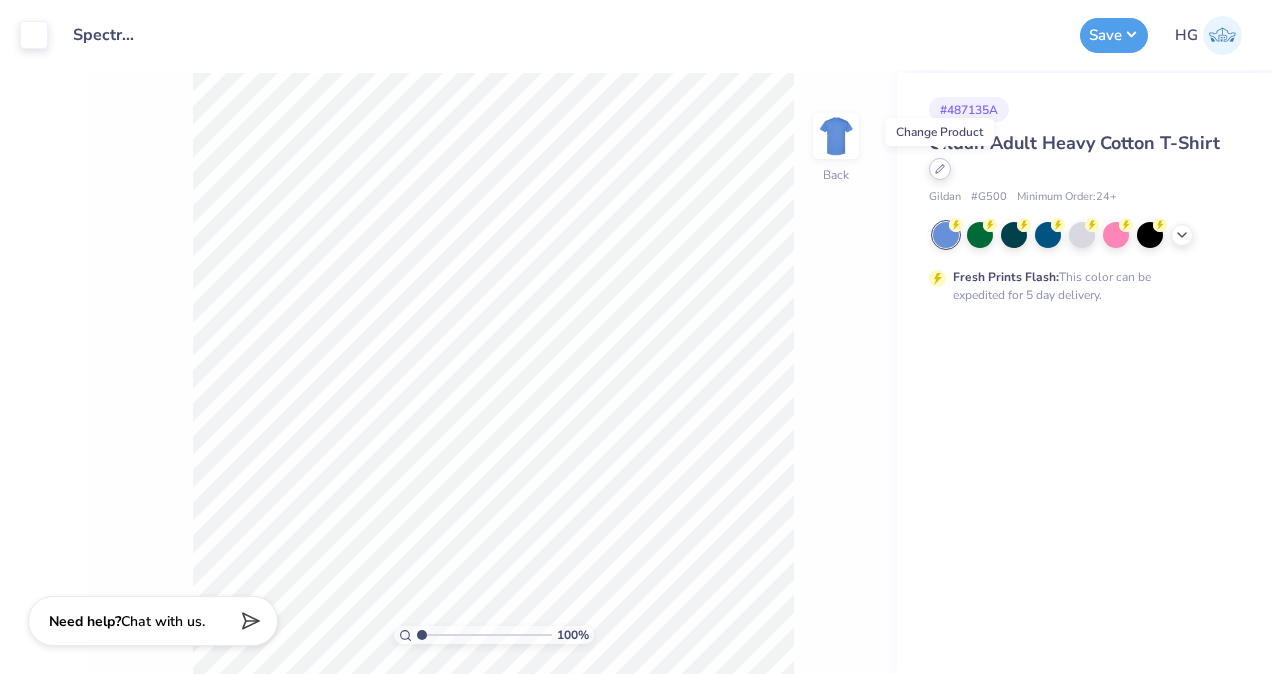 click 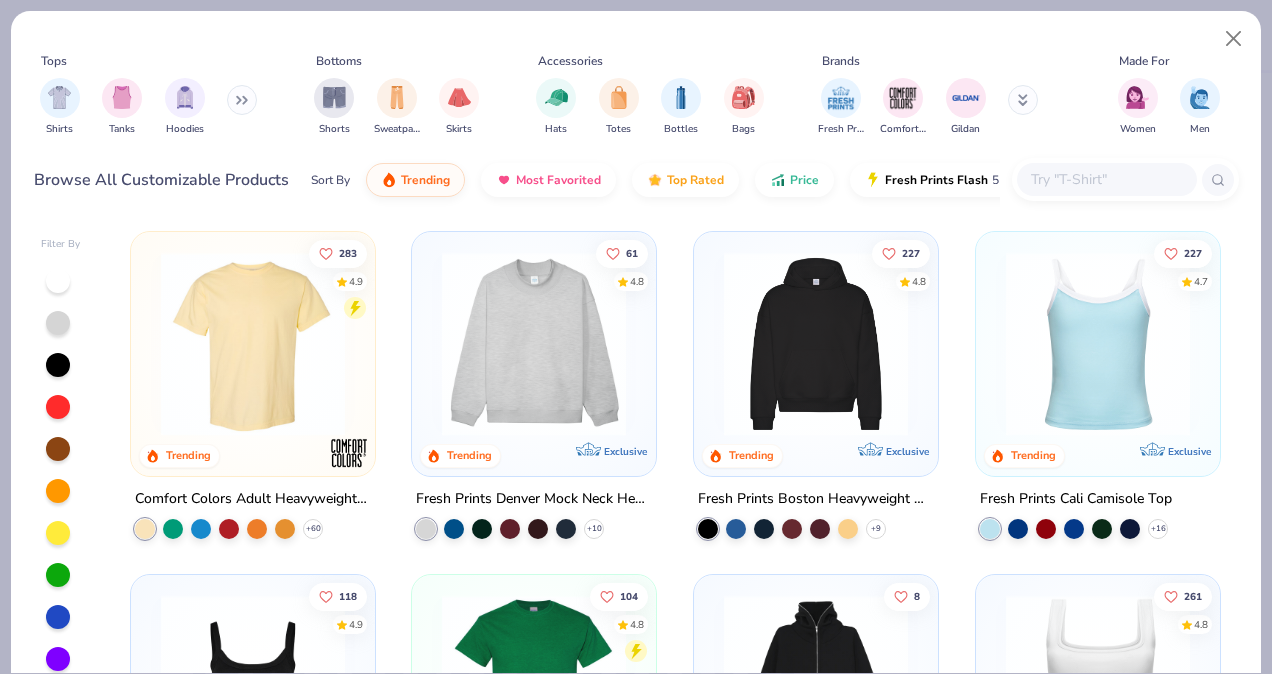 click at bounding box center (1106, 179) 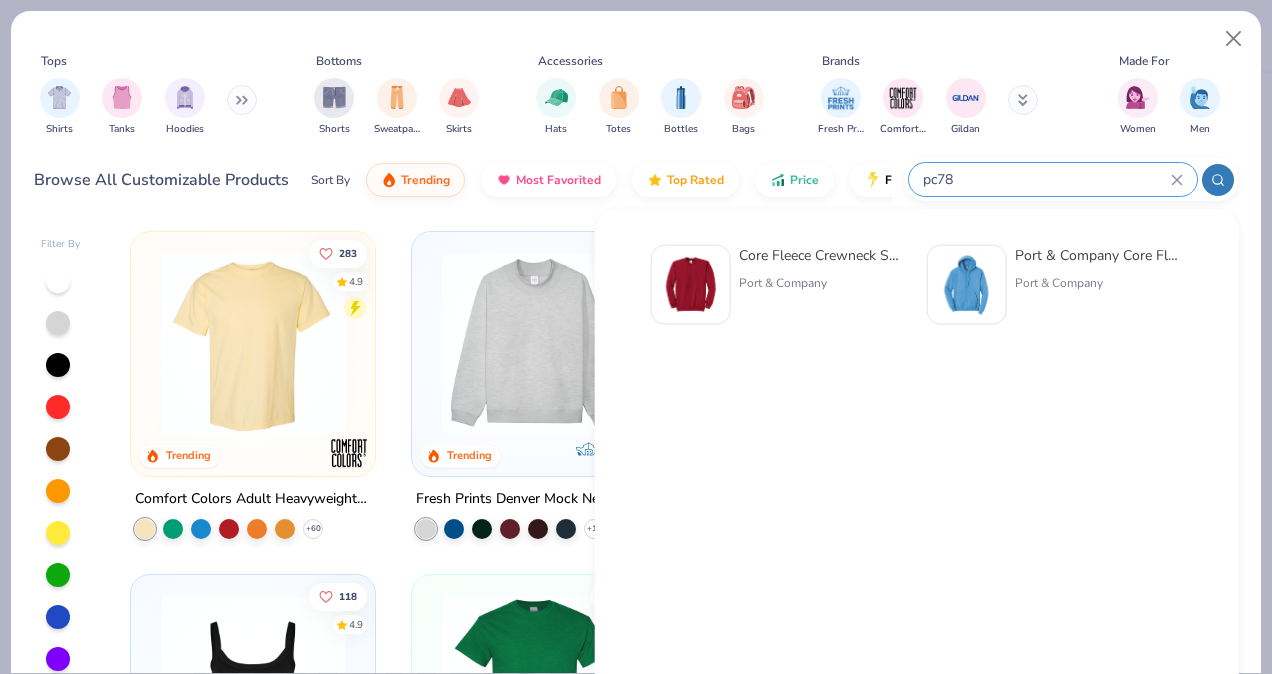 type on "pc78" 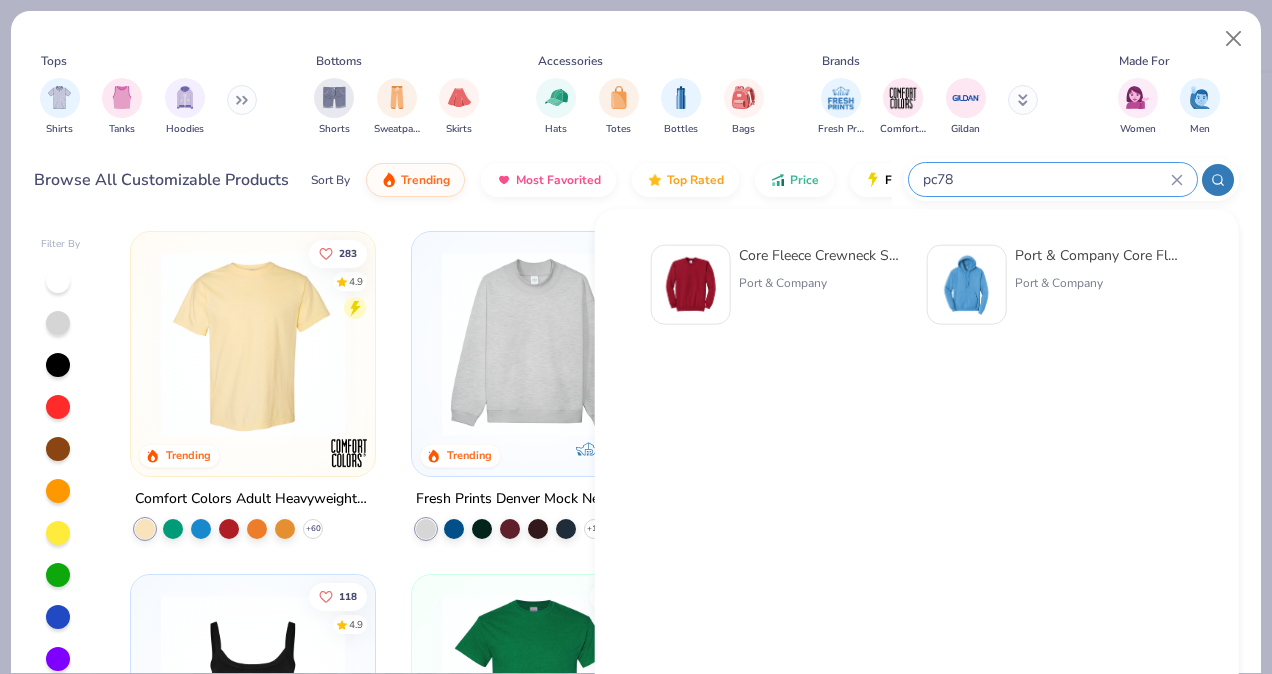 click on "Port & Company" at bounding box center [823, 283] 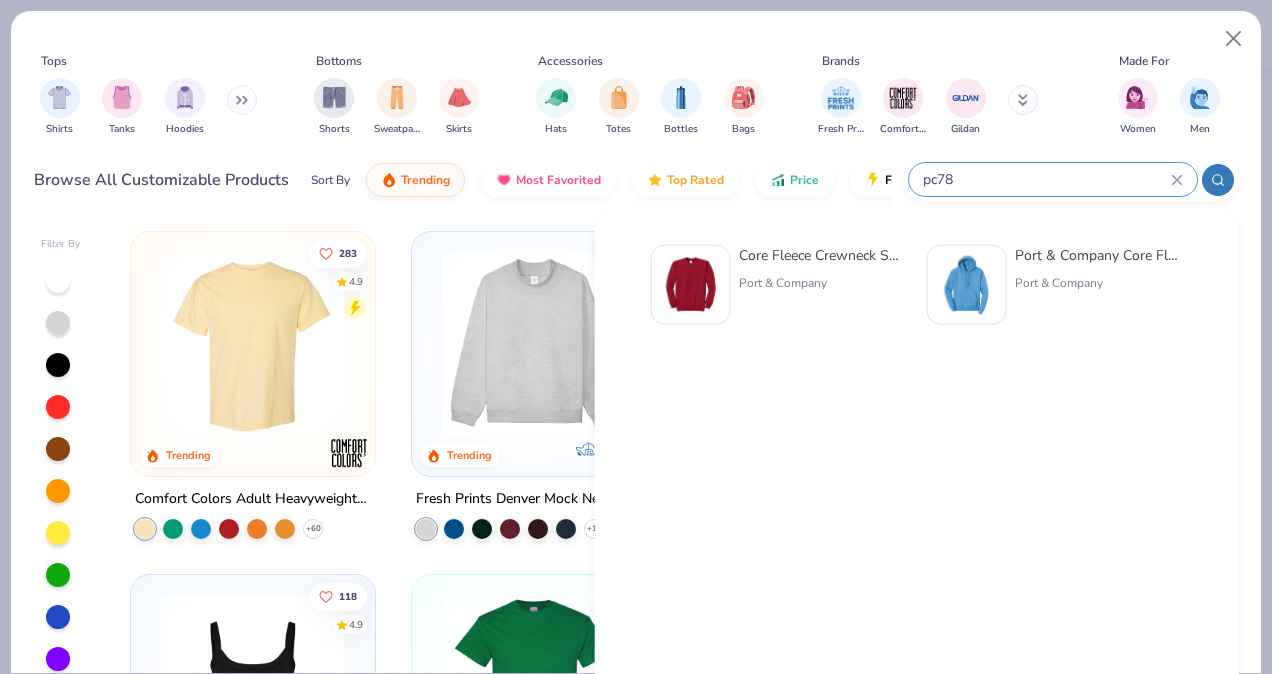 type 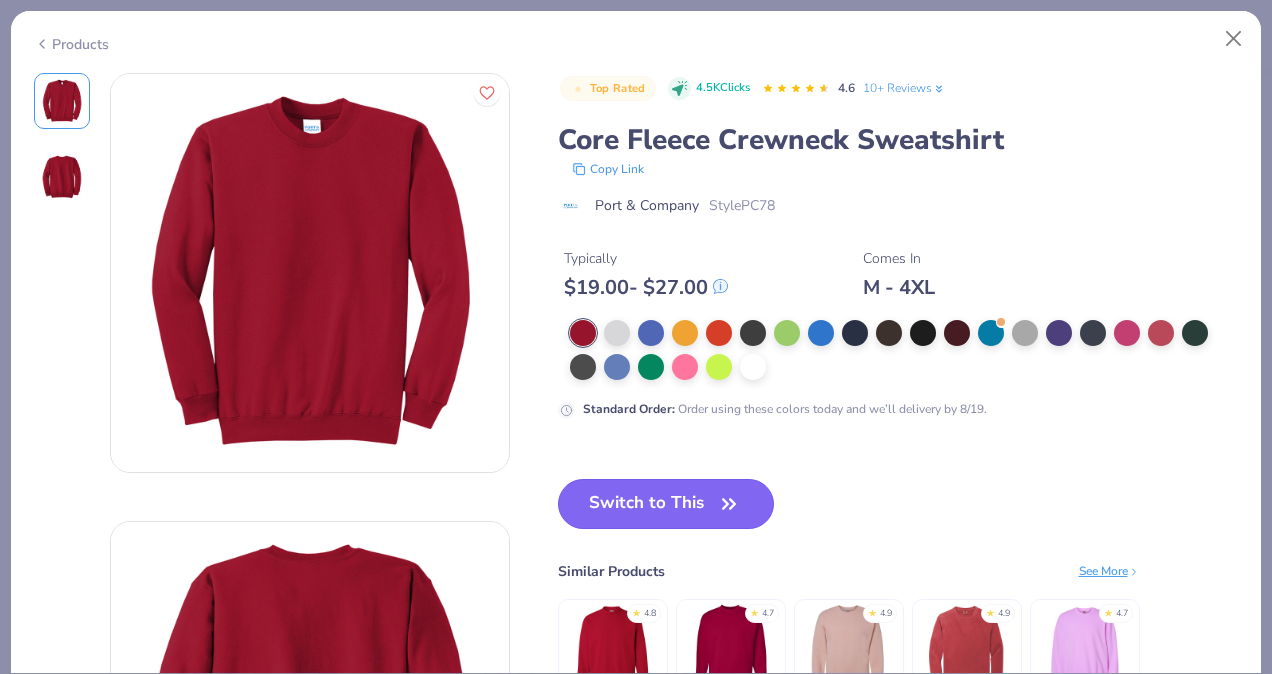 click 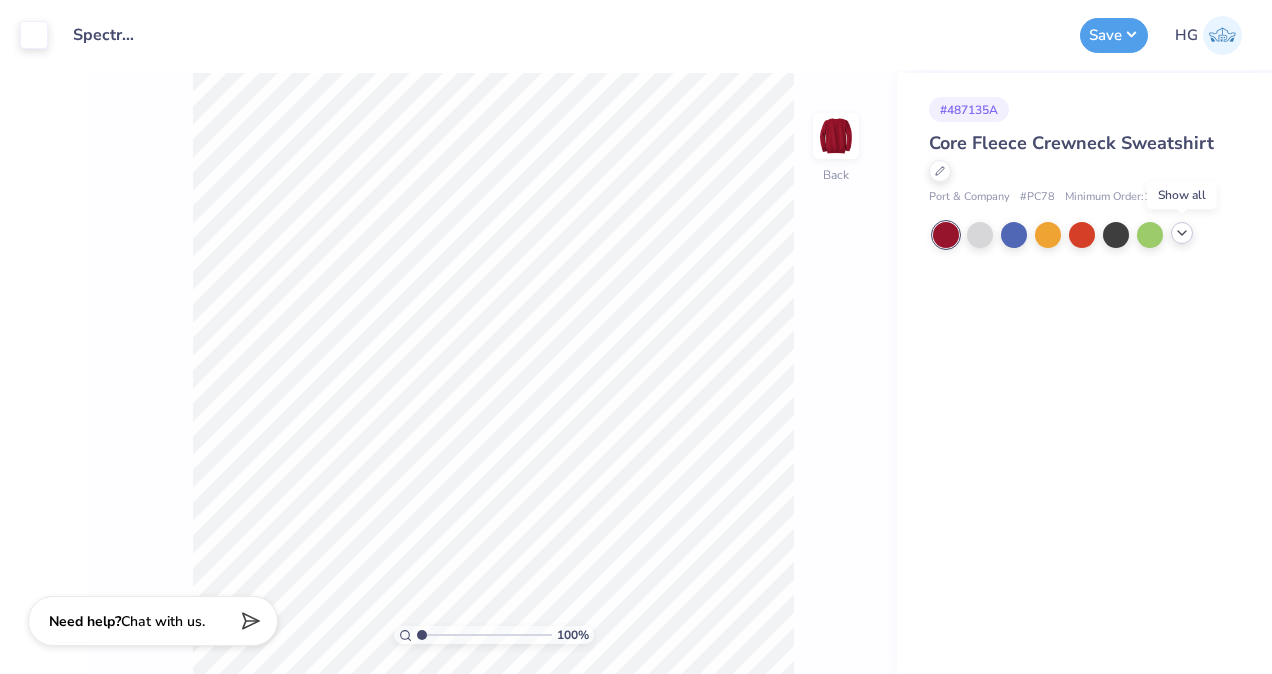 click 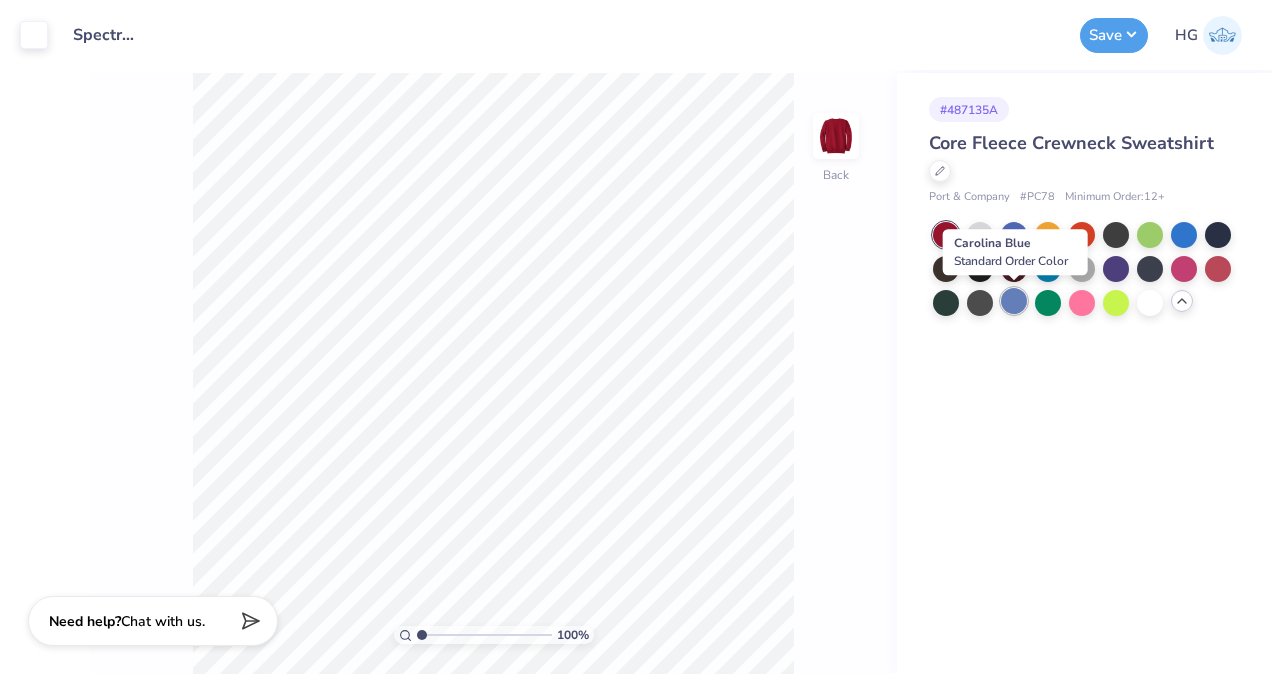 click at bounding box center (1014, 301) 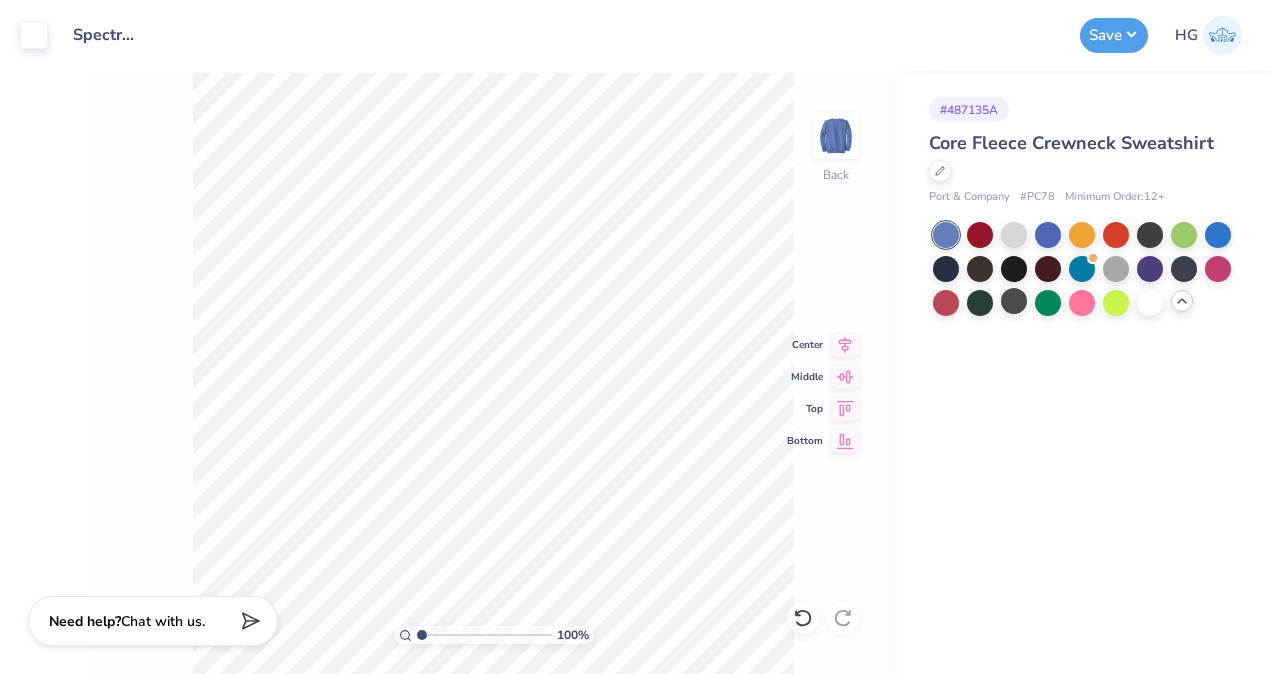 click on "# 487135A Core Fleece Crewneck Sweatshirt Port & Company # PC78 Minimum Order:  12 +" at bounding box center [1084, 373] 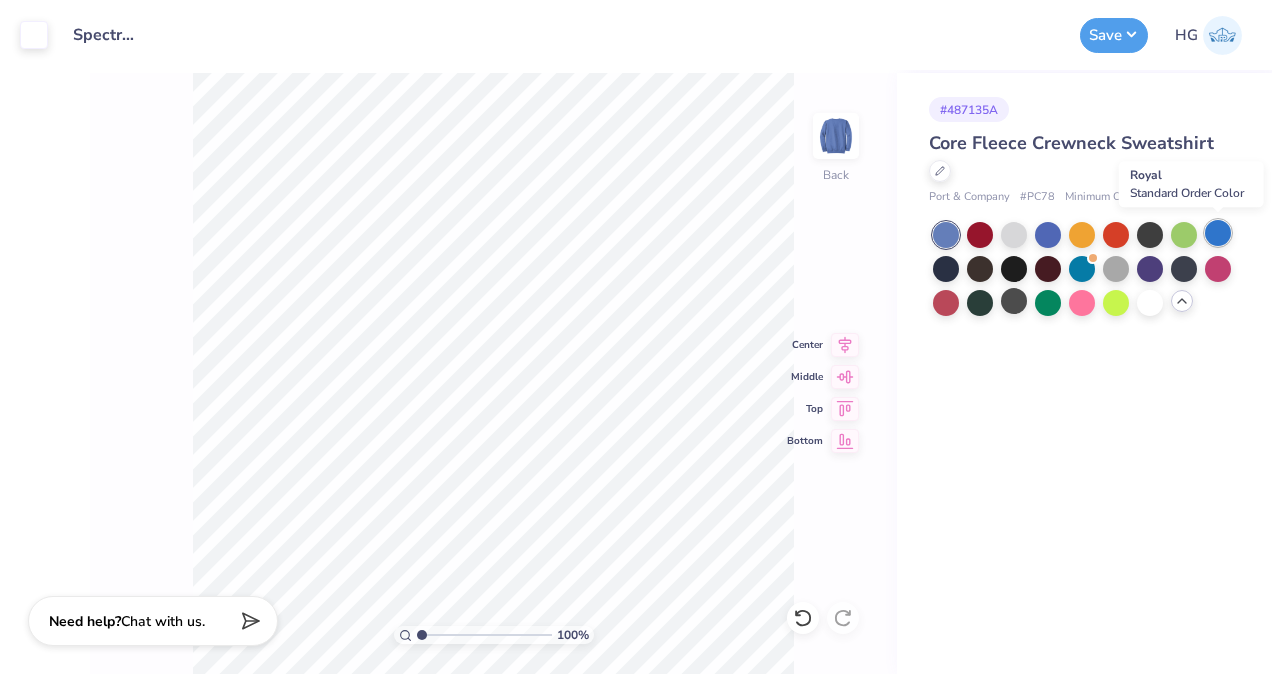 click at bounding box center (1218, 233) 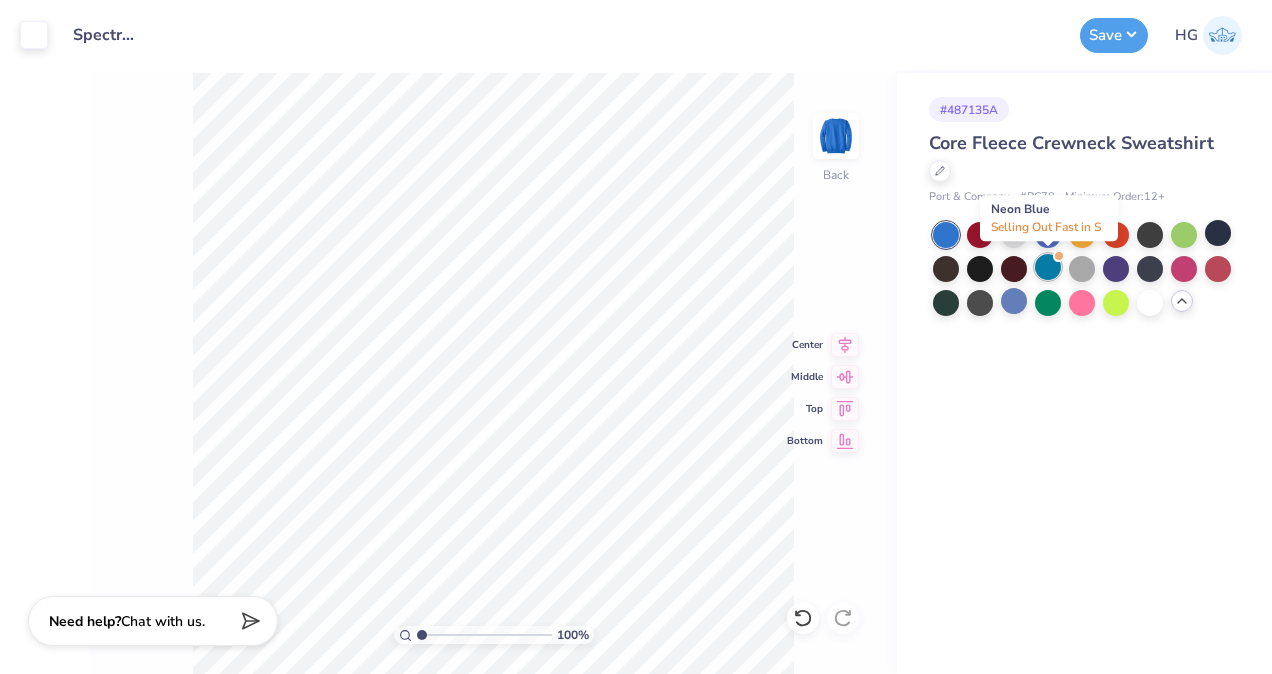 click at bounding box center [1048, 267] 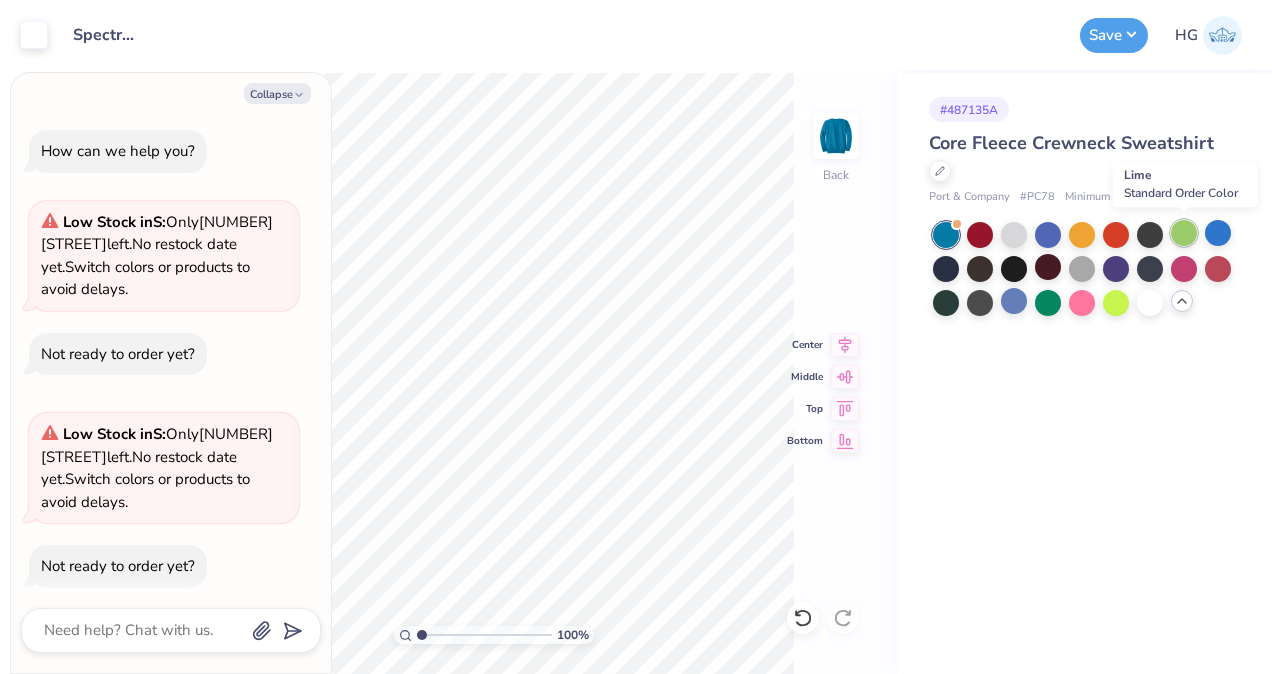 click at bounding box center [1184, 233] 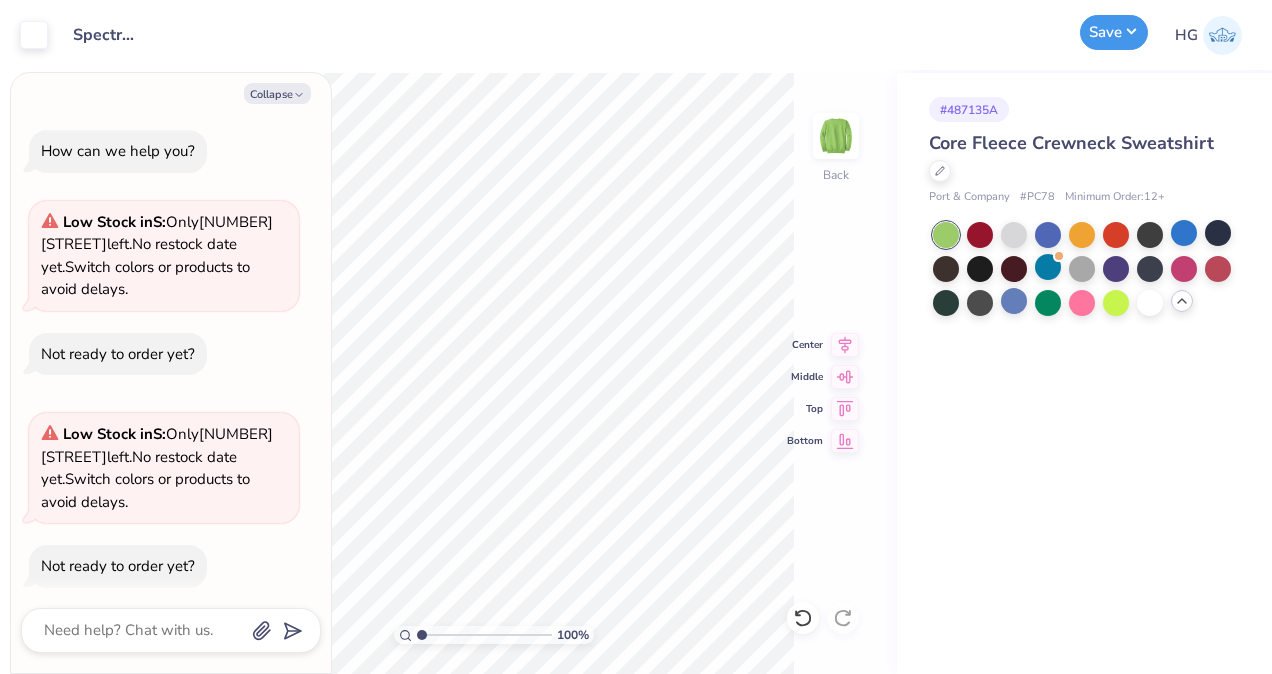 click on "Save" at bounding box center [1114, 32] 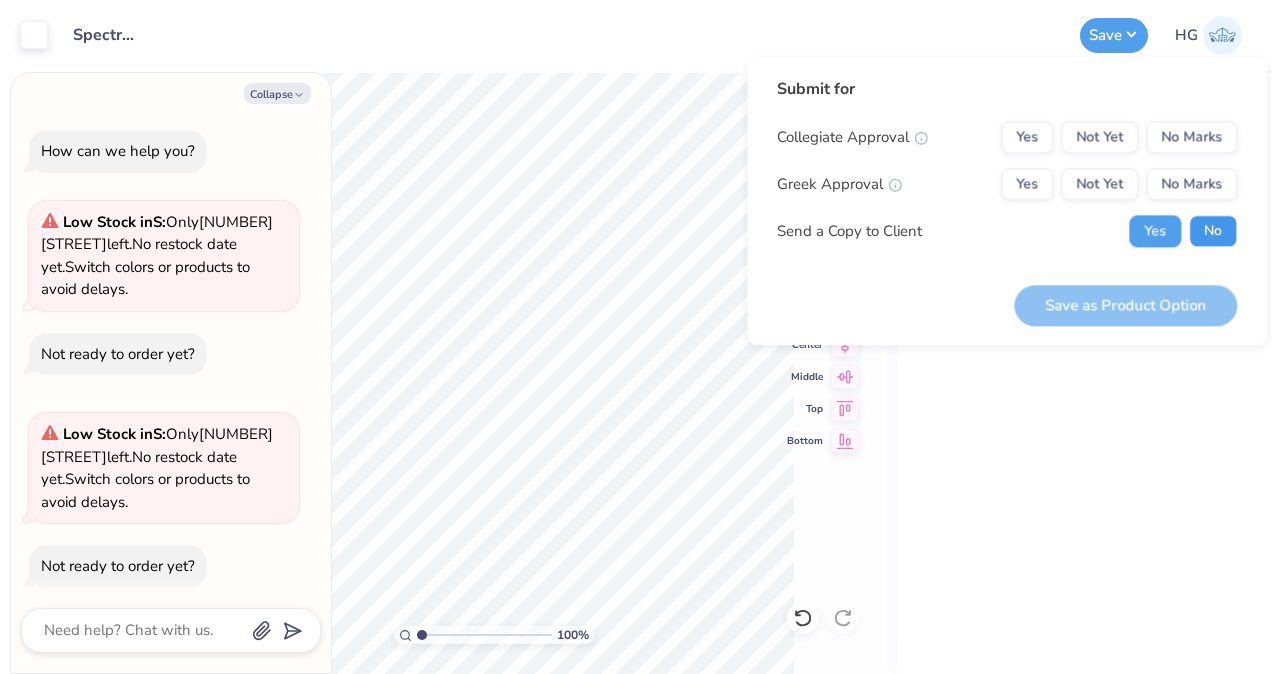 click on "No" at bounding box center (1213, 231) 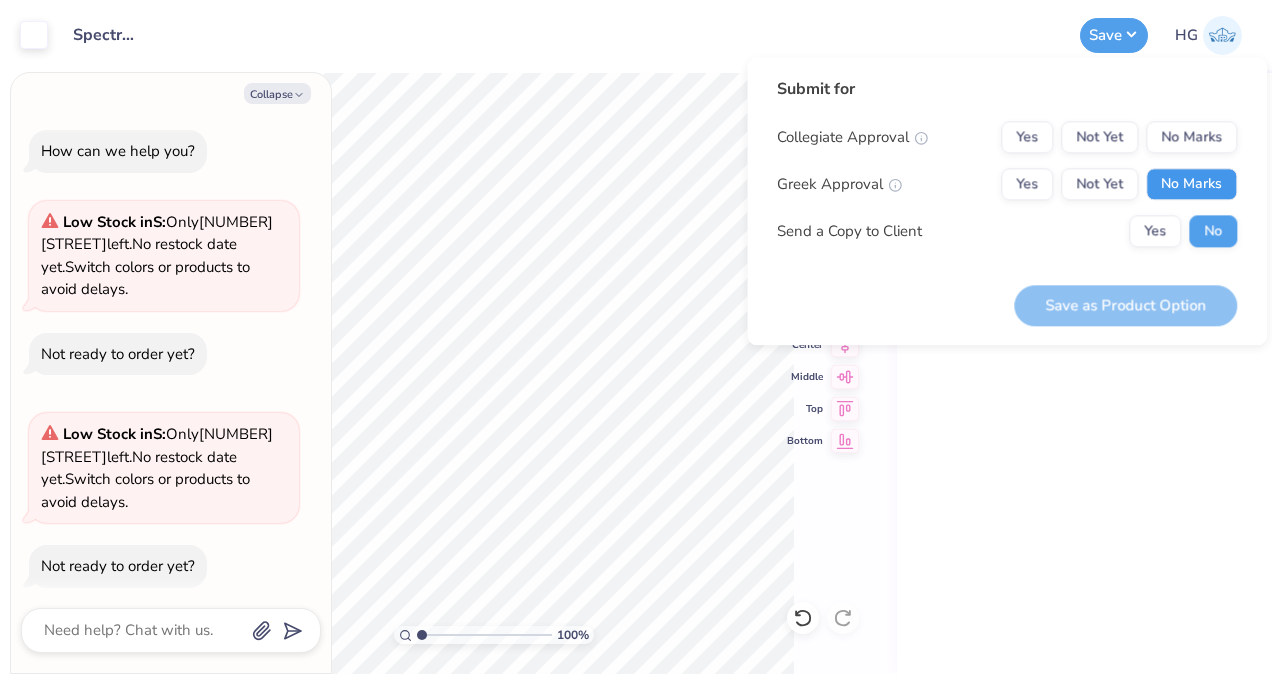 click on "No Marks" at bounding box center (1191, 184) 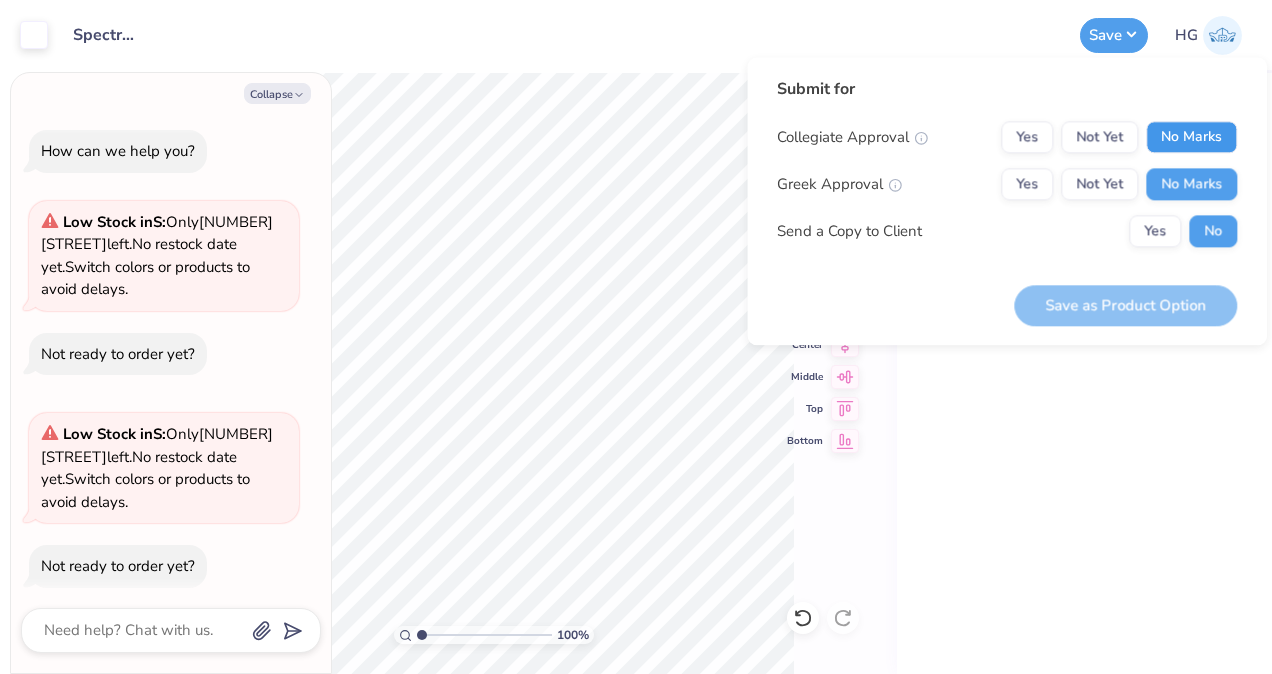 click on "No Marks" at bounding box center [1191, 137] 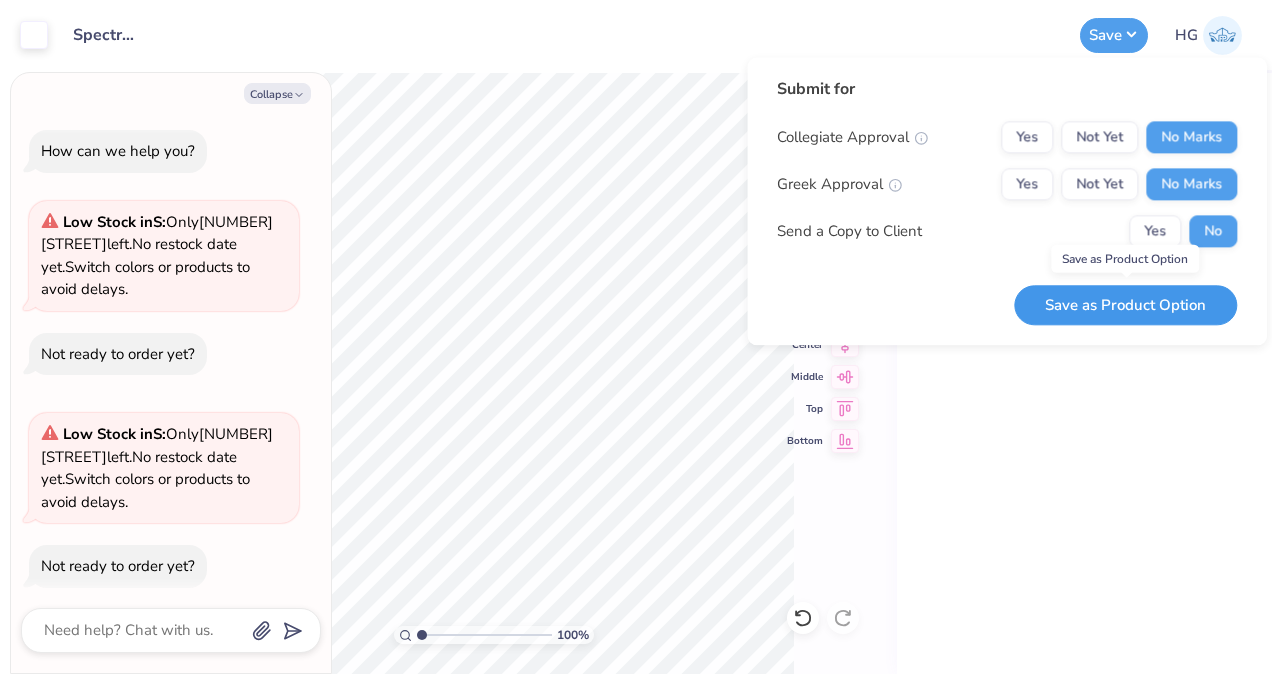 click on "Save as Product Option" at bounding box center (1125, 305) 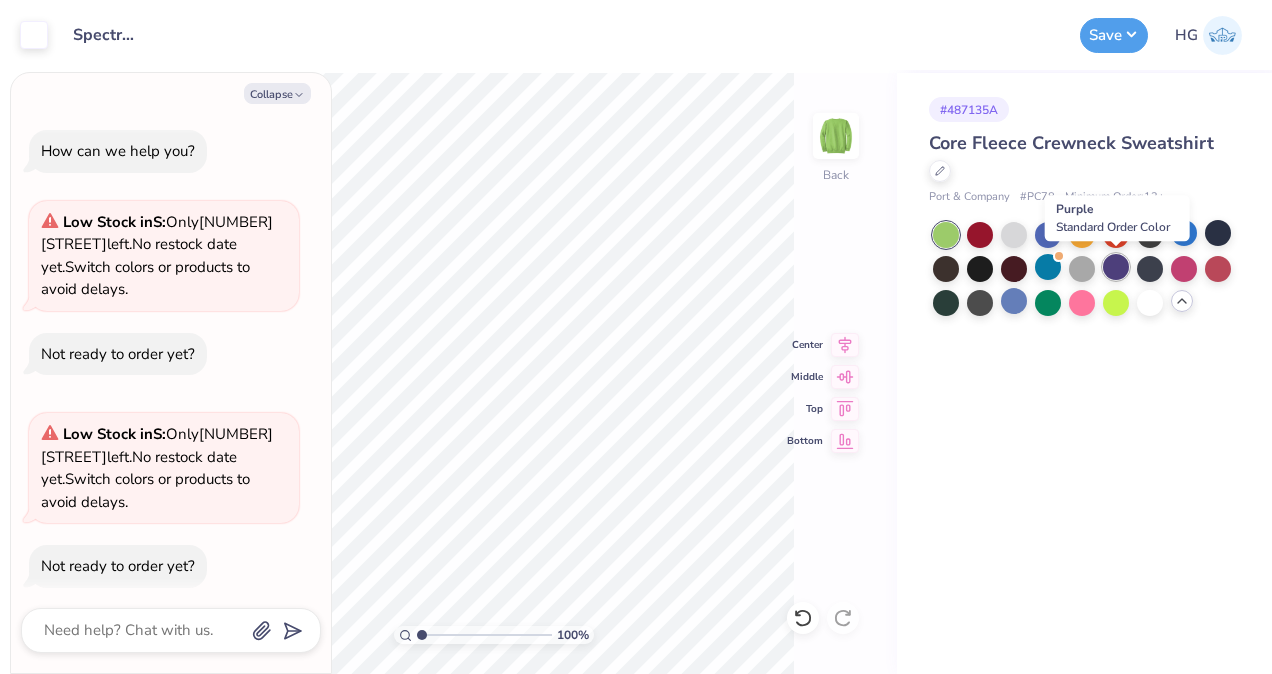 click at bounding box center (1116, 267) 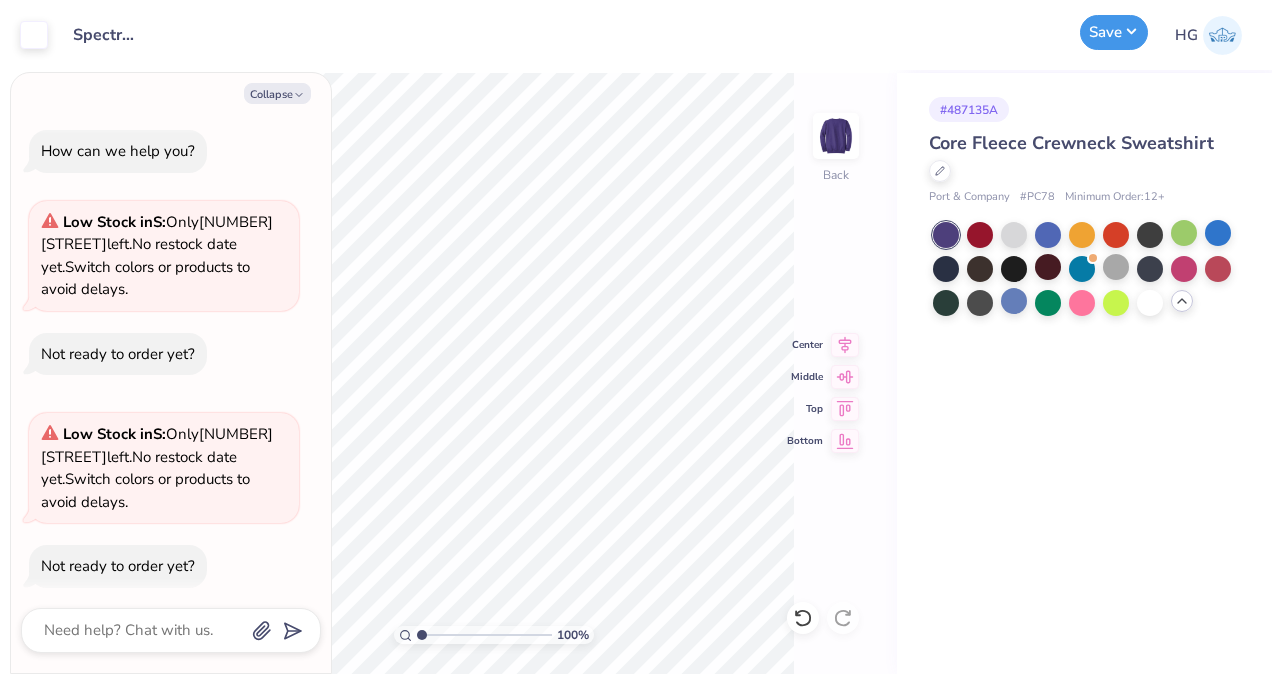 click on "Save" at bounding box center [1114, 32] 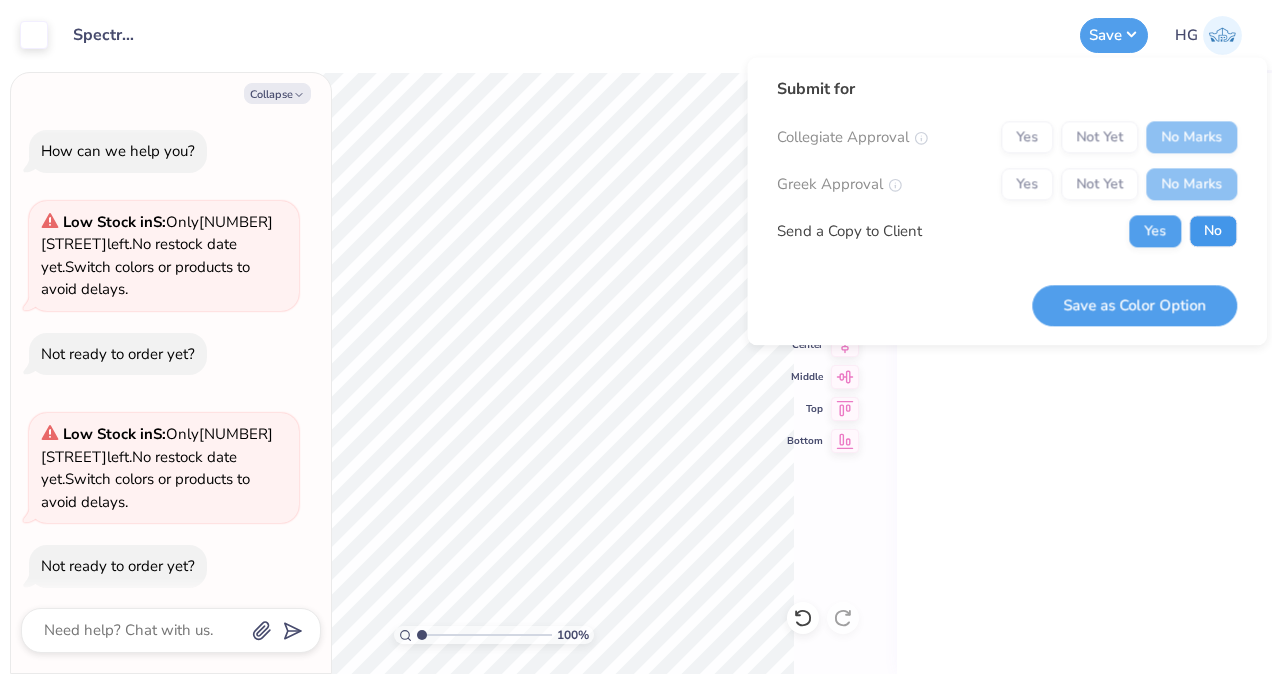 click on "No" at bounding box center [1213, 231] 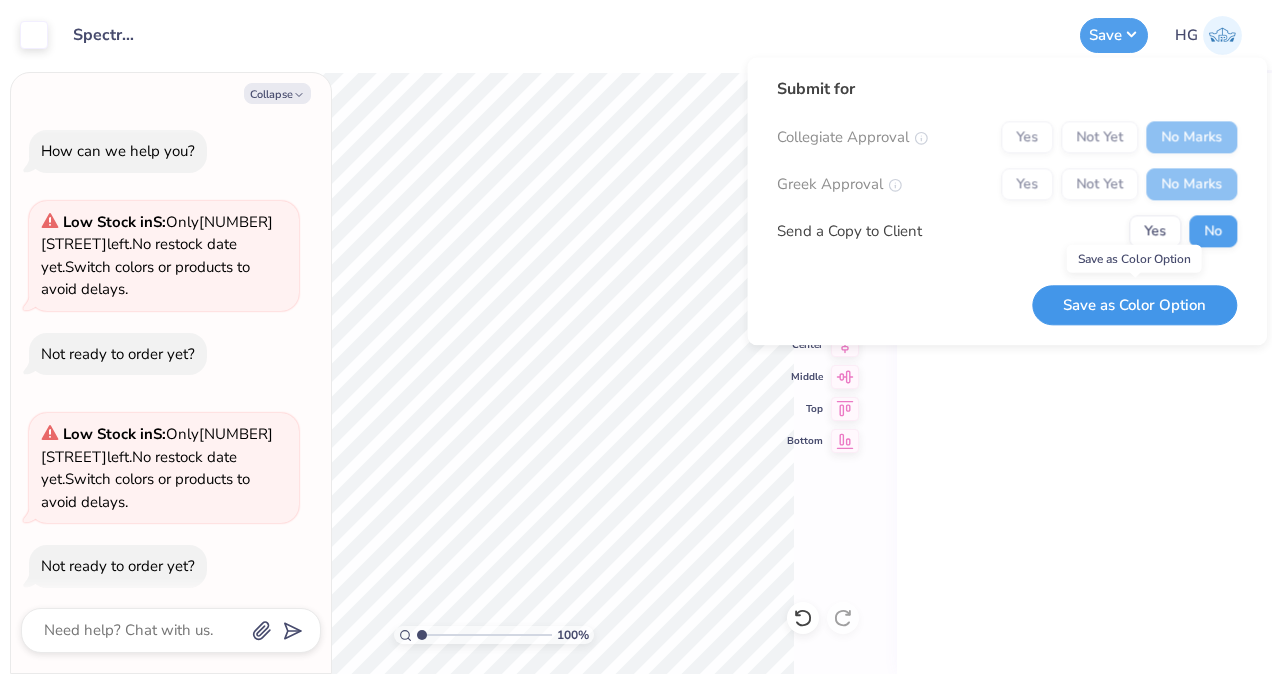 click on "Save as Color Option" at bounding box center [1134, 305] 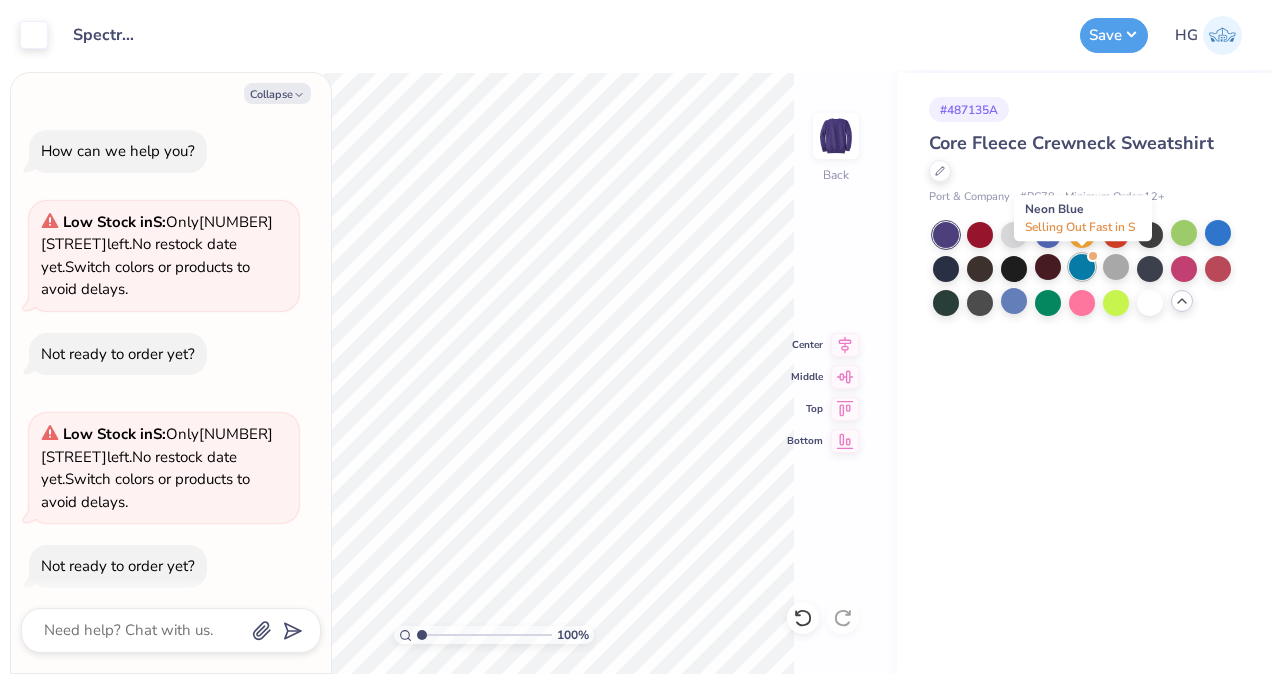 click at bounding box center (1082, 267) 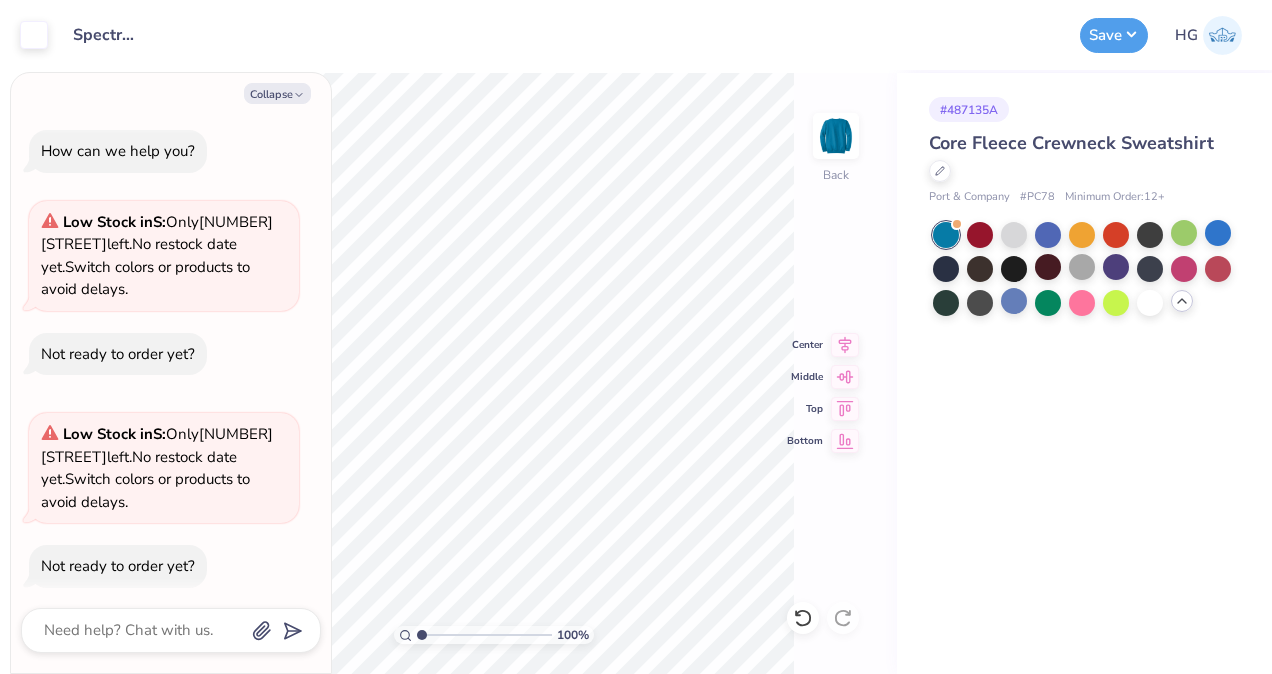 scroll, scrollTop: 160, scrollLeft: 0, axis: vertical 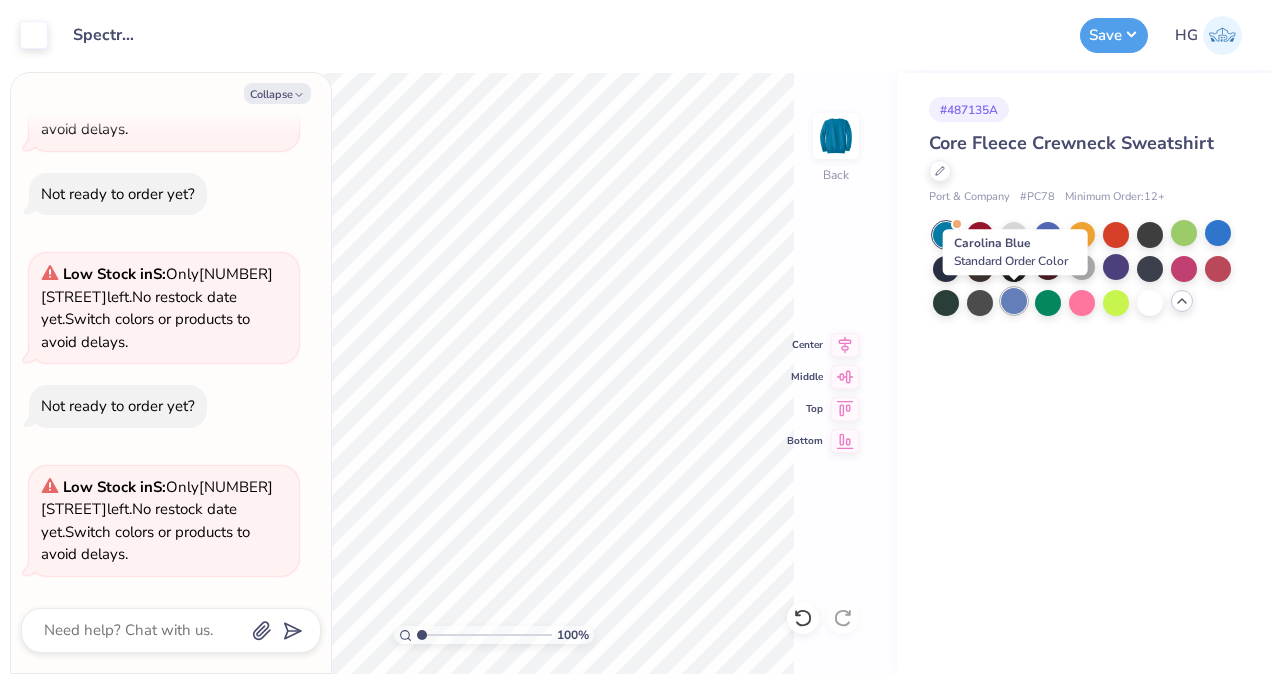 click at bounding box center [1014, 301] 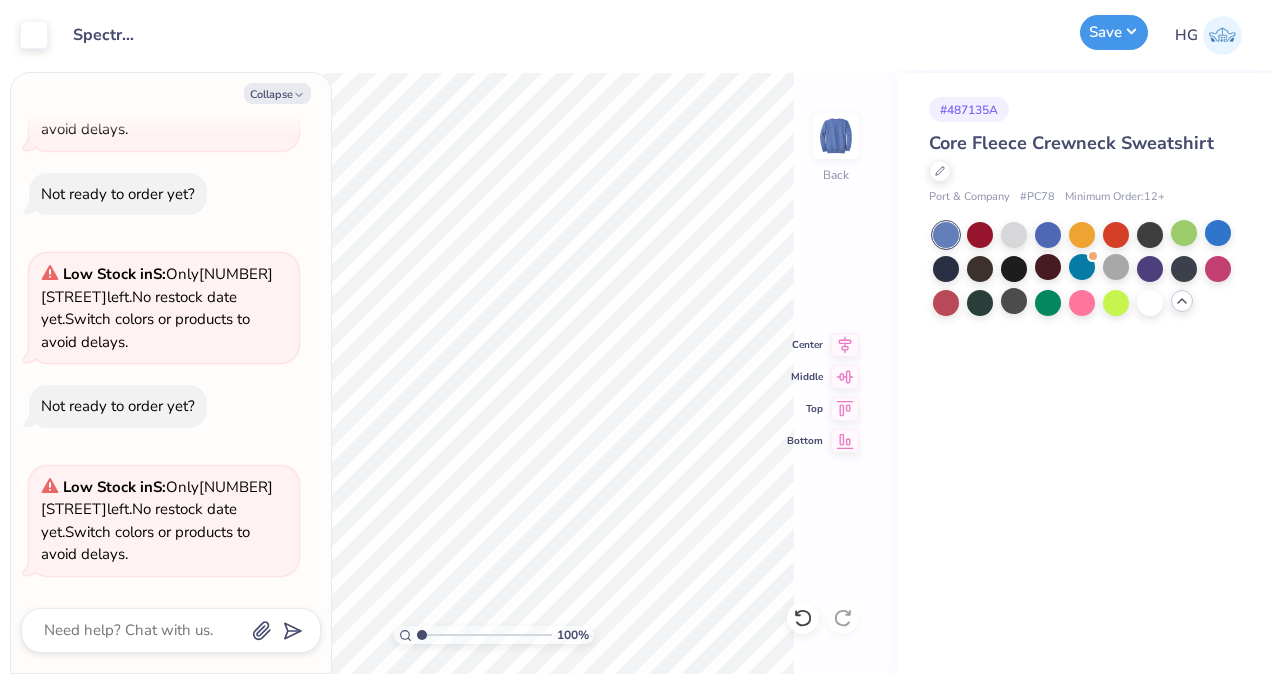 click on "Save" at bounding box center [1114, 32] 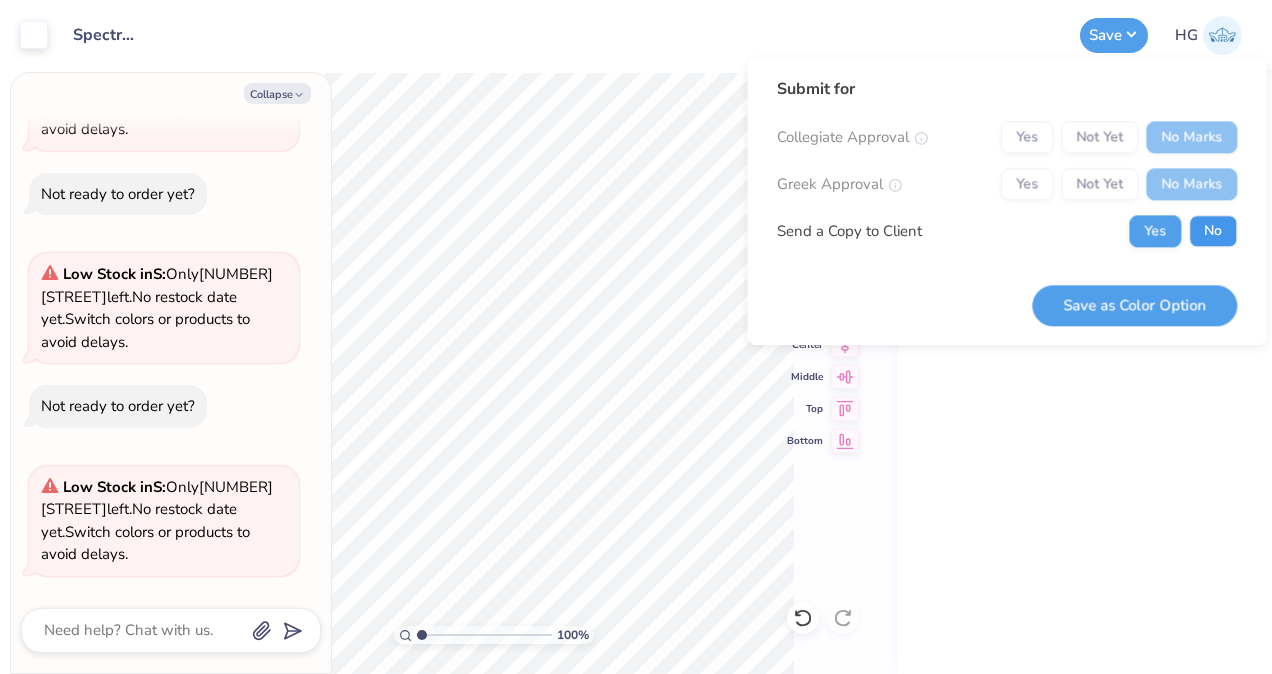 click on "No" at bounding box center (1213, 231) 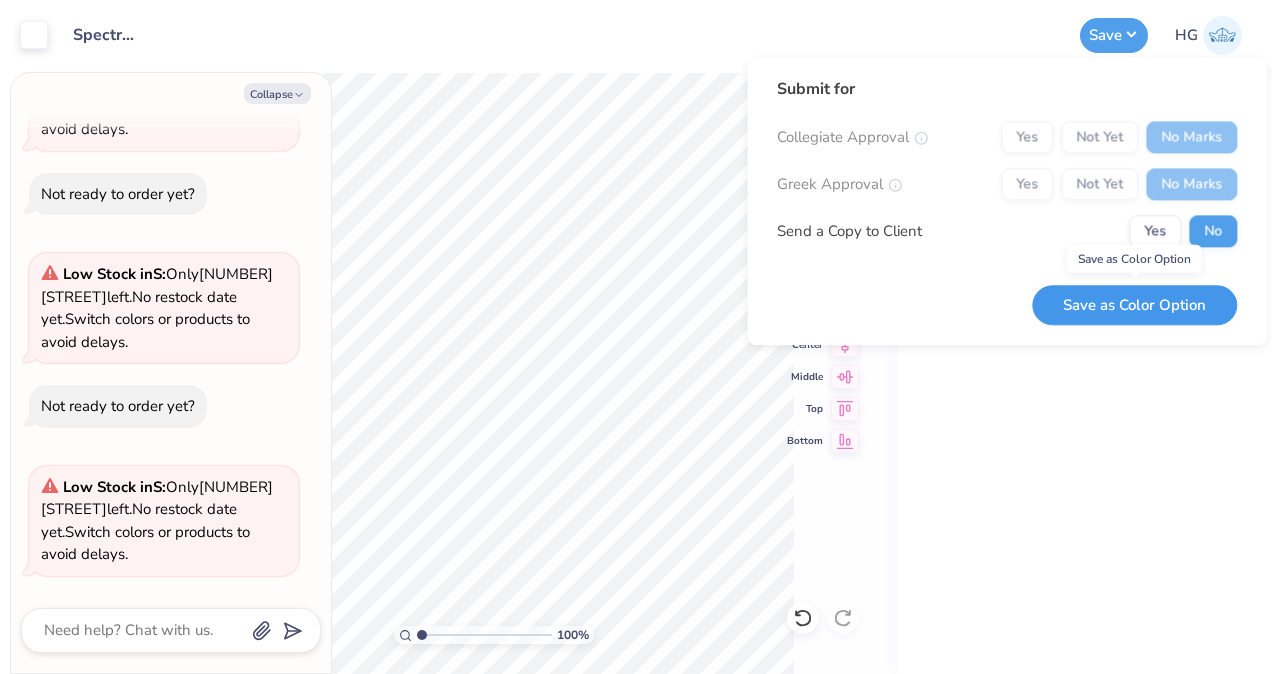 click on "Save as Color Option" at bounding box center (1134, 305) 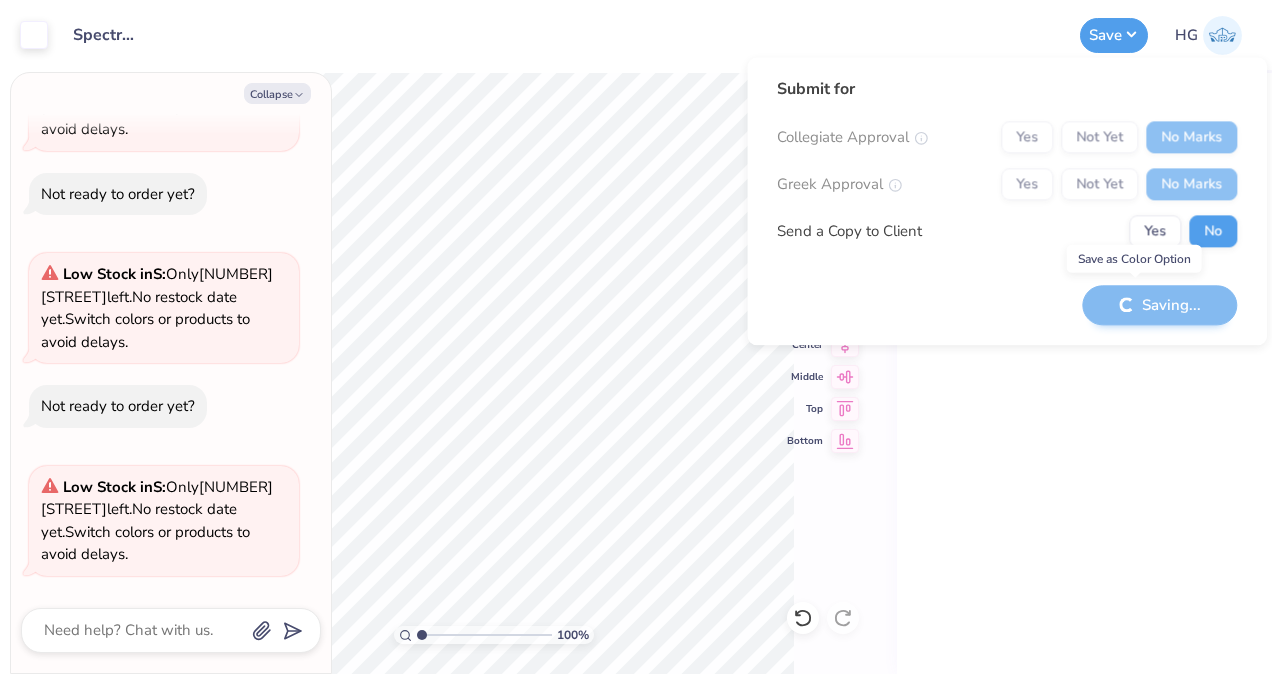 type on "x" 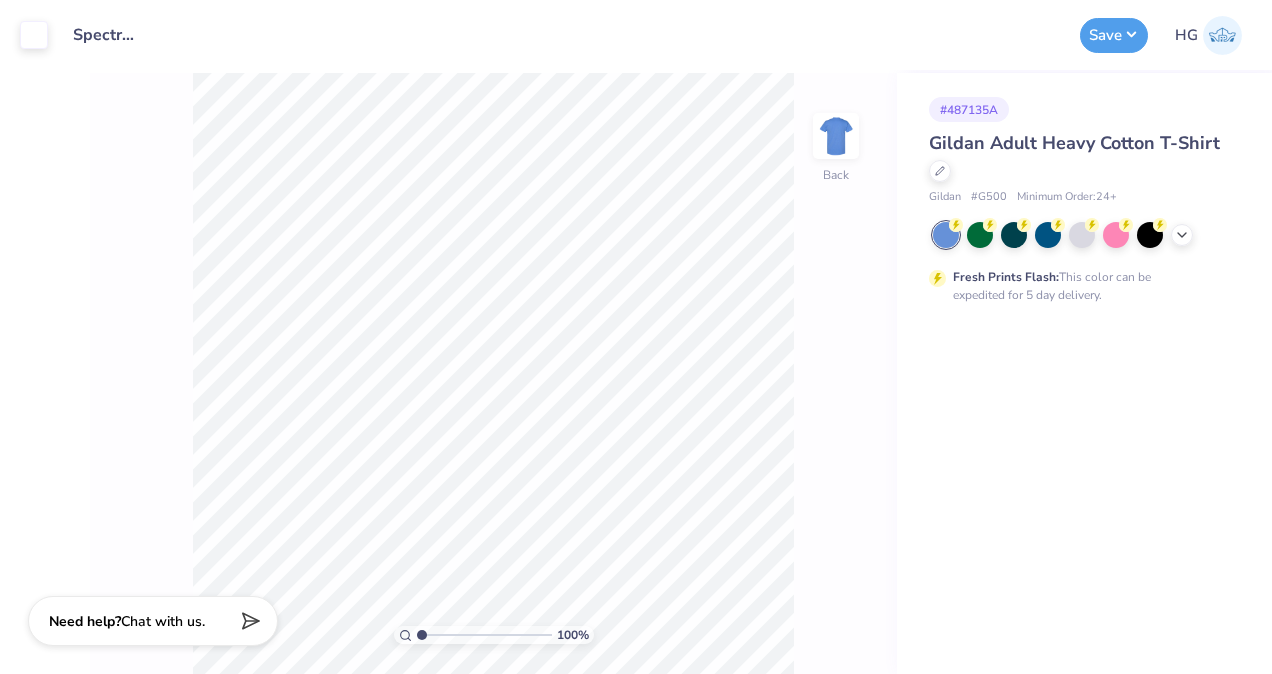scroll, scrollTop: 0, scrollLeft: 0, axis: both 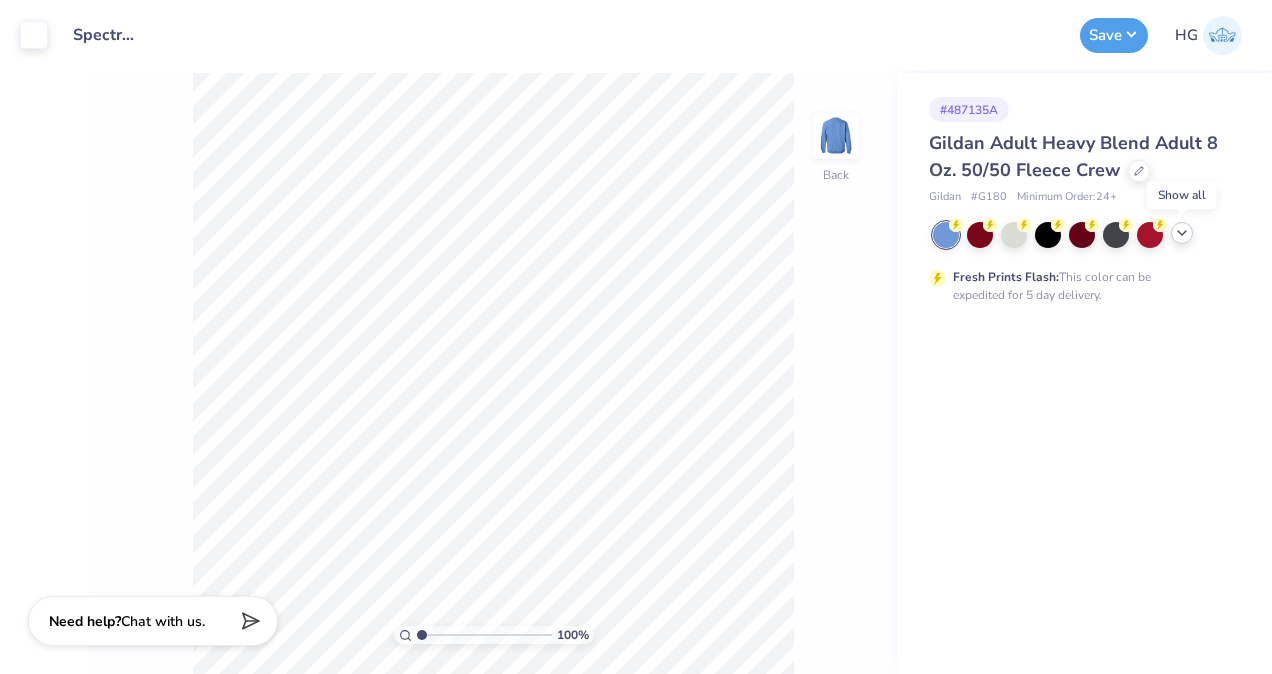 click 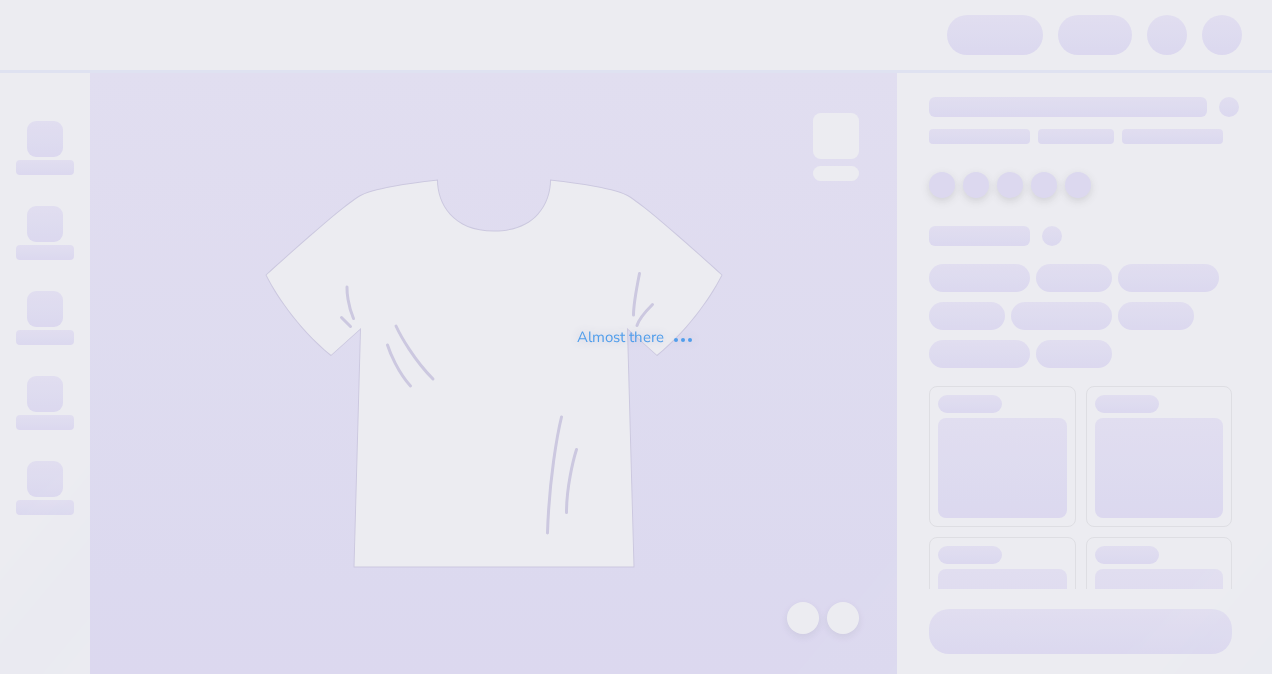 scroll, scrollTop: 0, scrollLeft: 0, axis: both 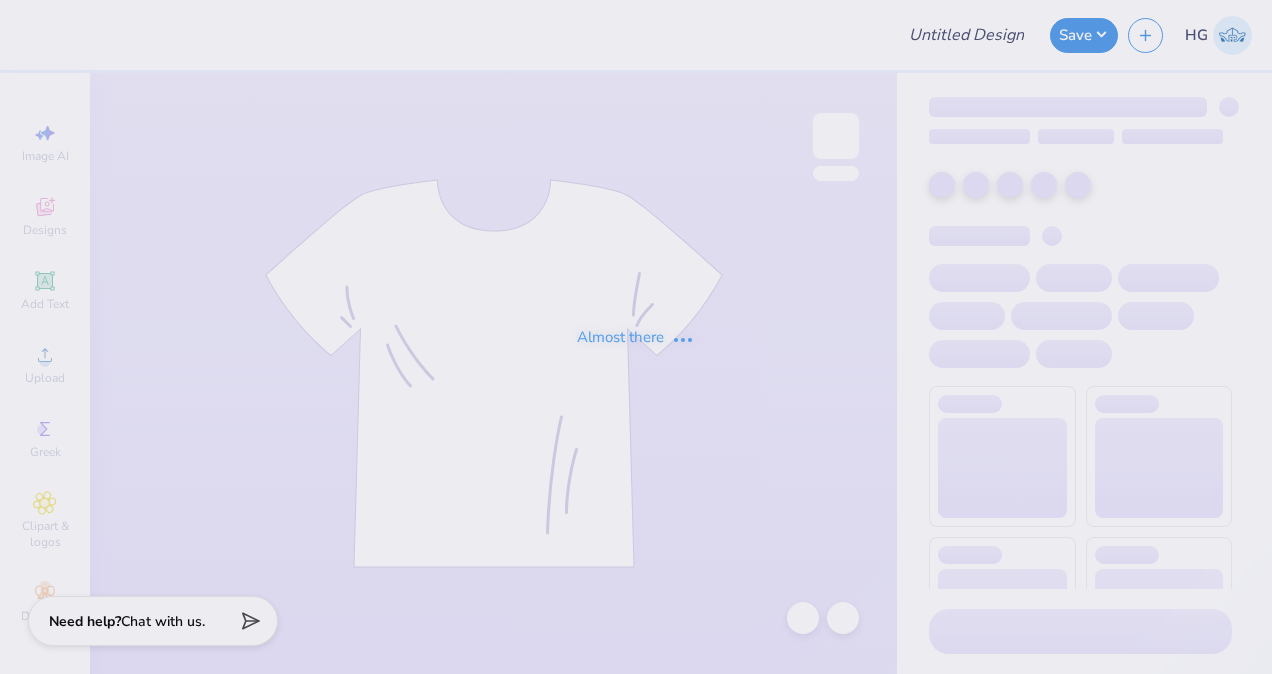 type on "Spectrum Achievers" 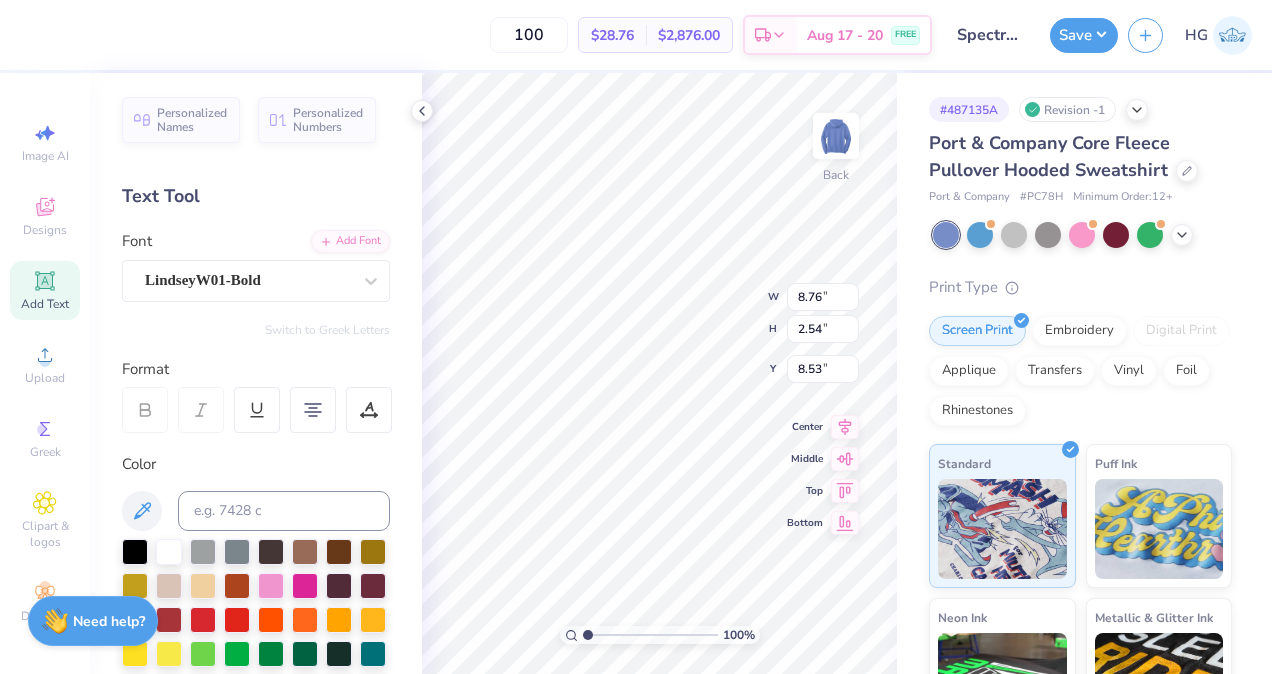 scroll, scrollTop: 16, scrollLeft: 2, axis: both 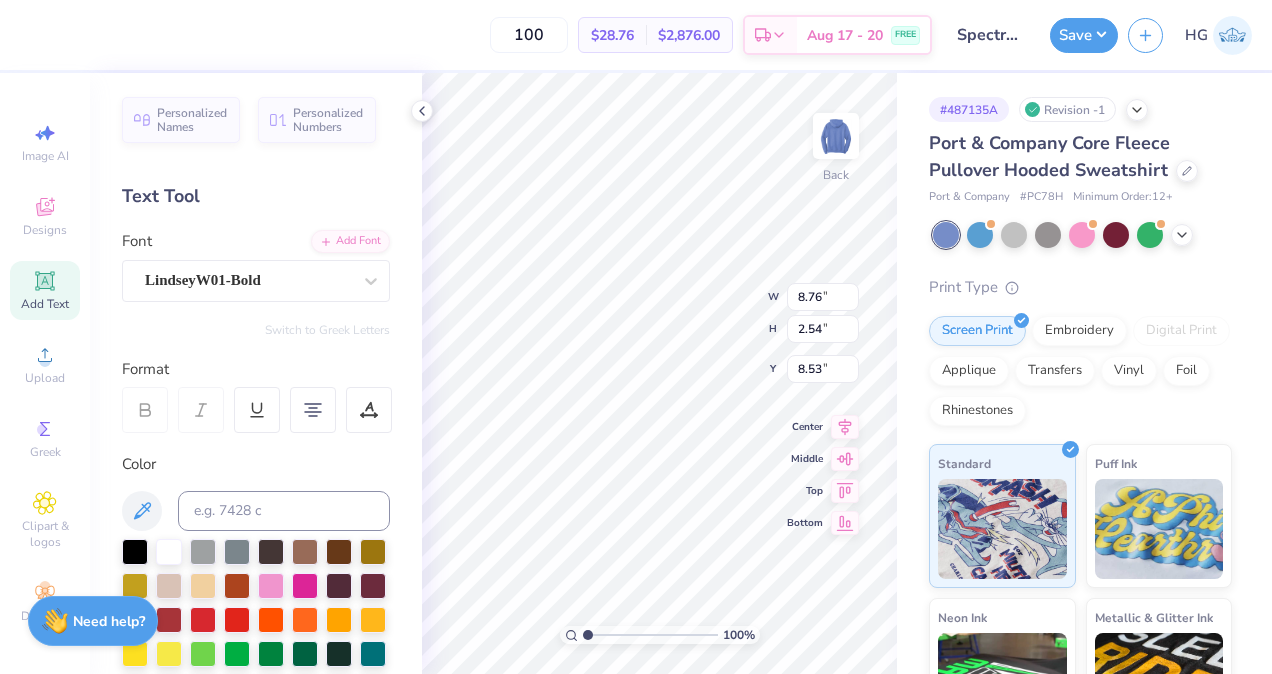 type on "Changing Lives, Building Futures" 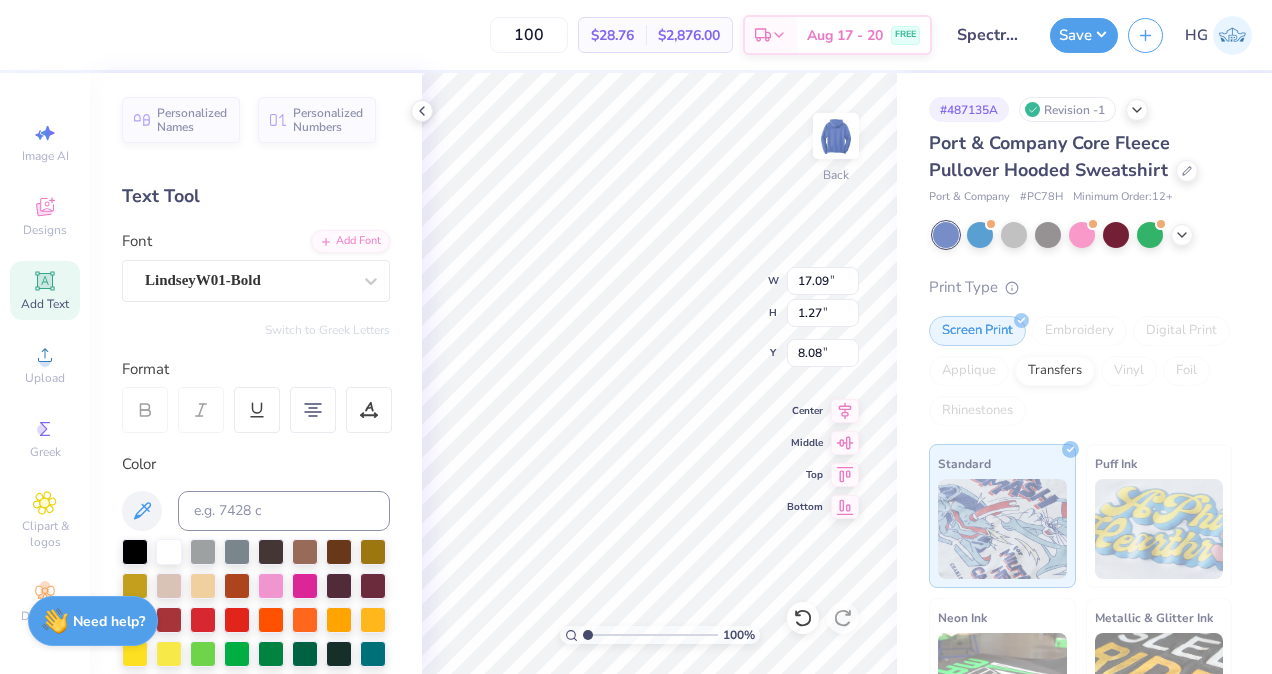 type on "8.08" 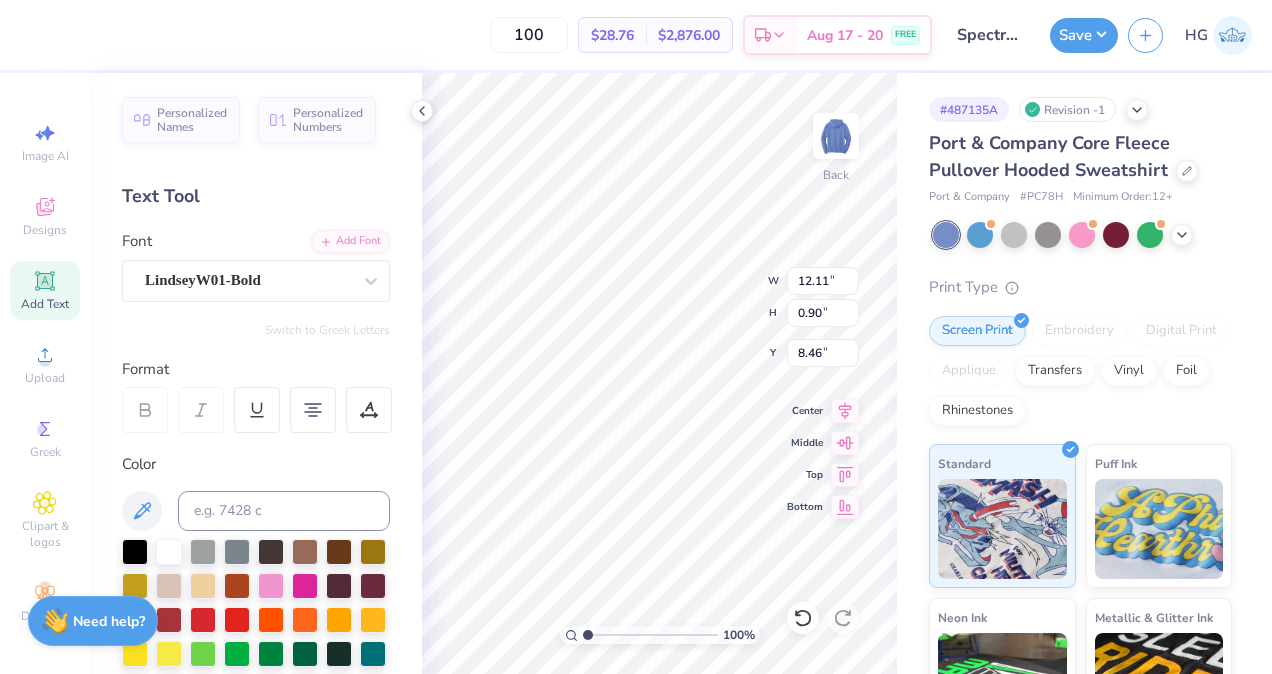 type on "12.11" 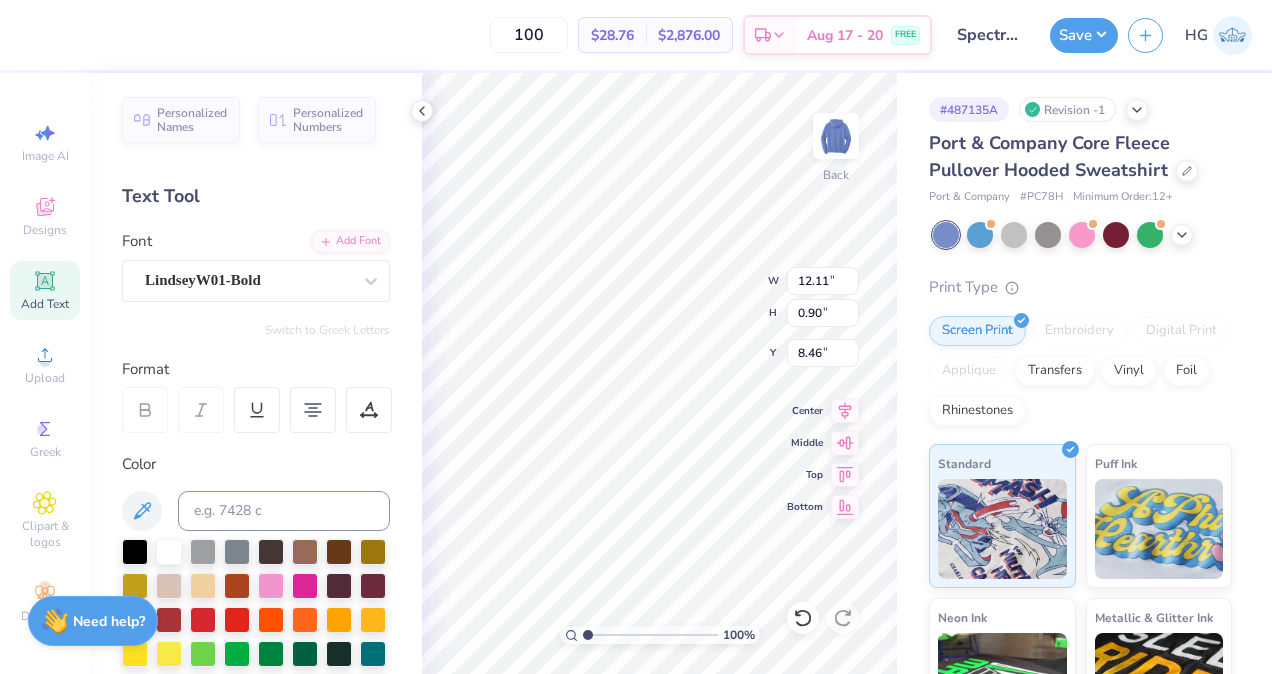 type on "8.23" 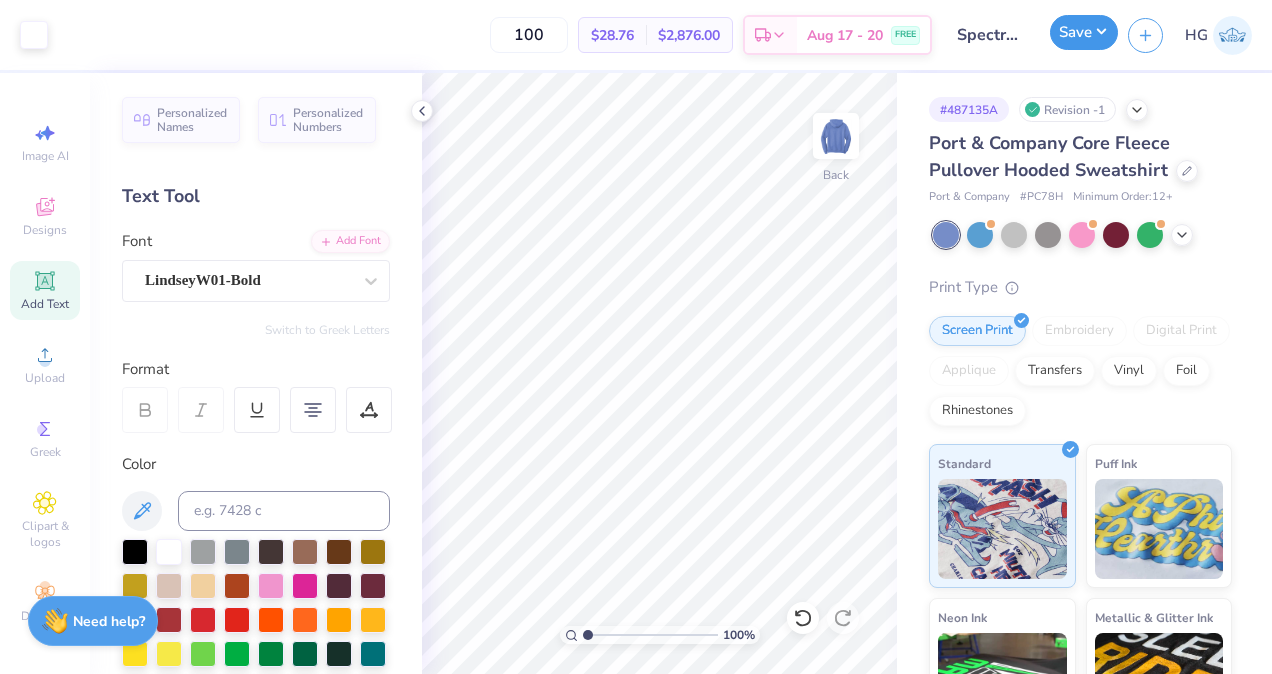 click on "Save" at bounding box center (1084, 32) 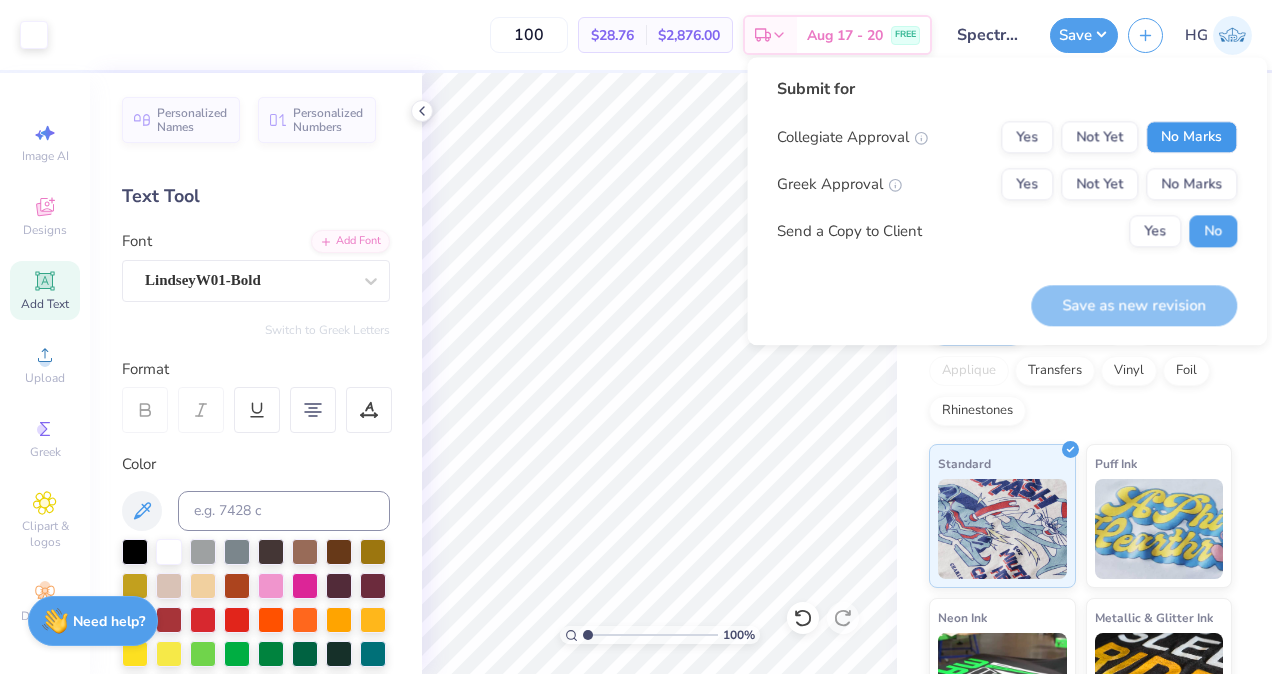 click on "No Marks" at bounding box center (1191, 137) 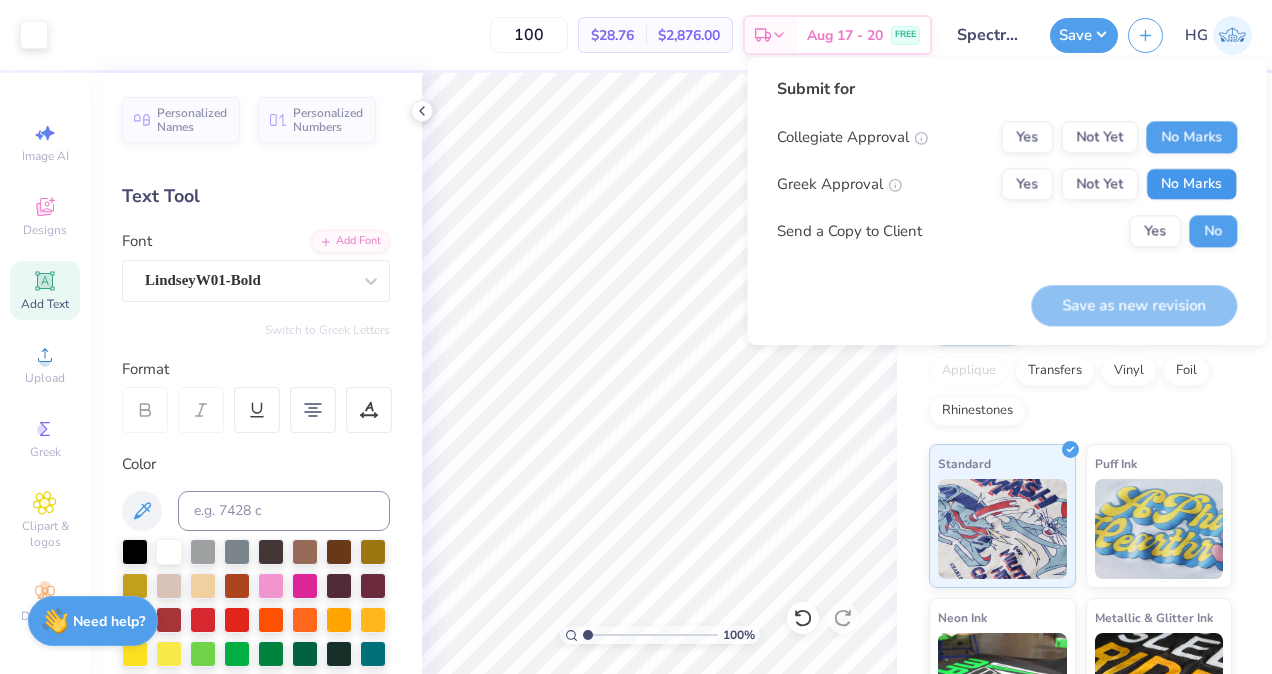 click on "No Marks" at bounding box center [1191, 184] 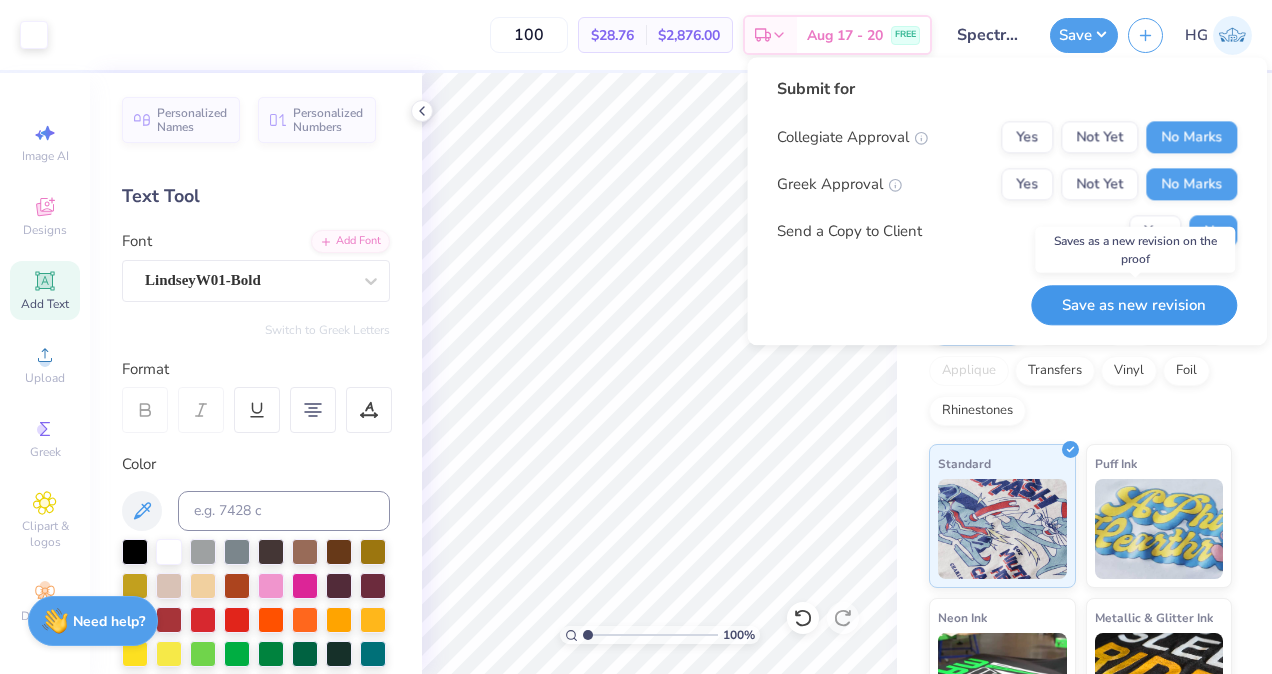click on "Save as new revision" at bounding box center [1134, 305] 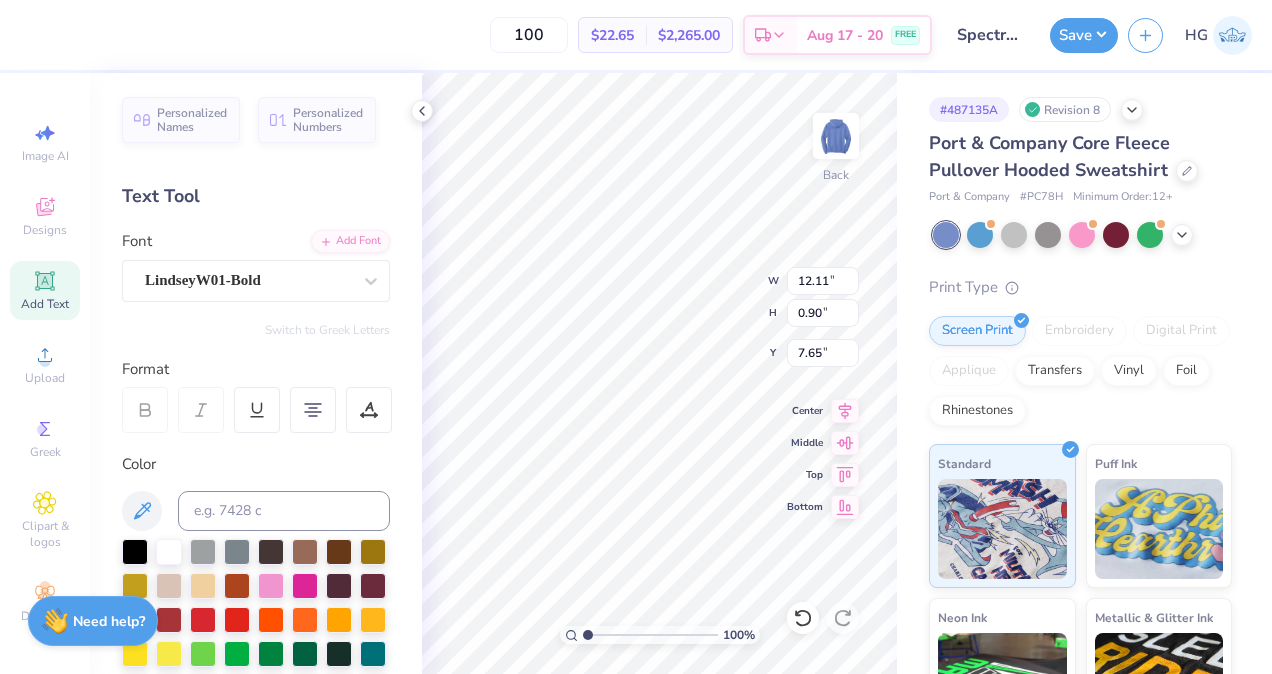 type on "7.65" 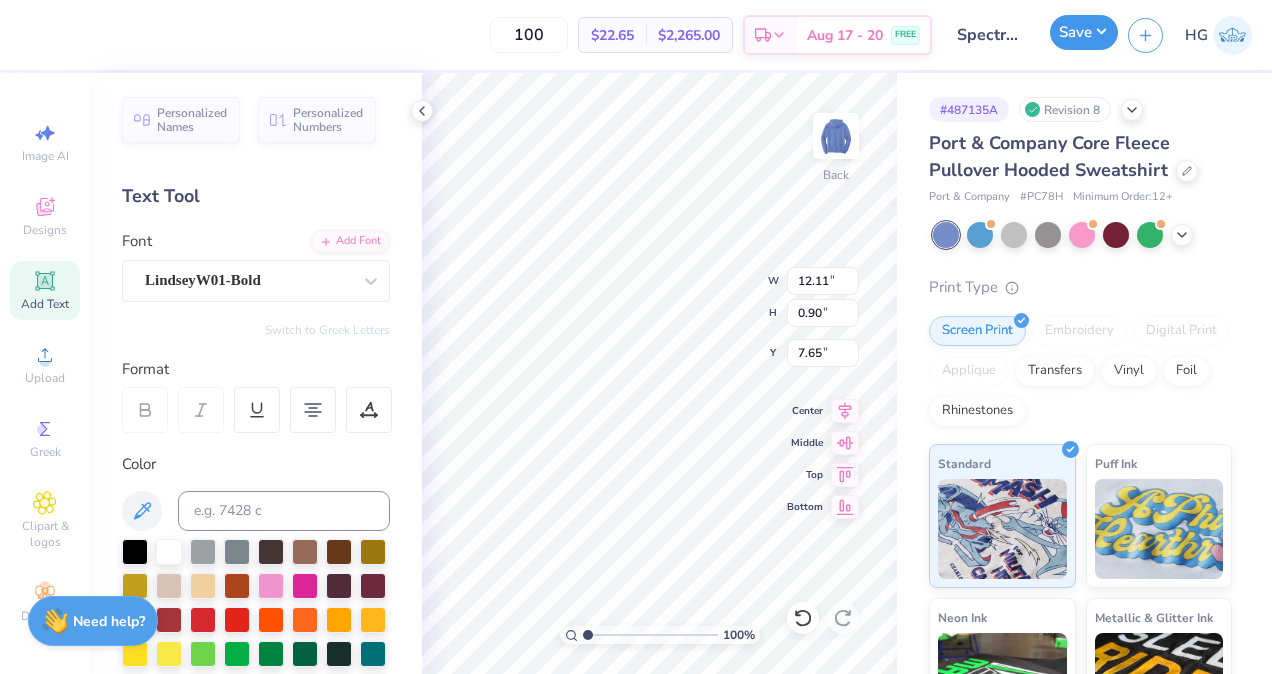 click on "Save" at bounding box center (1084, 32) 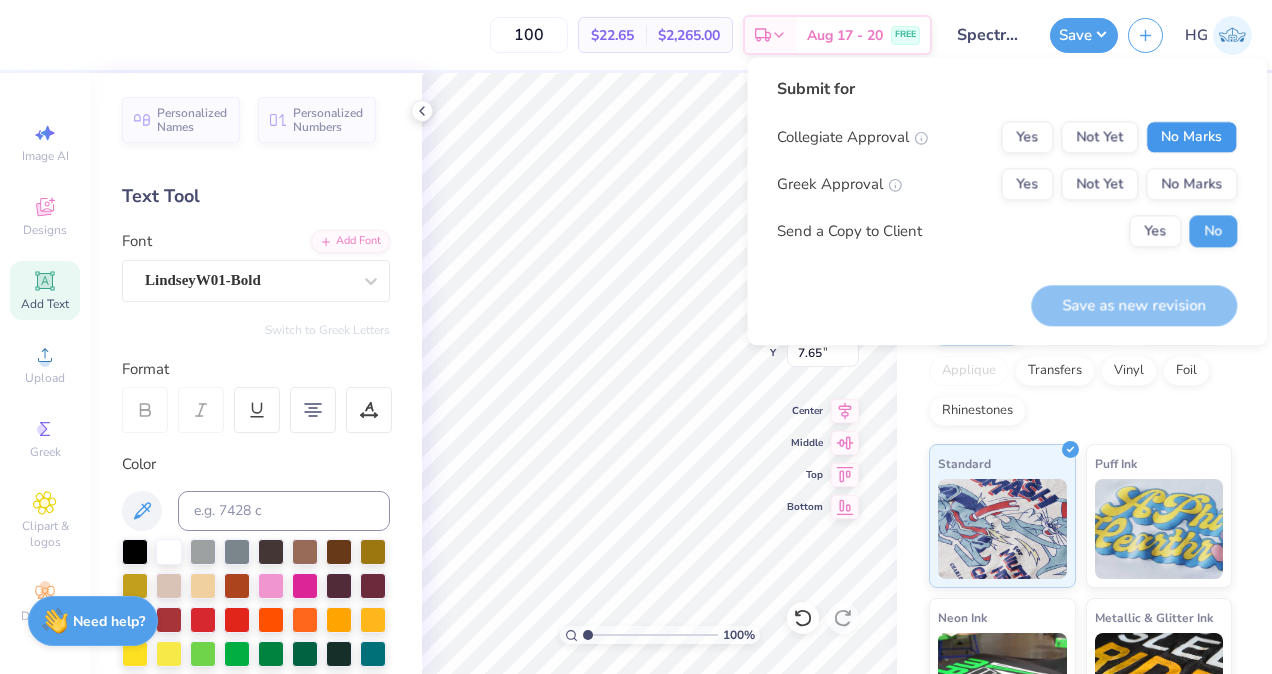 click on "No Marks" at bounding box center [1191, 137] 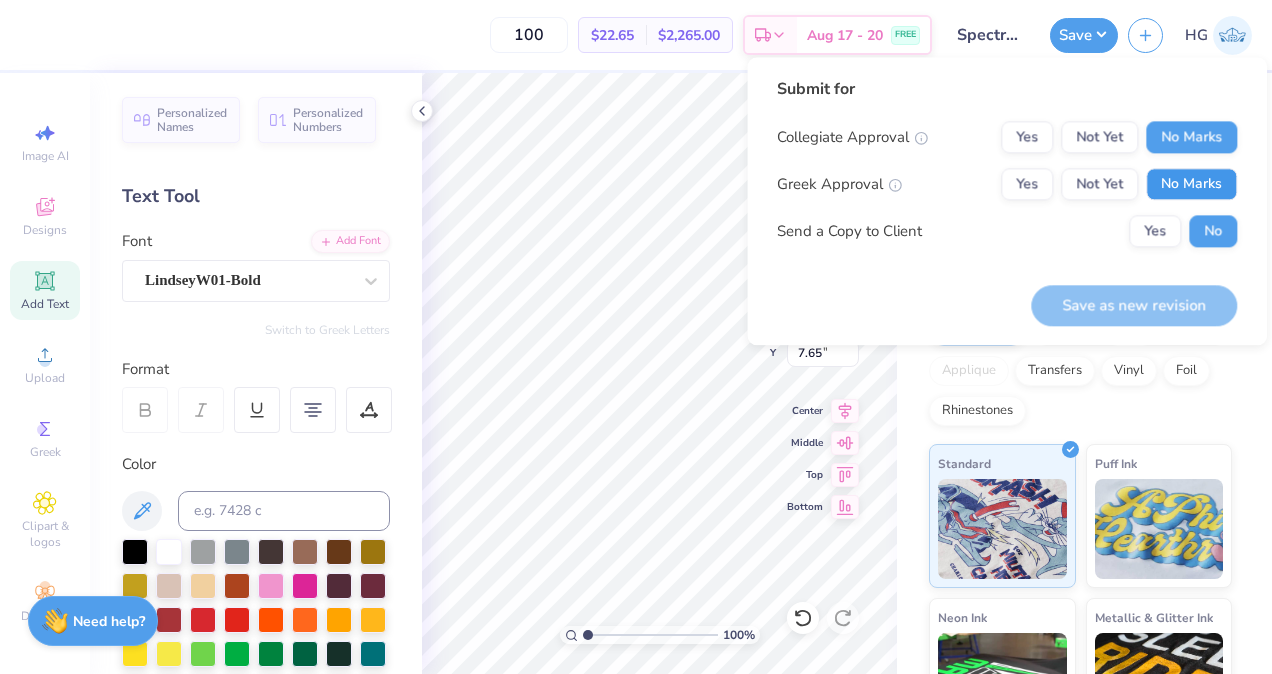 click on "No Marks" at bounding box center [1191, 184] 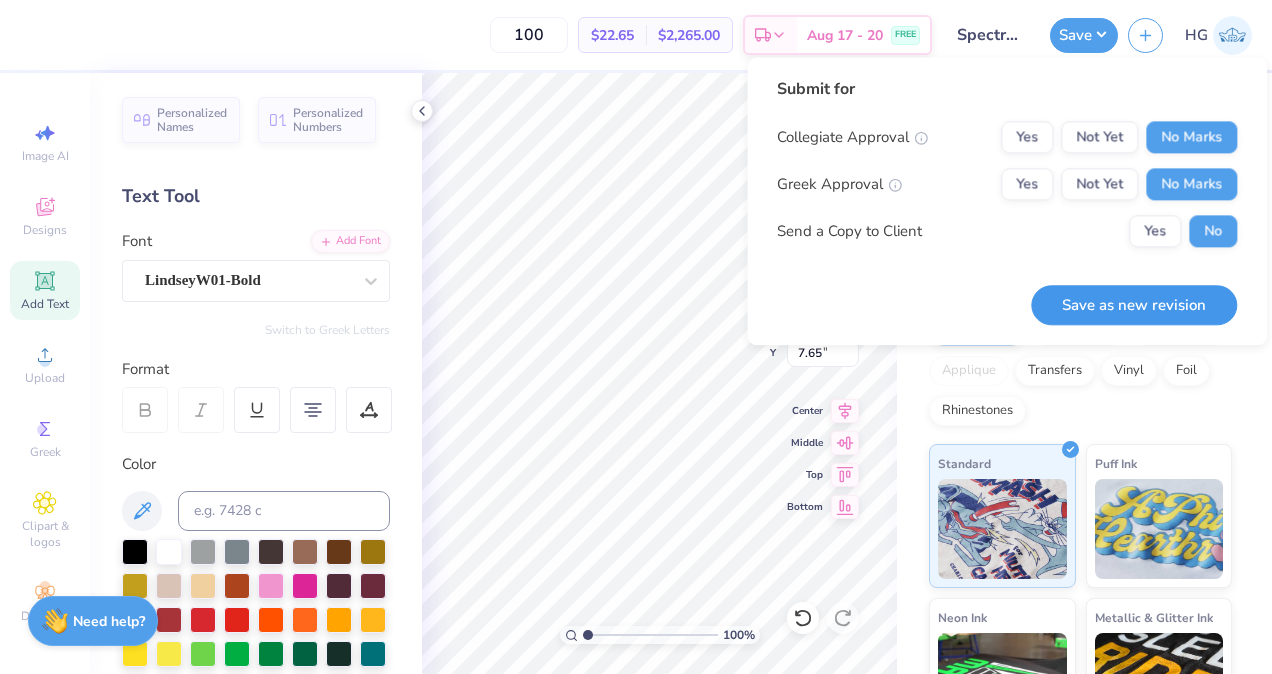 click on "Save as new revision" at bounding box center (1134, 305) 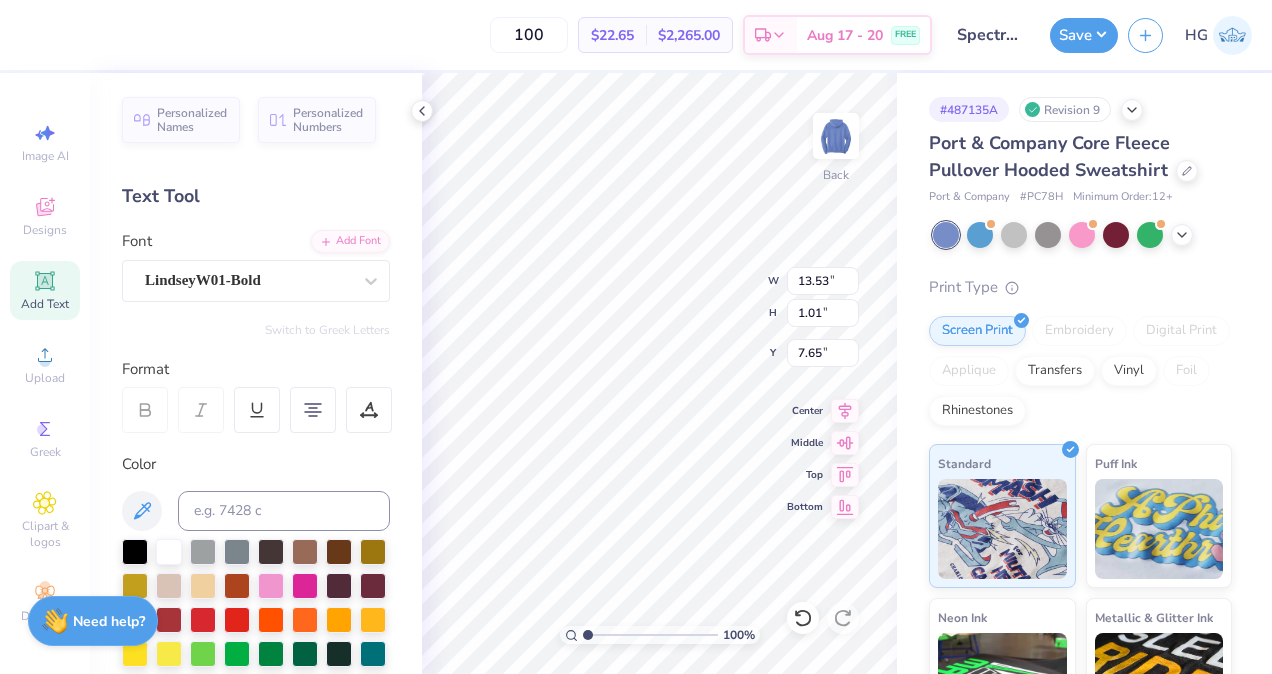 type on "13.53" 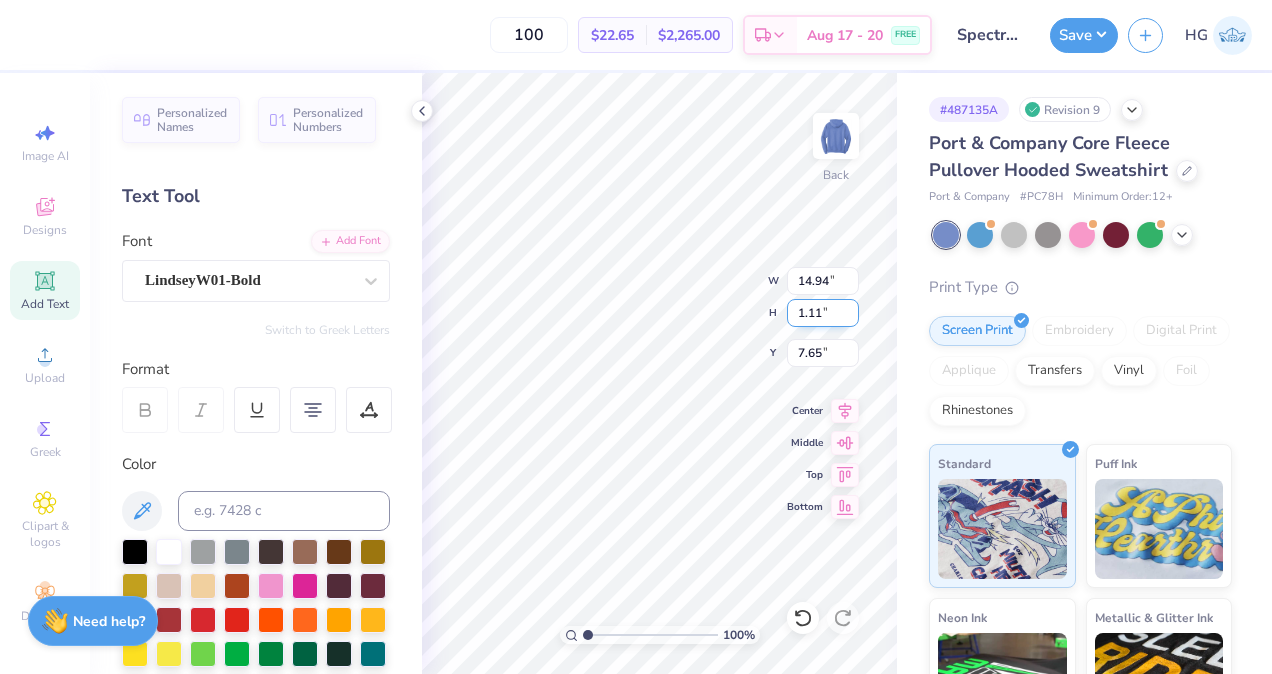 type on "7.60" 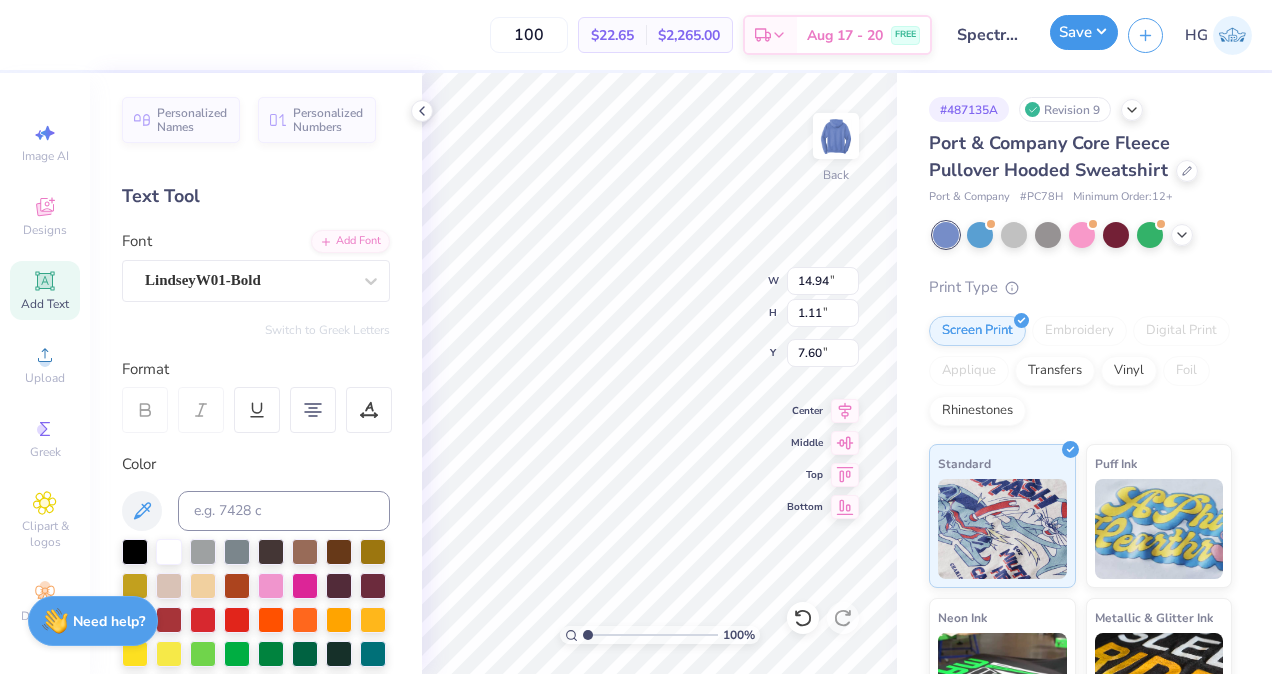 click on "Save" at bounding box center [1084, 32] 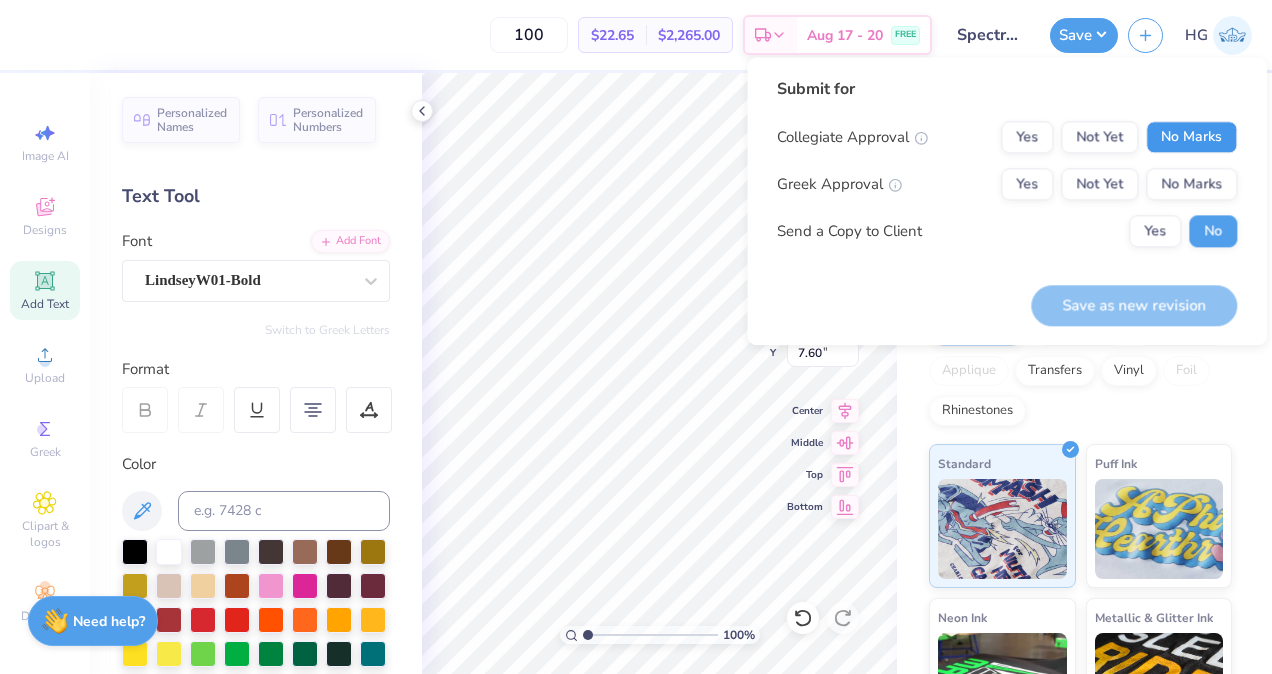 click on "No Marks" at bounding box center (1191, 137) 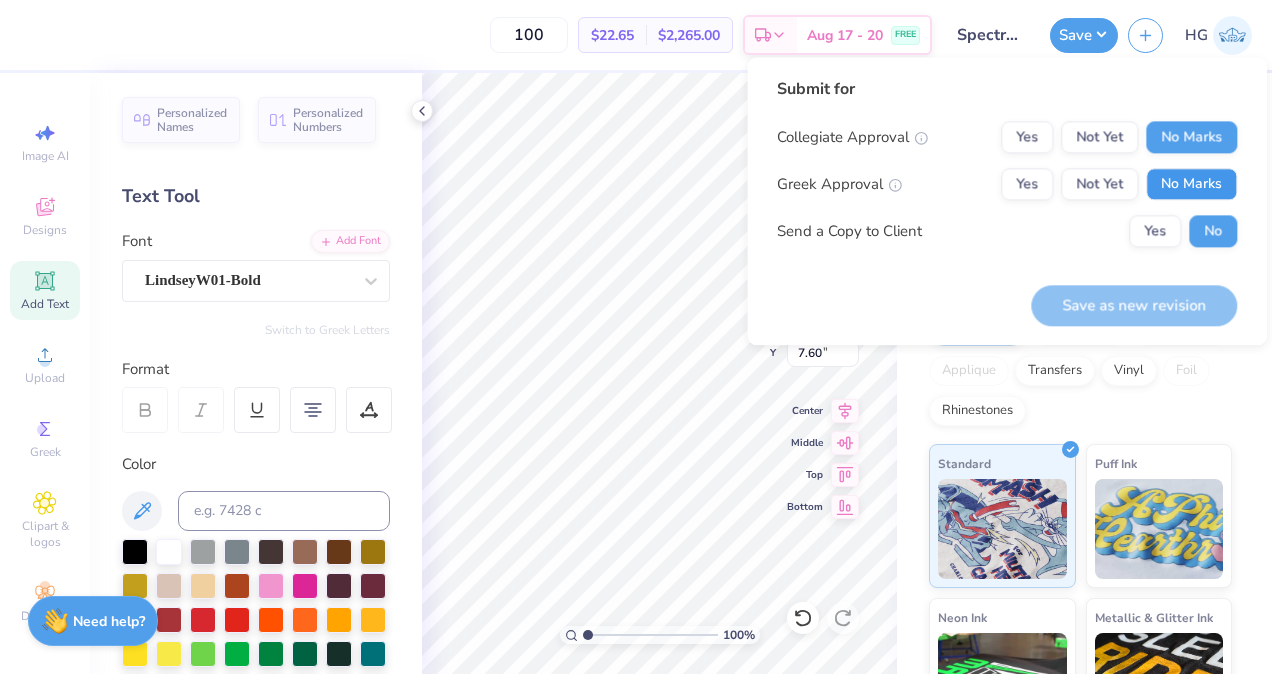 click on "No Marks" at bounding box center [1191, 184] 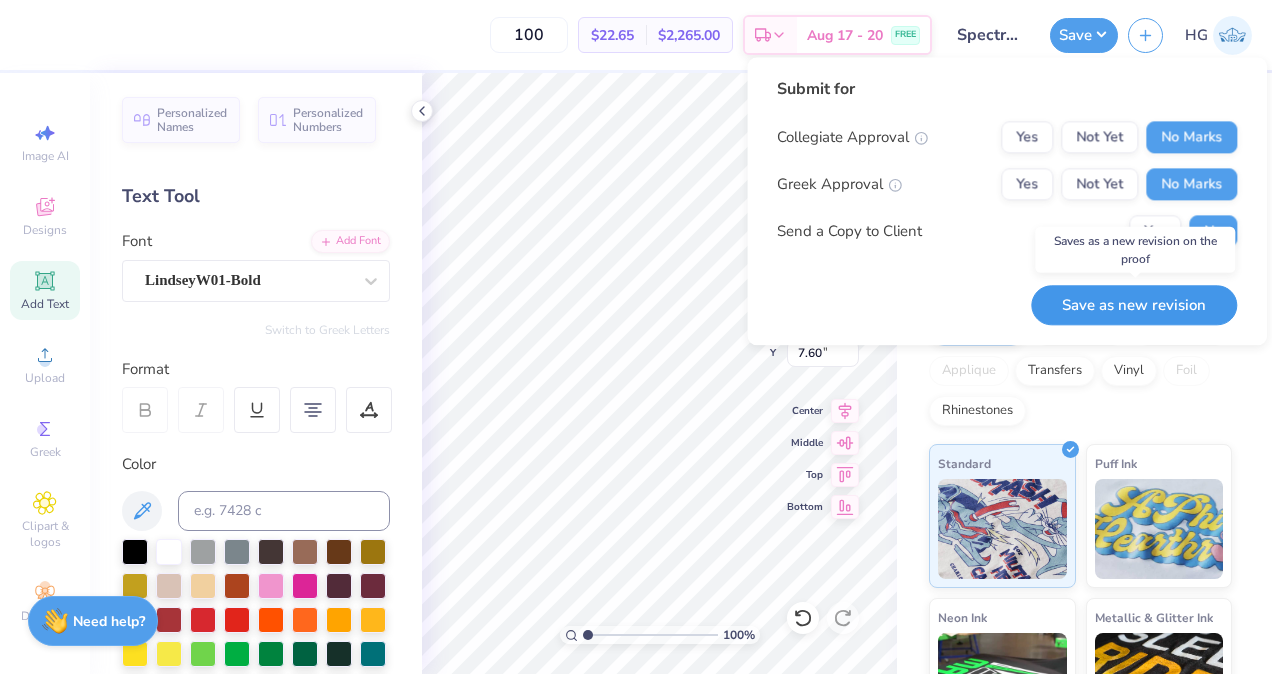 click on "Save as new revision" at bounding box center (1134, 305) 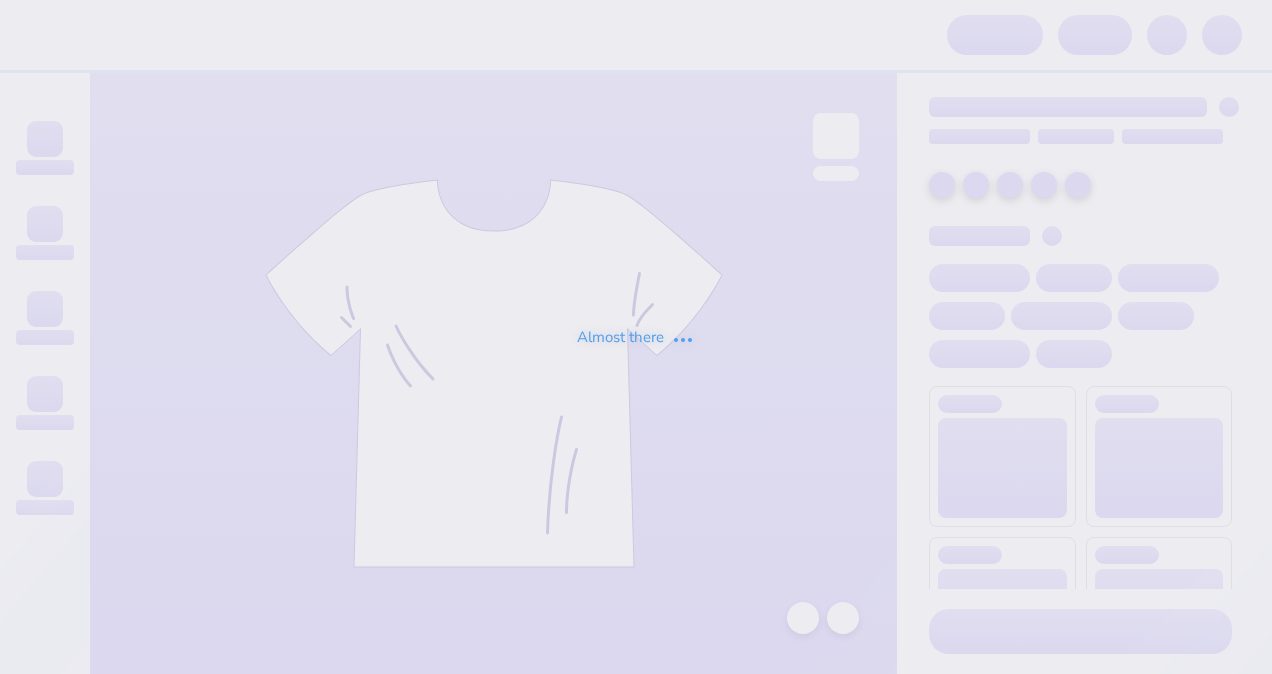 scroll, scrollTop: 0, scrollLeft: 0, axis: both 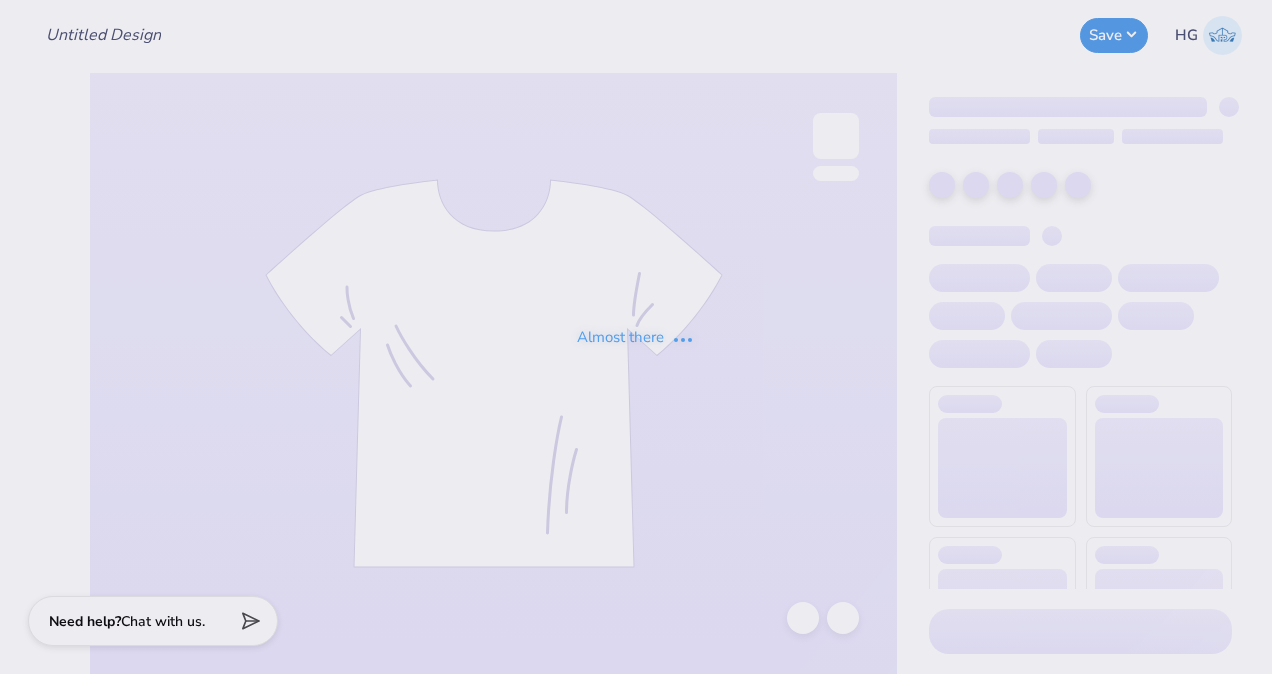 type on "Spectrum Achievers" 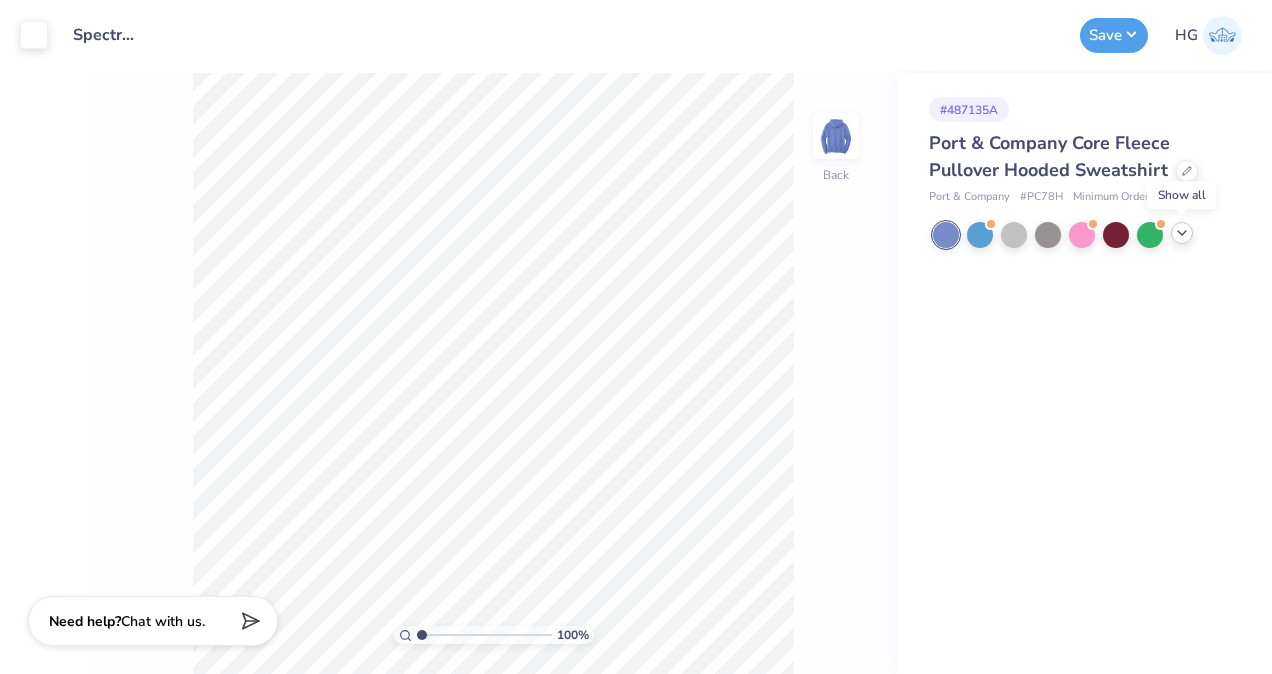 click 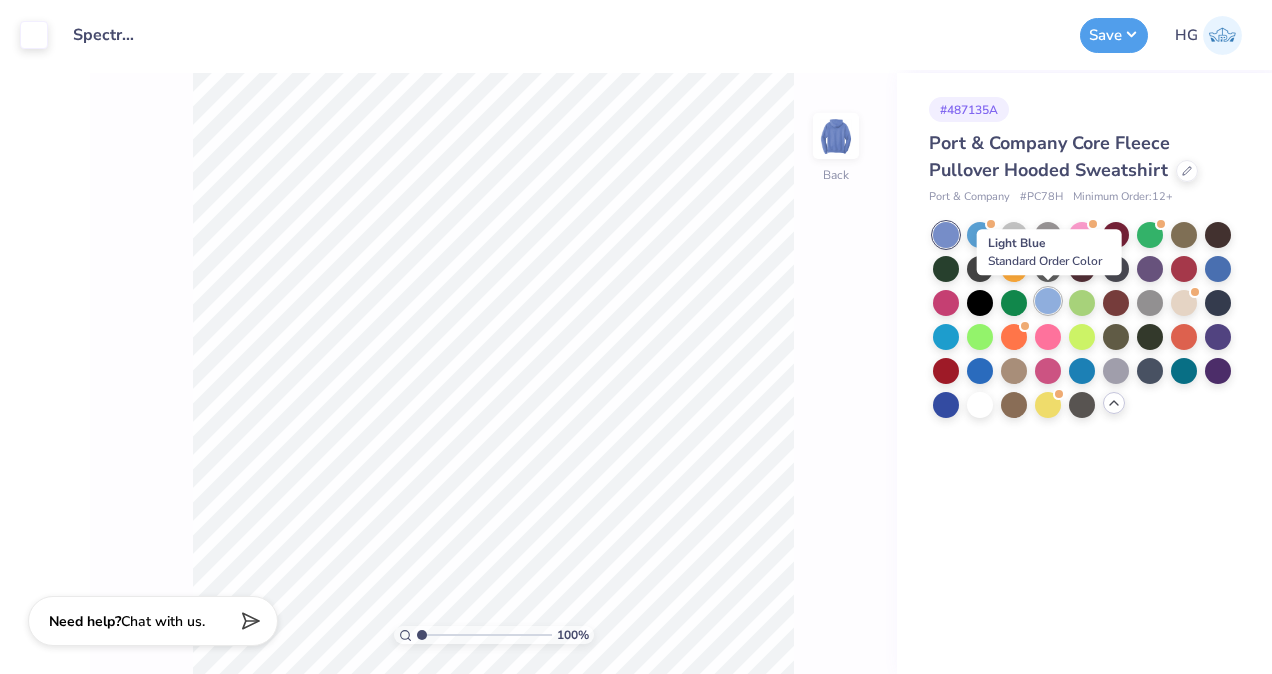 click at bounding box center [1048, 301] 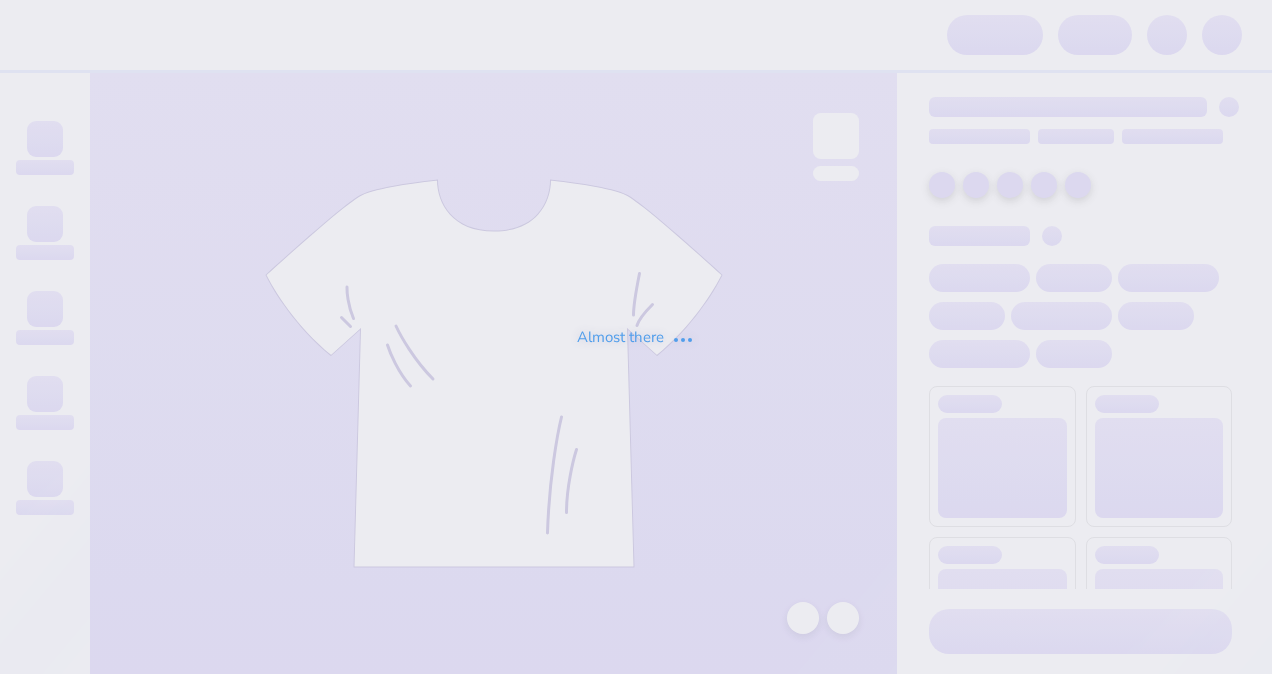 scroll, scrollTop: 0, scrollLeft: 0, axis: both 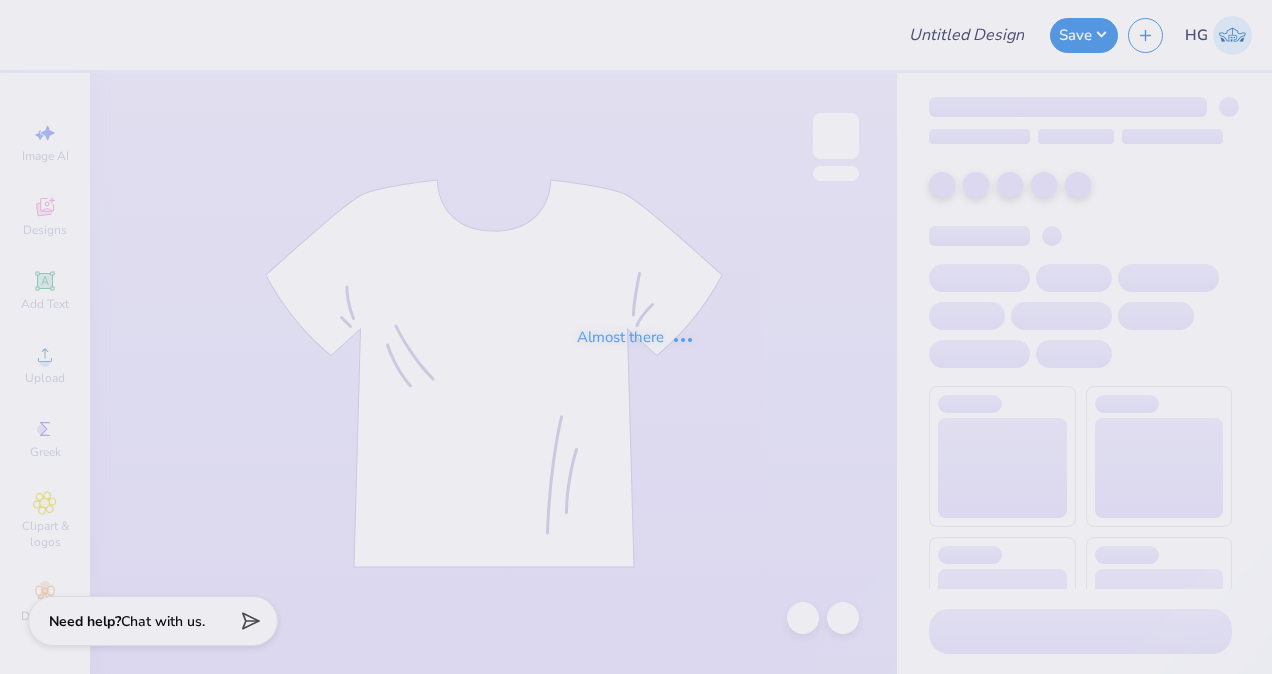 type on "Spectrum Achievers" 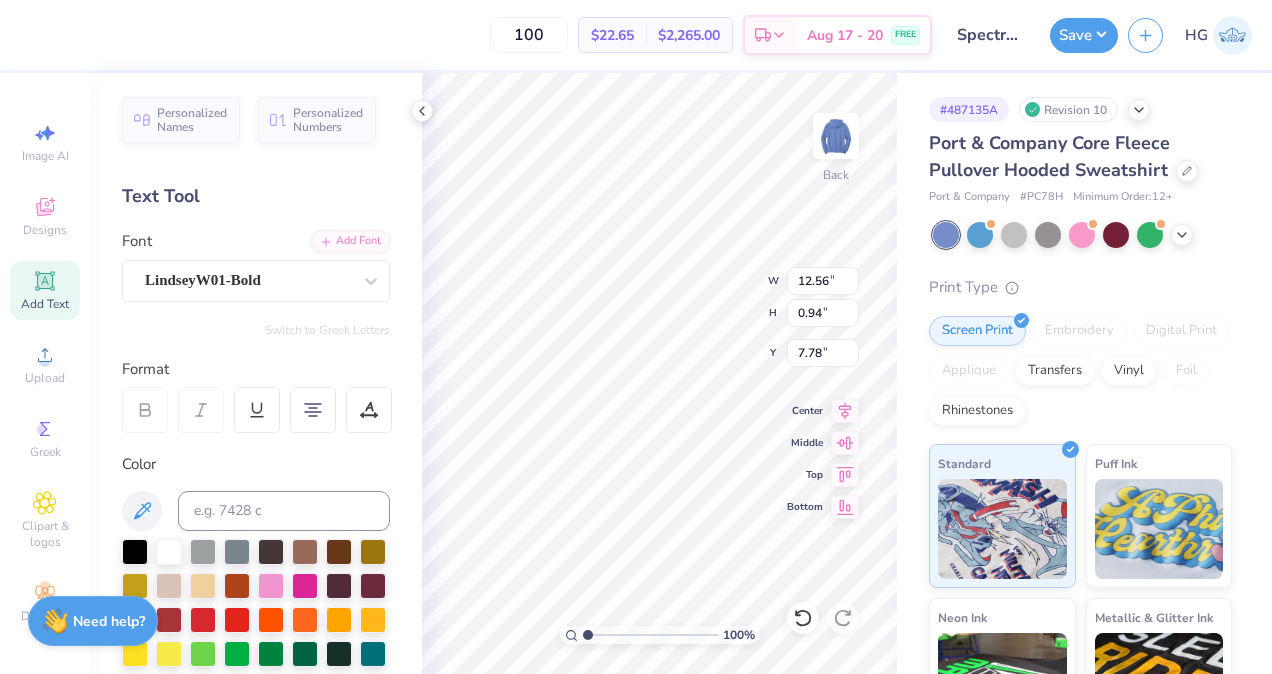 type on "12.56" 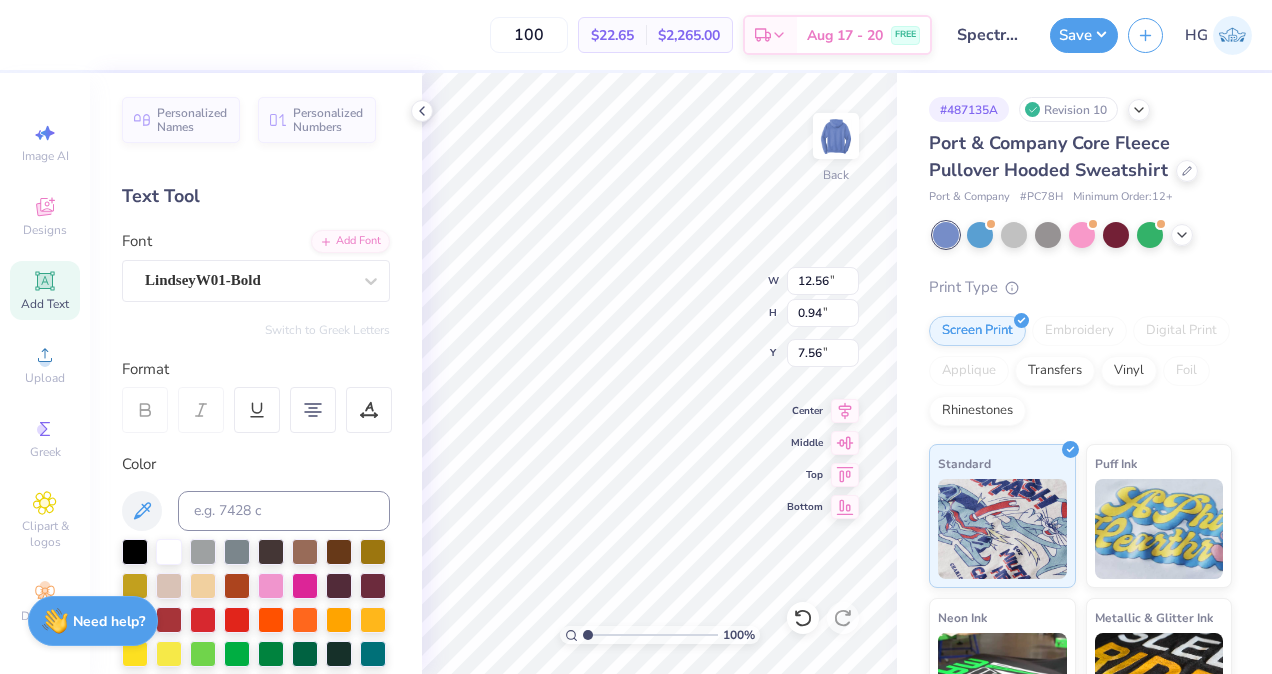 type on "7.42" 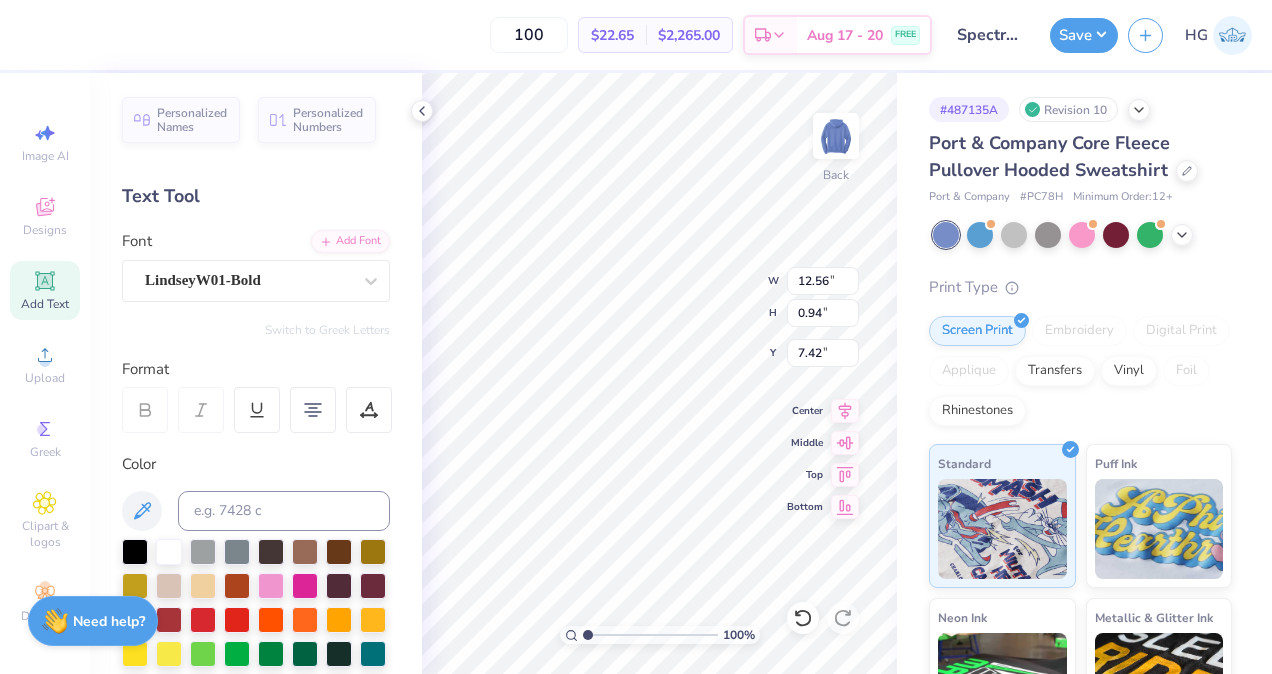 type on "13.25" 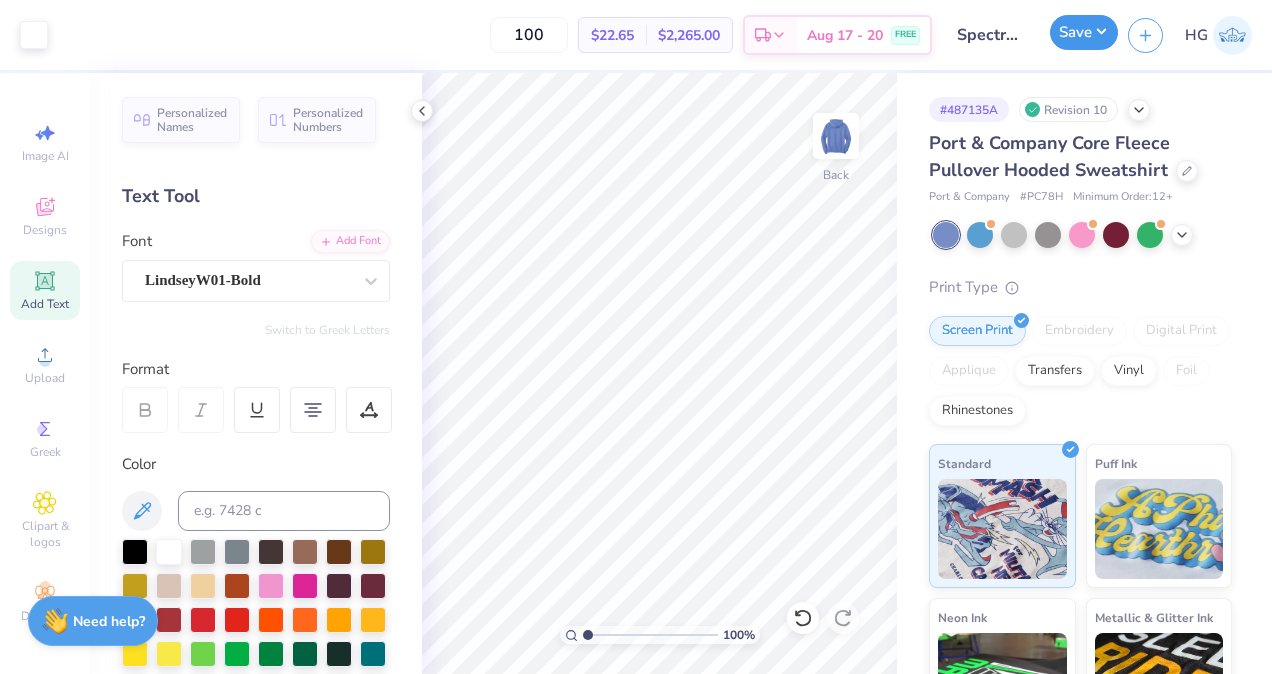 click on "Save" at bounding box center (1084, 32) 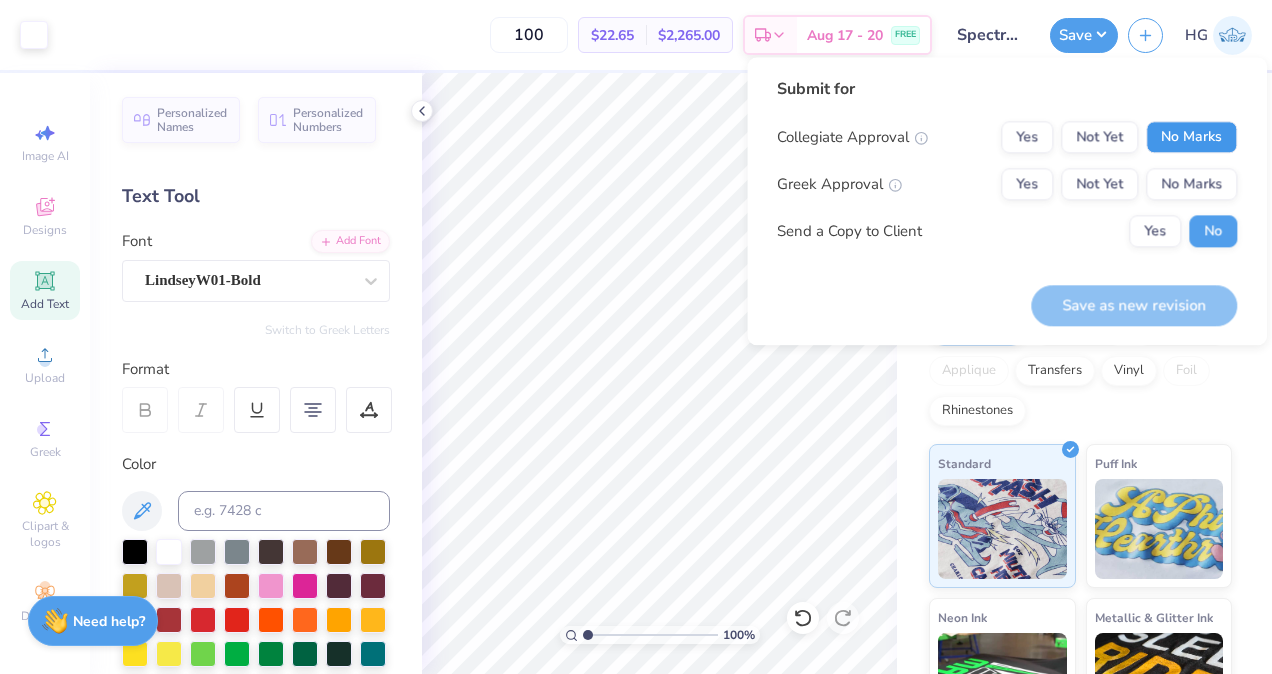click on "No Marks" at bounding box center [1191, 137] 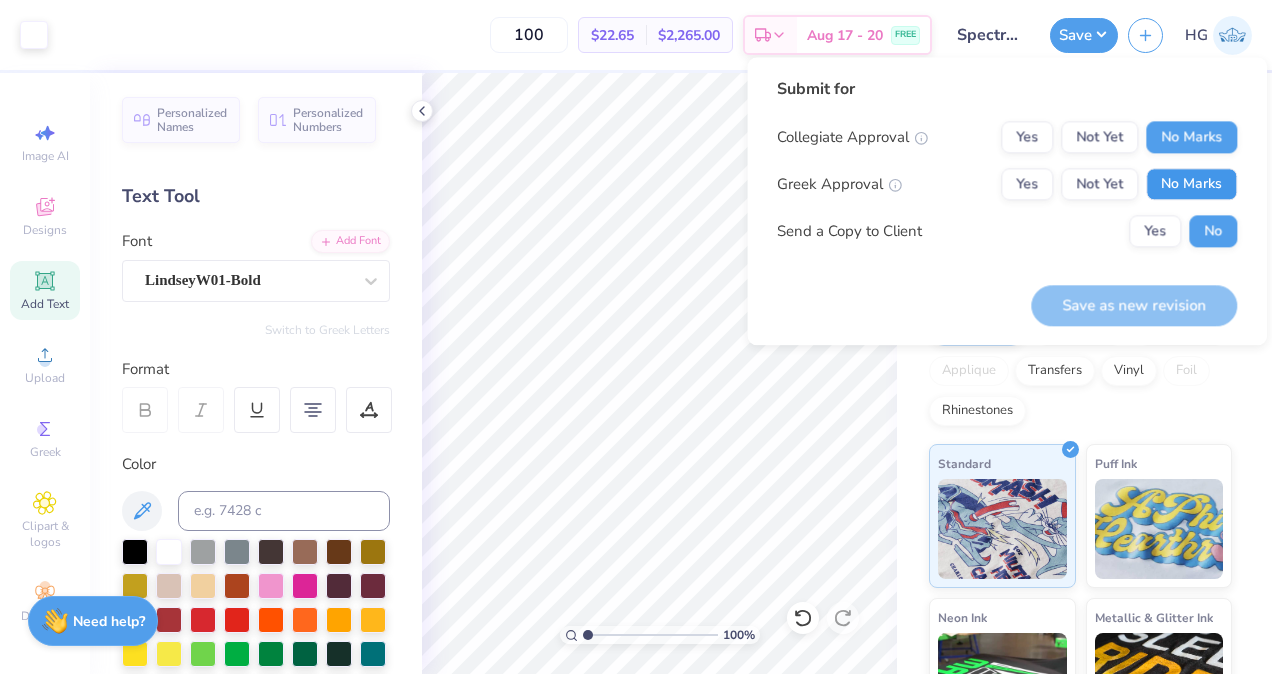click on "No Marks" at bounding box center (1191, 184) 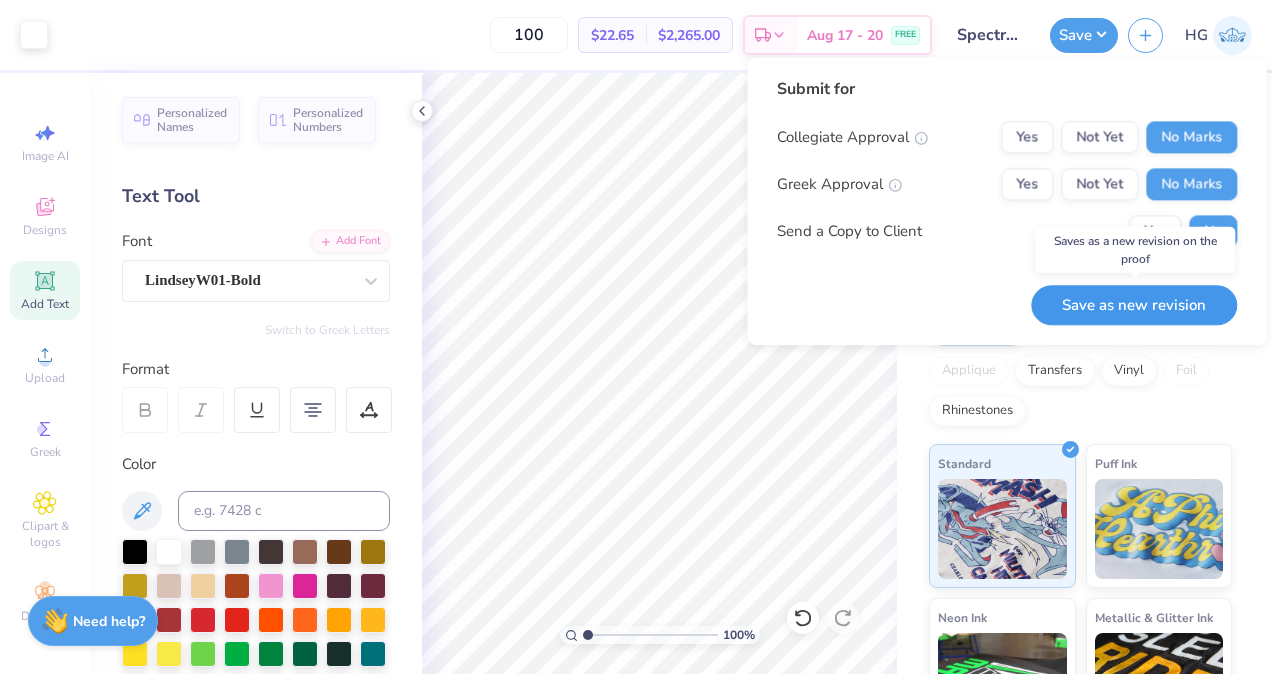 click on "Save as new revision" at bounding box center (1134, 305) 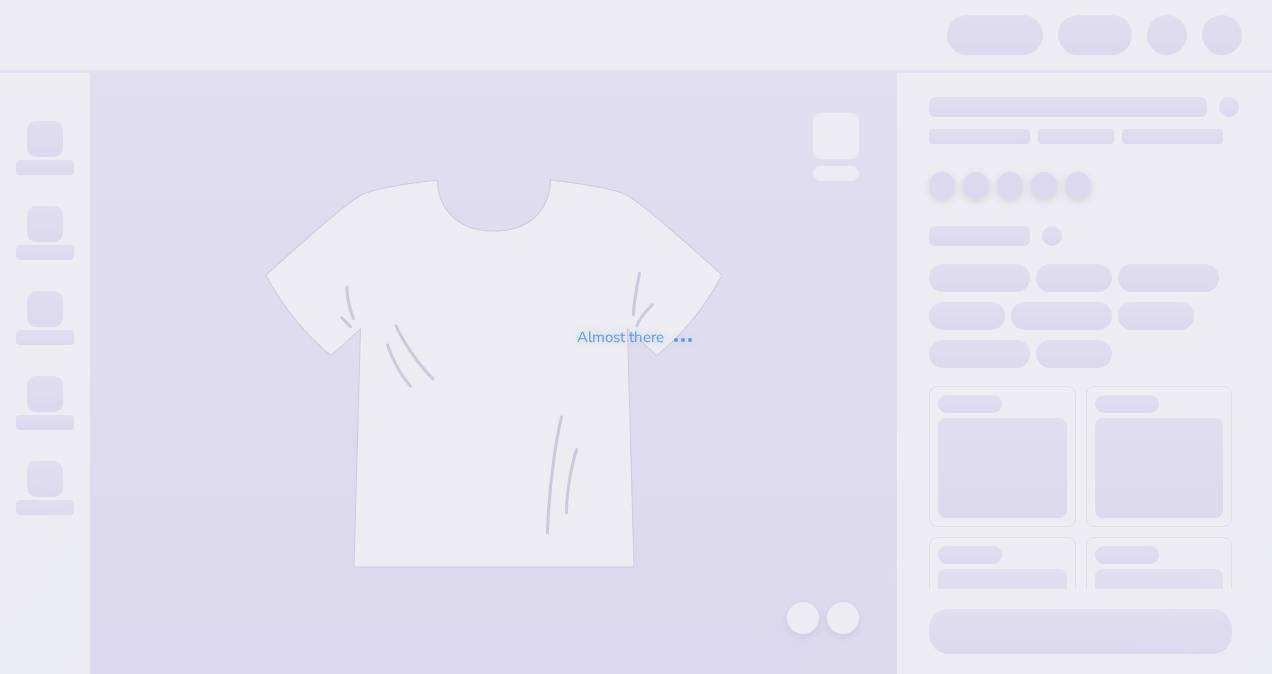 scroll, scrollTop: 0, scrollLeft: 0, axis: both 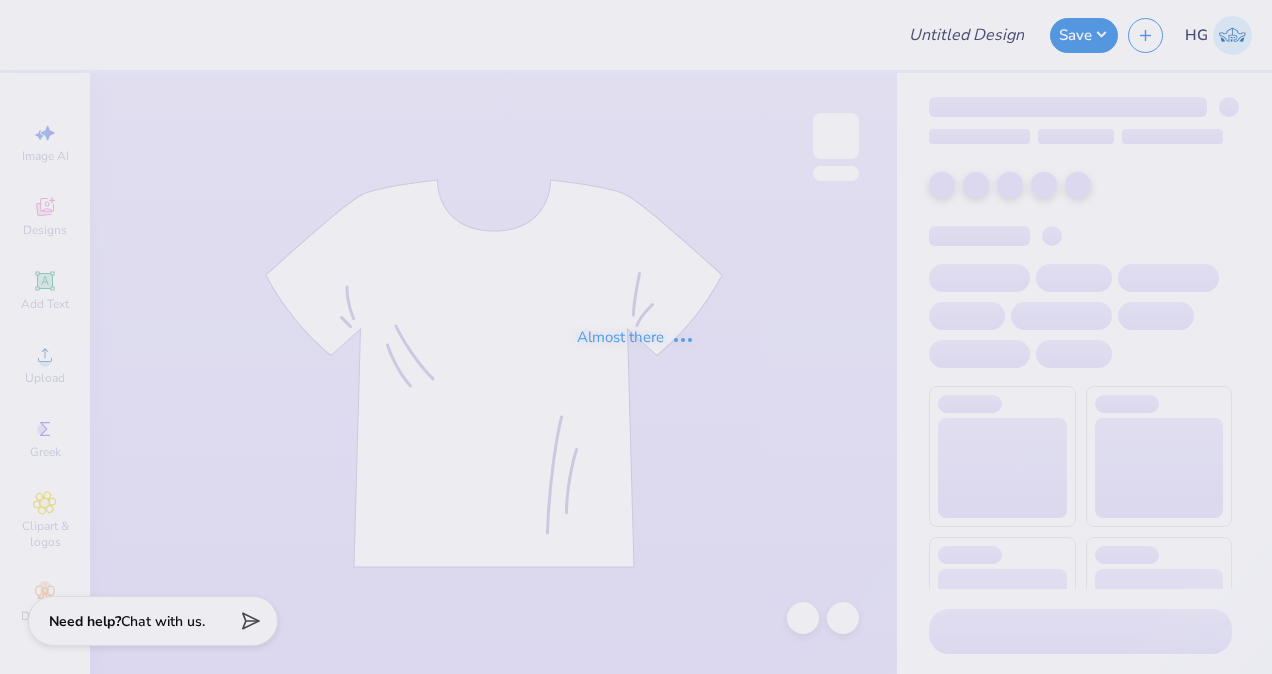 type on "Spectrum Achievers" 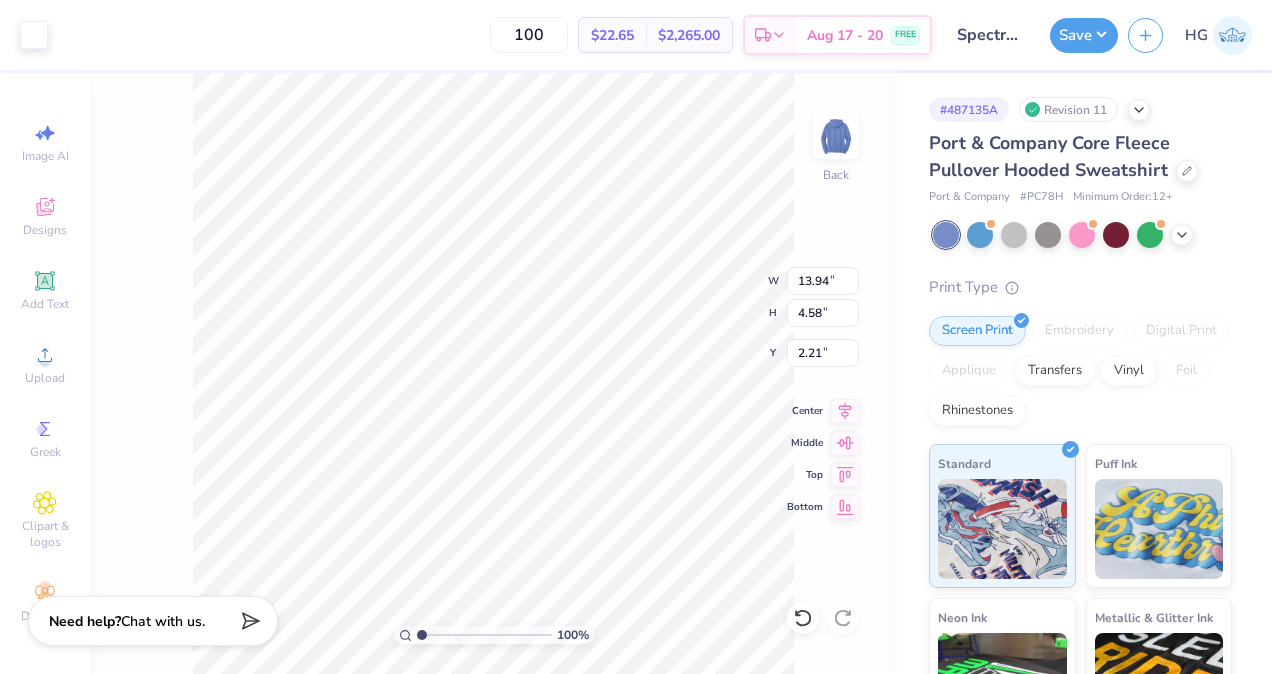 type on "13.94" 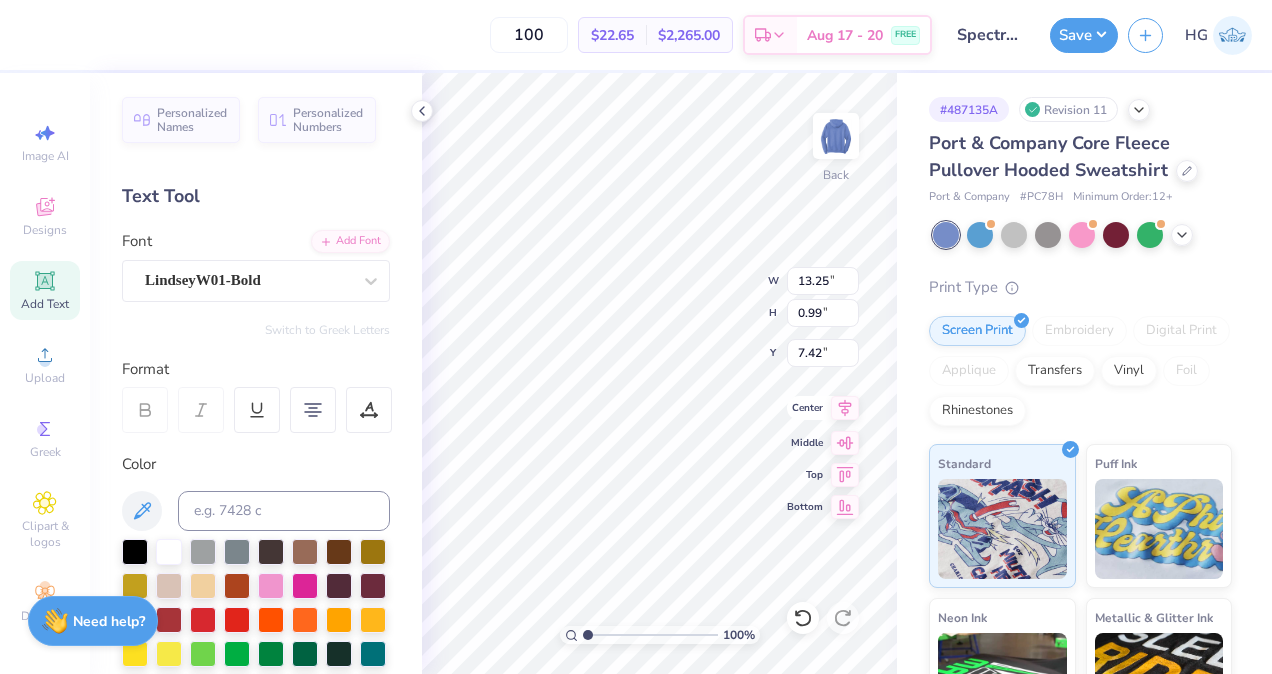 click 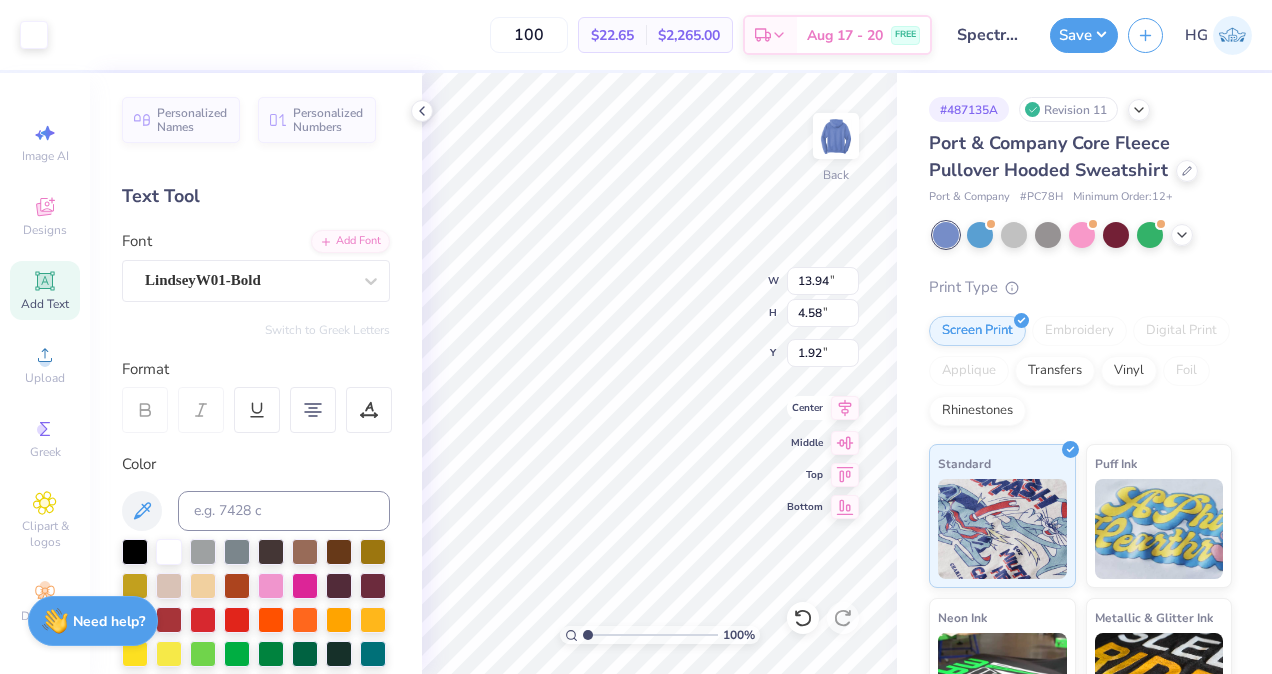 type on "13.94" 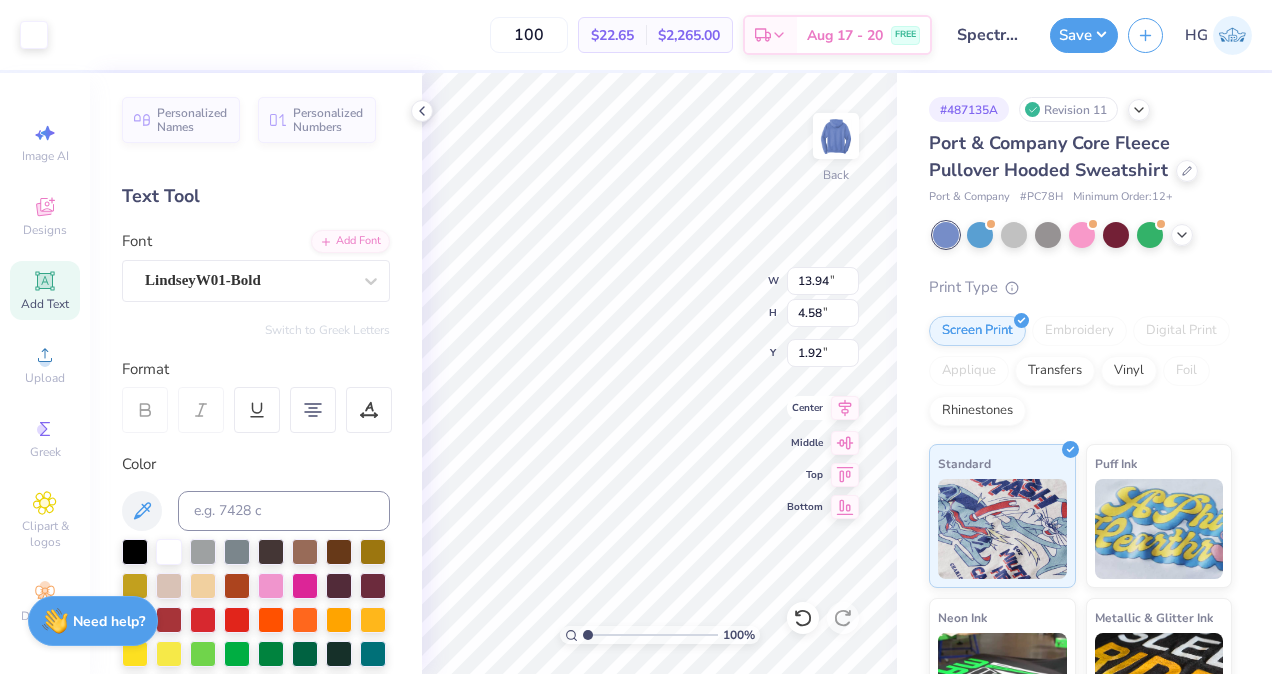 click 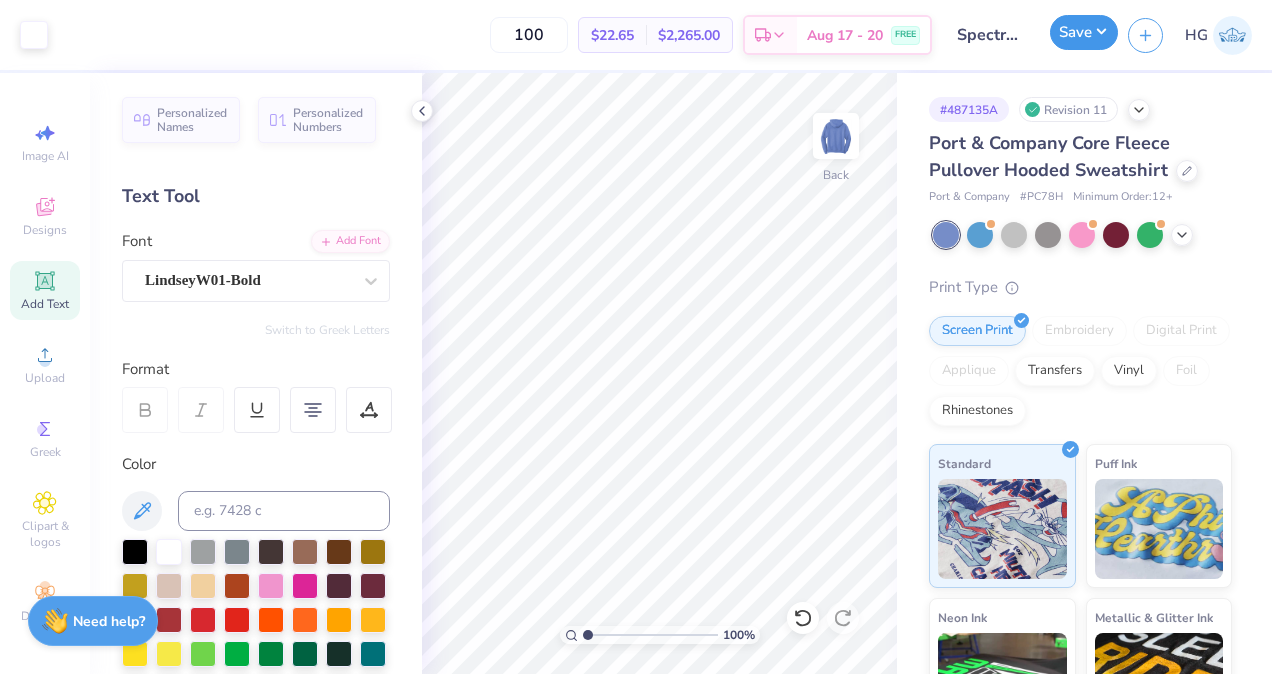 click on "Save" at bounding box center [1084, 32] 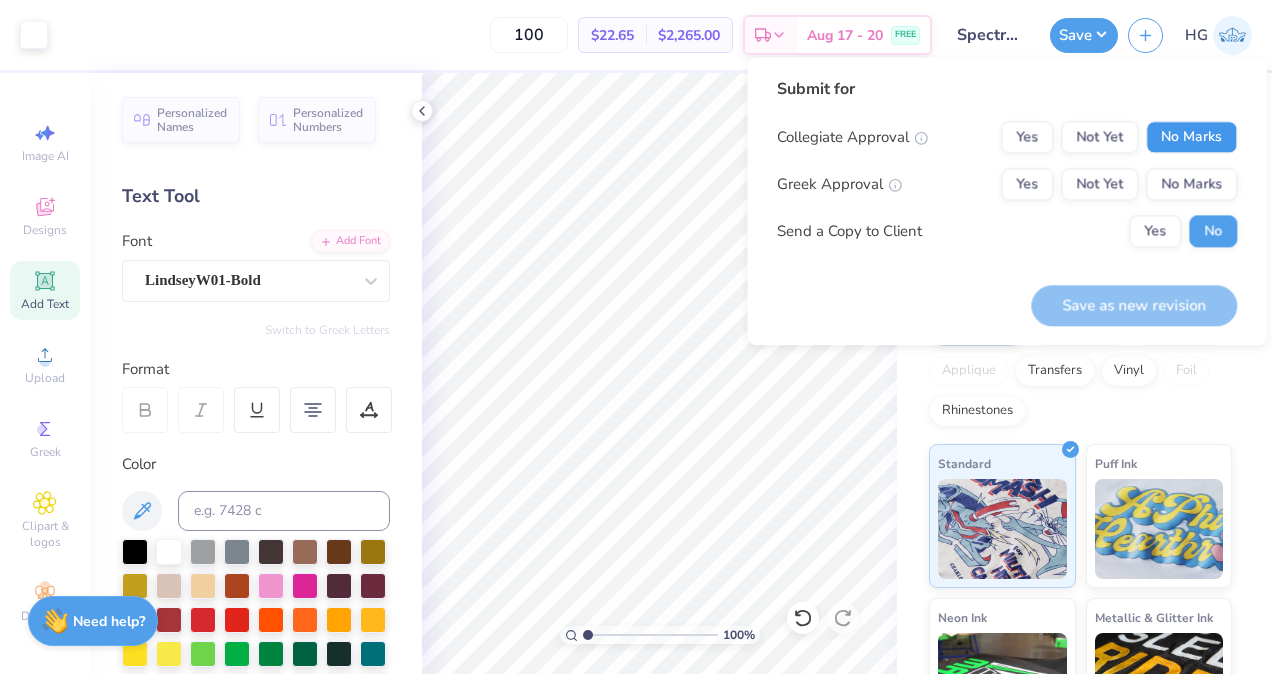 click on "No Marks" at bounding box center [1191, 137] 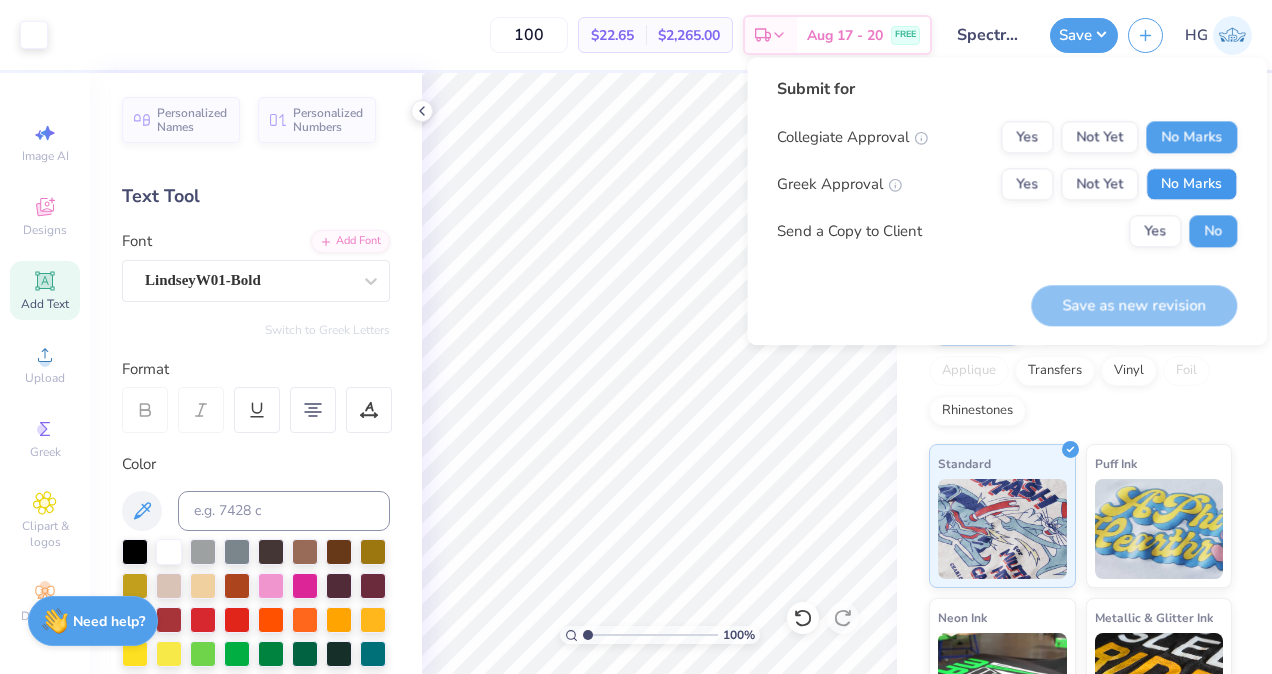 click on "No Marks" at bounding box center (1191, 184) 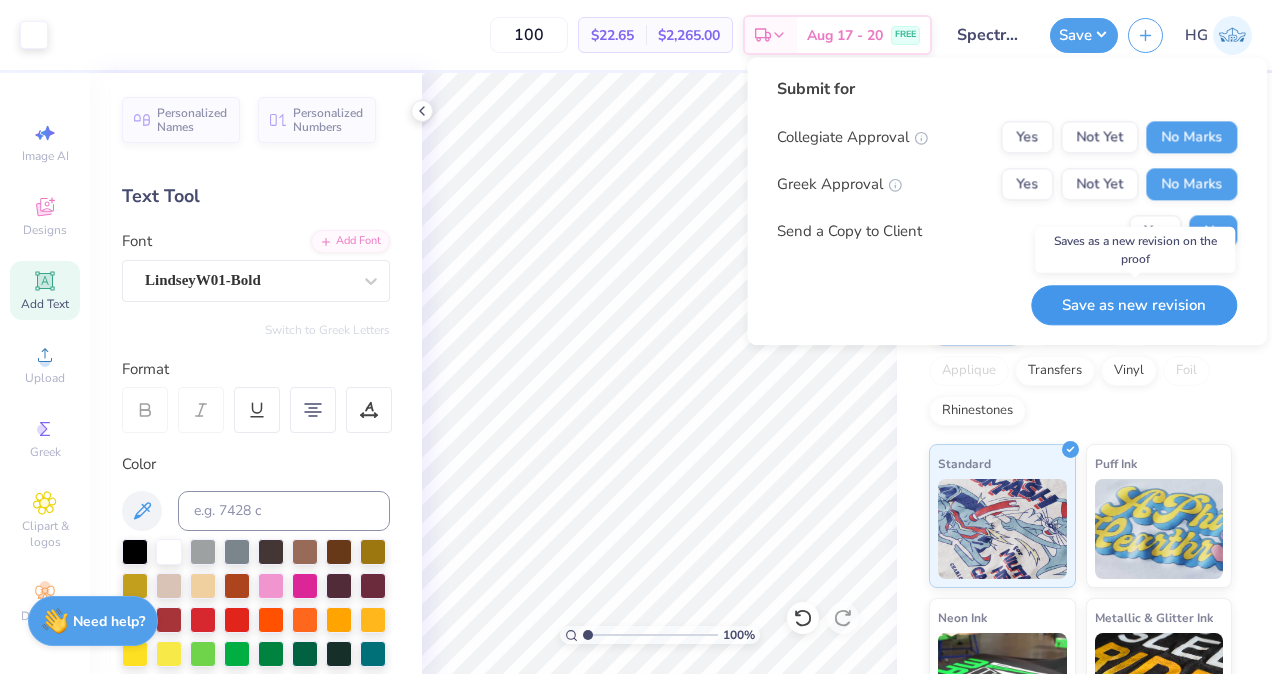 click on "Save as new revision" at bounding box center [1134, 305] 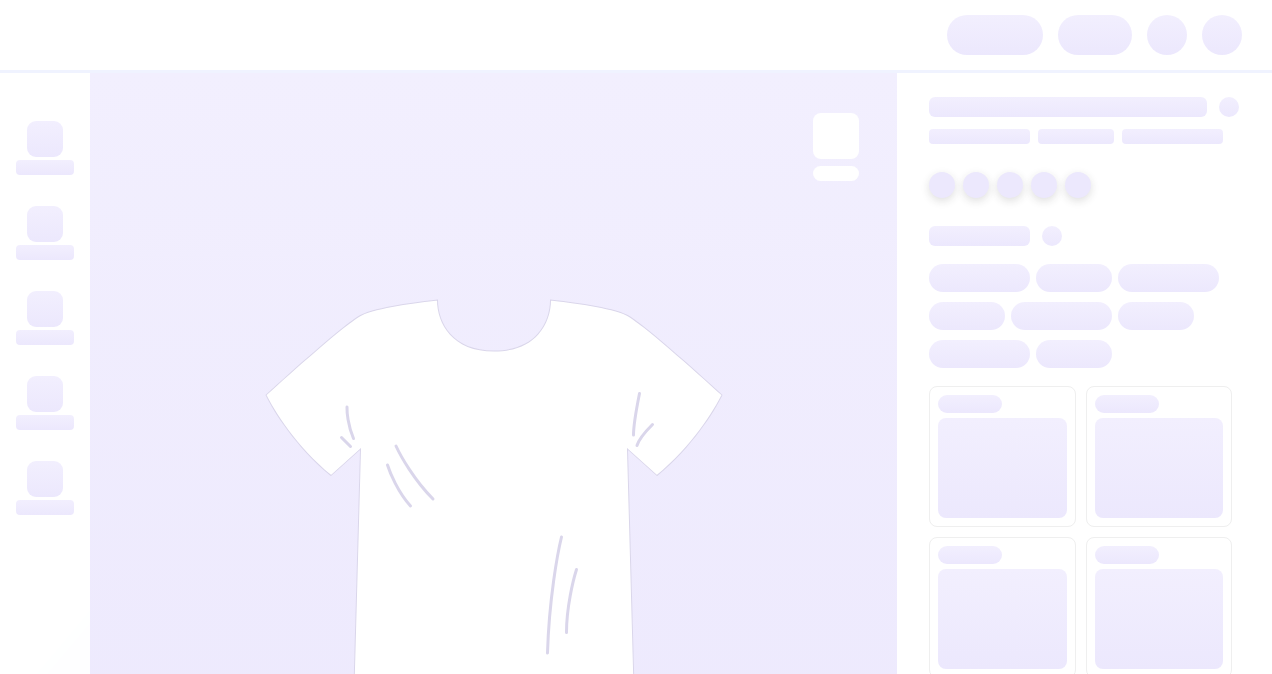 scroll, scrollTop: 0, scrollLeft: 0, axis: both 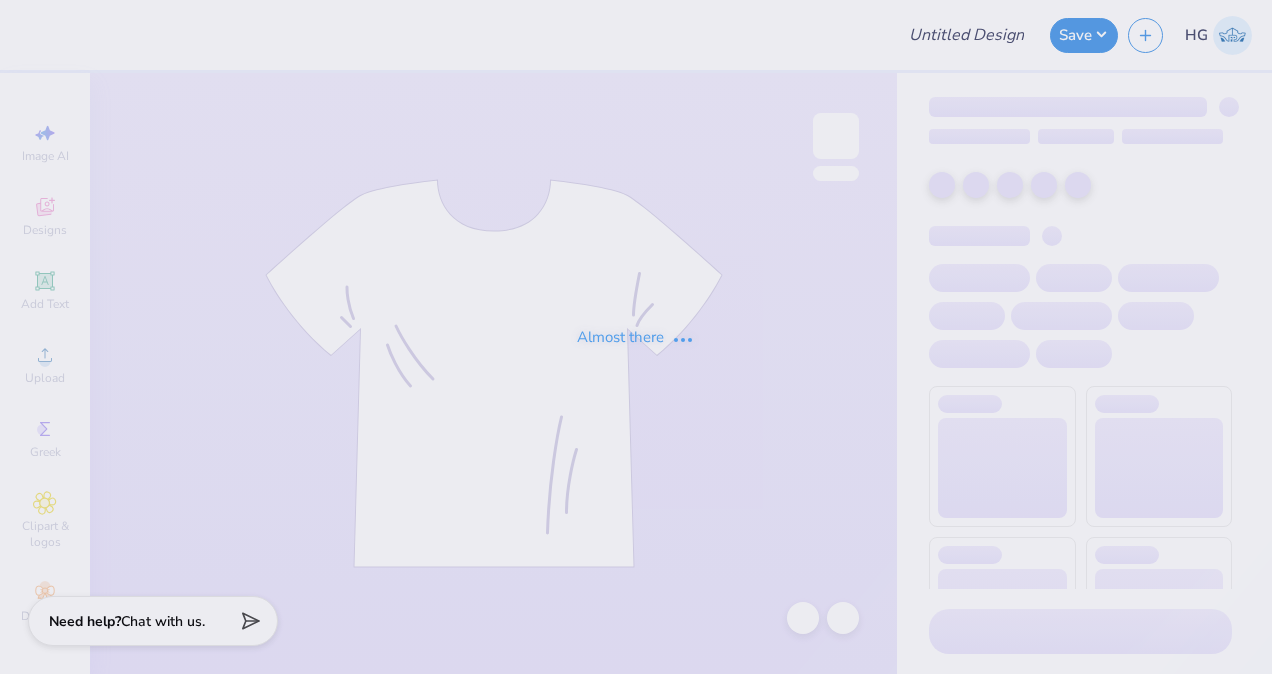 type on "Spectrum Achievers" 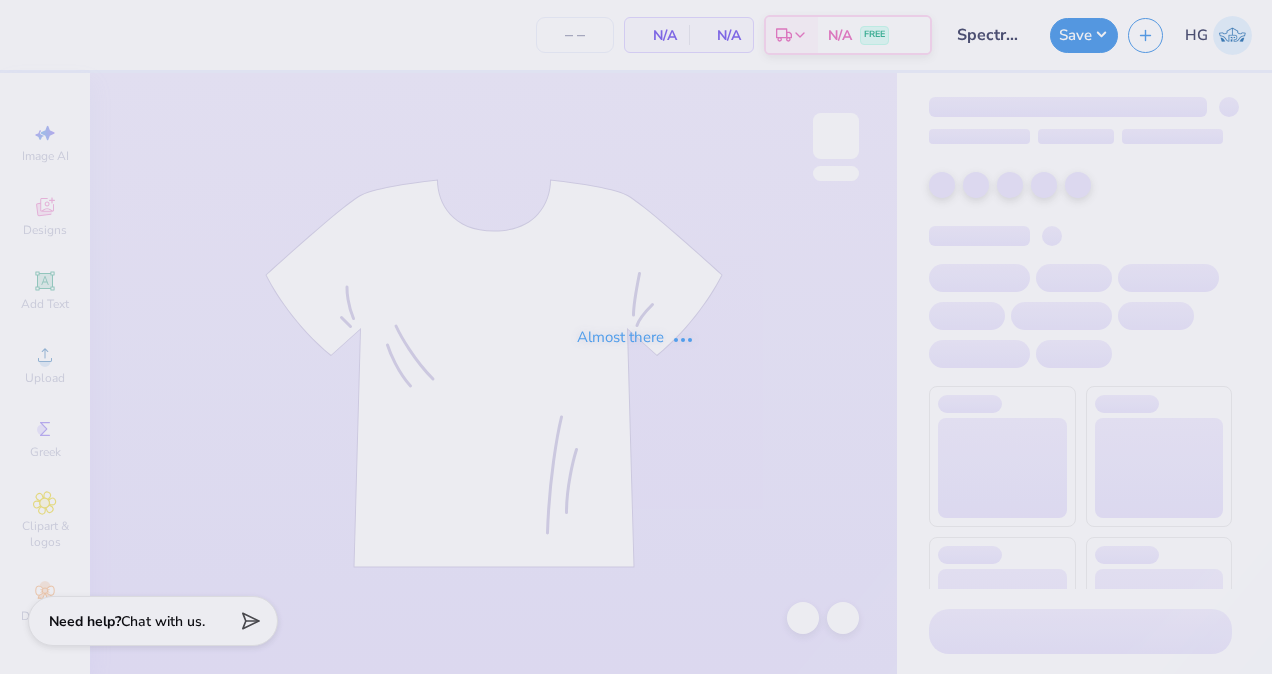 type on "100" 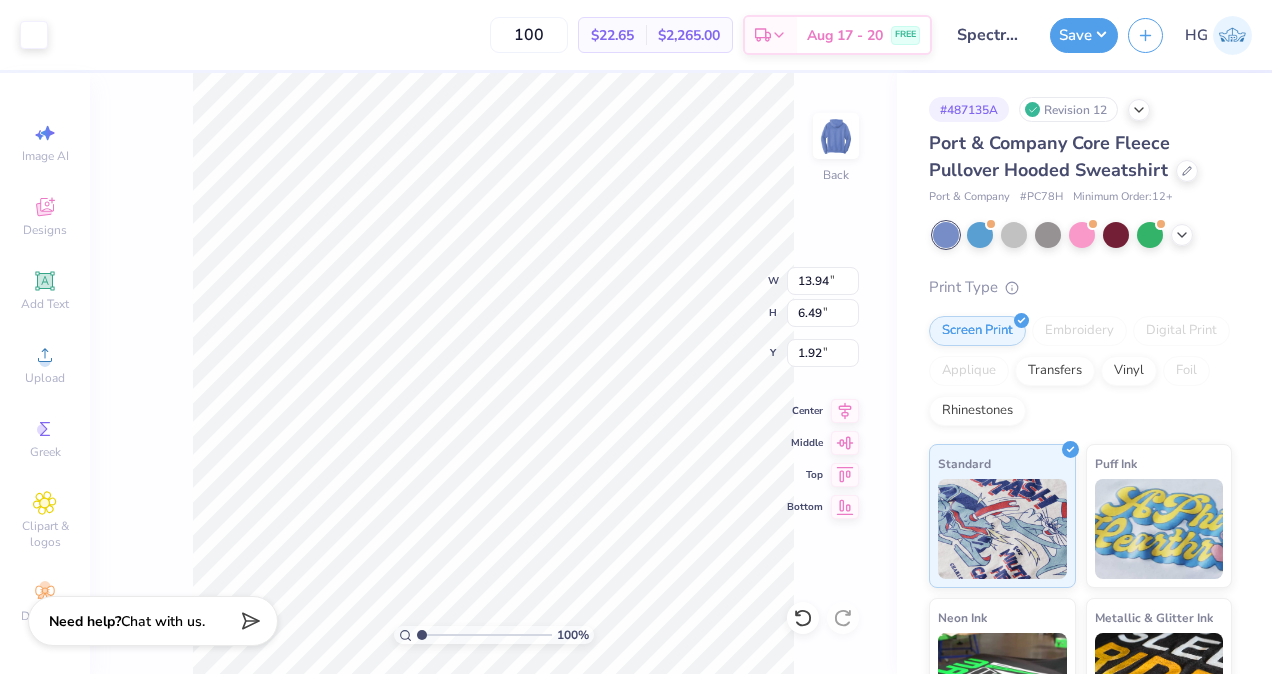 type on "3.00" 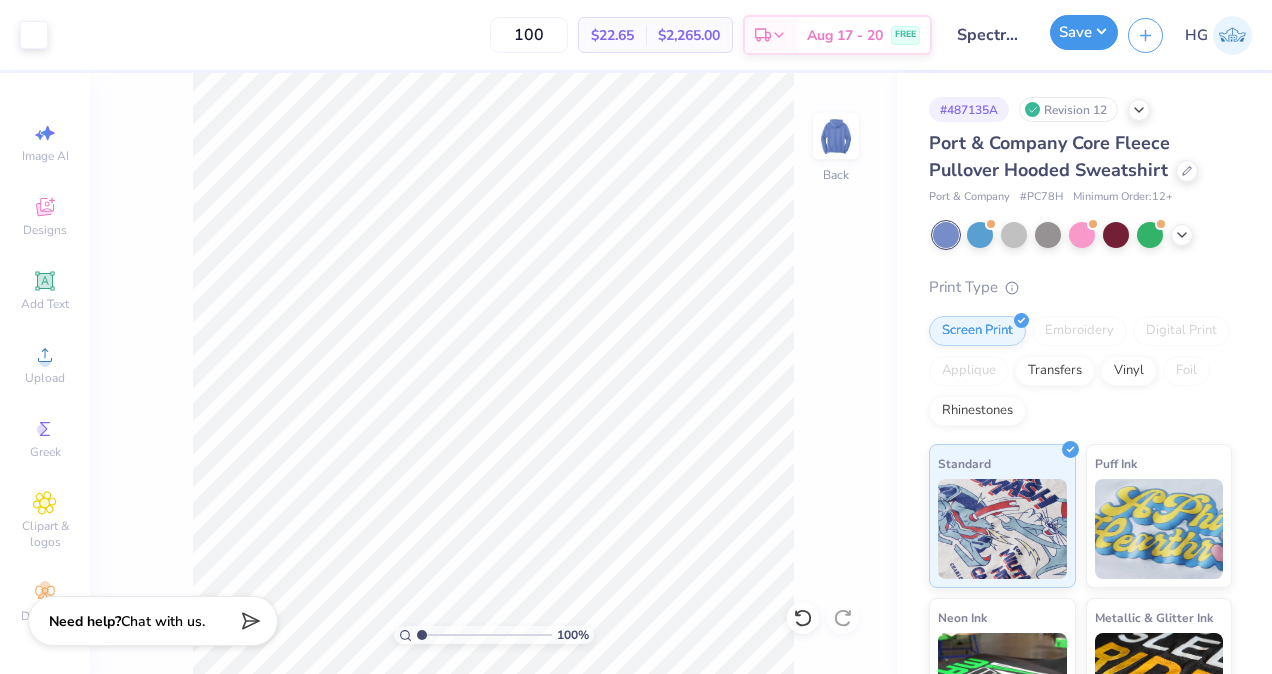 click on "Save" at bounding box center (1084, 32) 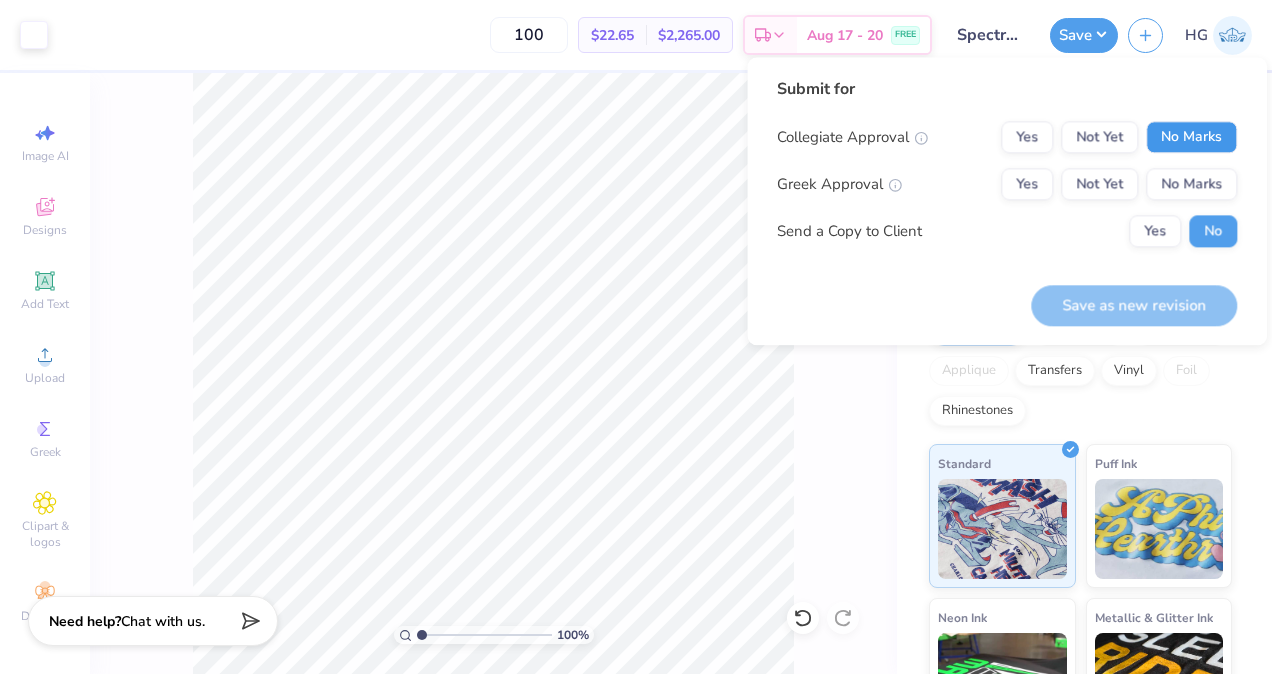 click on "No Marks" at bounding box center [1191, 137] 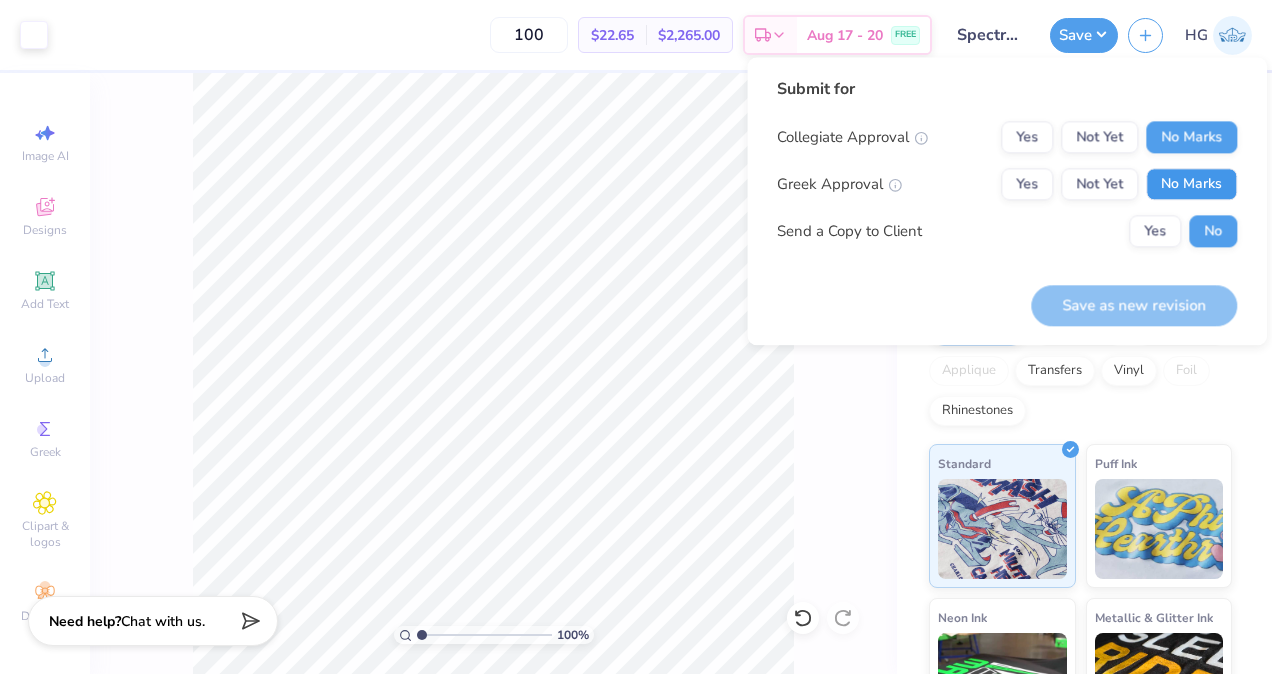 click on "No Marks" at bounding box center (1191, 184) 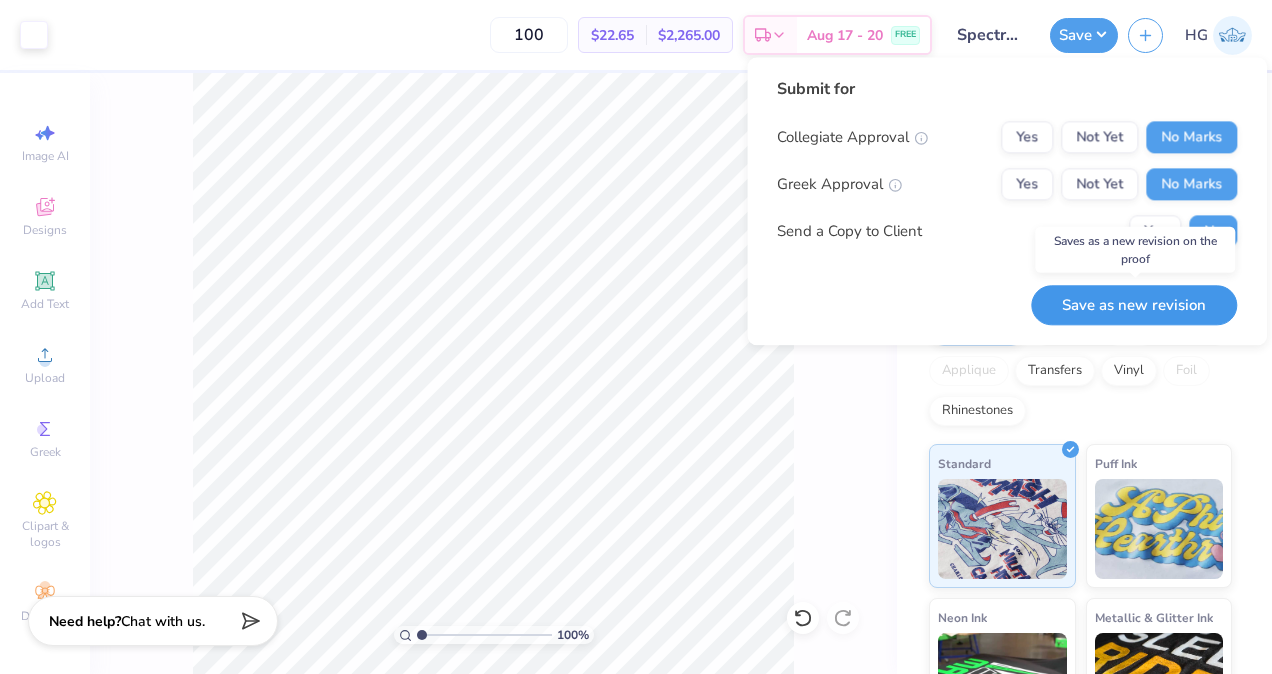 click on "Save as new revision" at bounding box center [1134, 305] 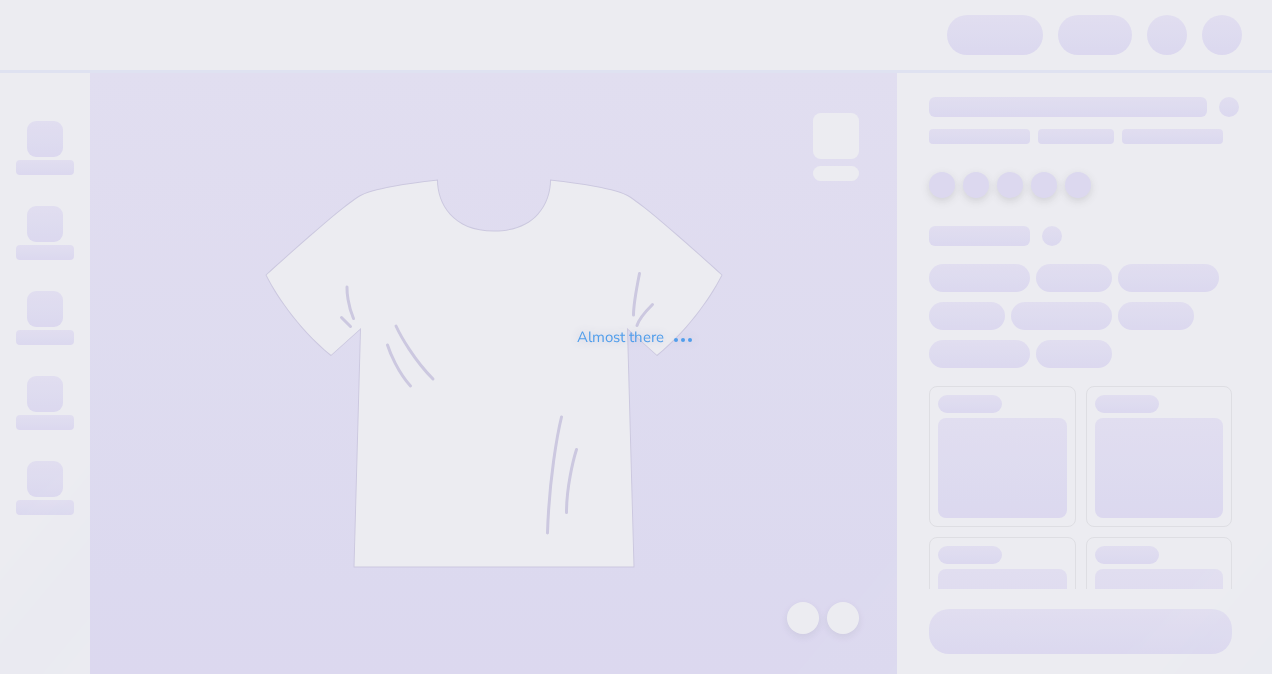 scroll, scrollTop: 0, scrollLeft: 0, axis: both 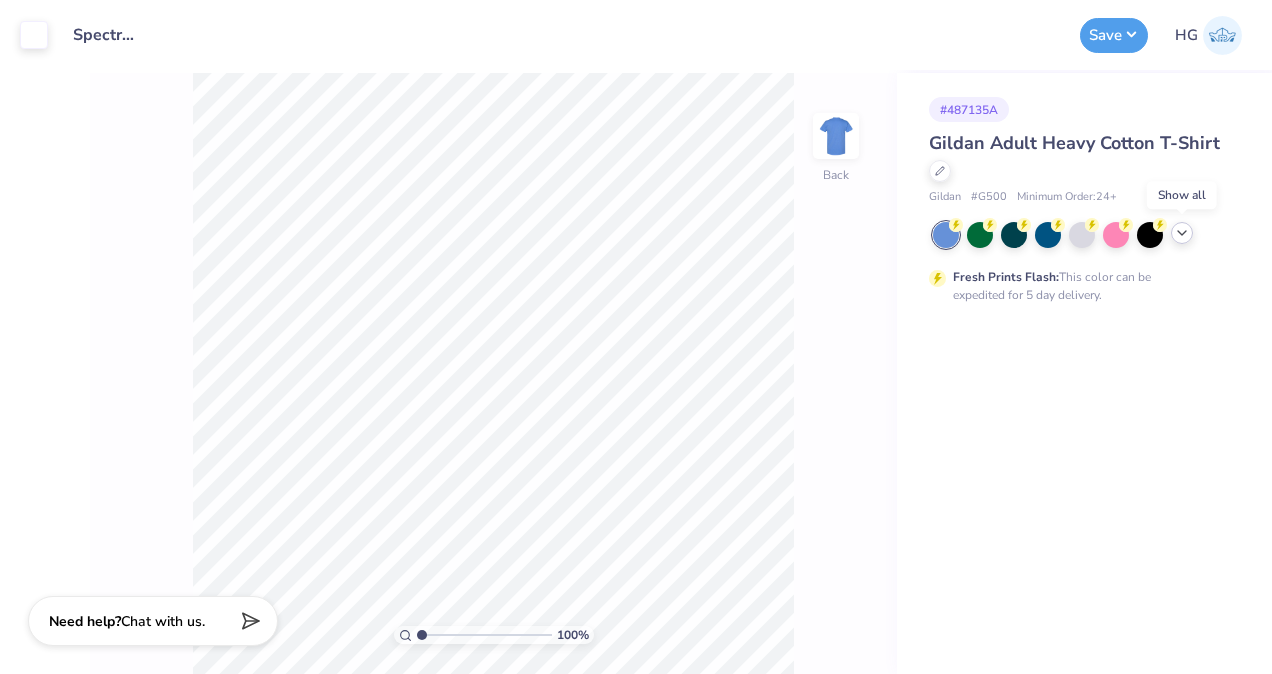 click 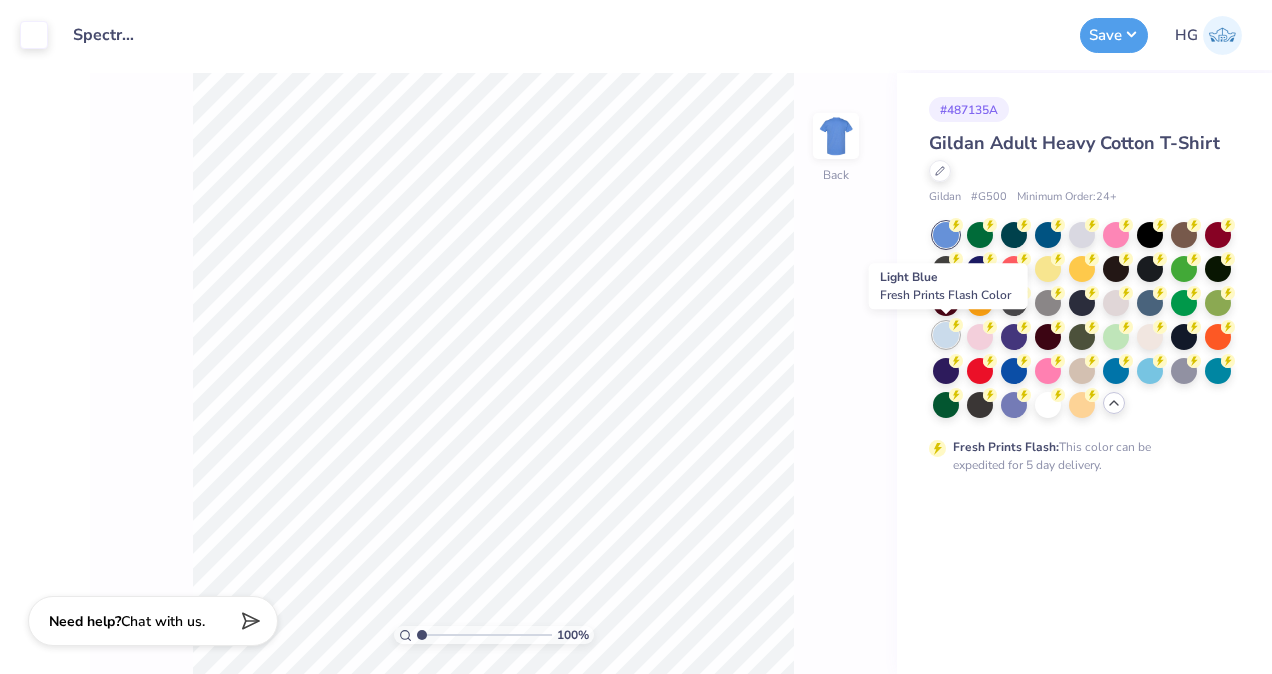 click at bounding box center [946, 335] 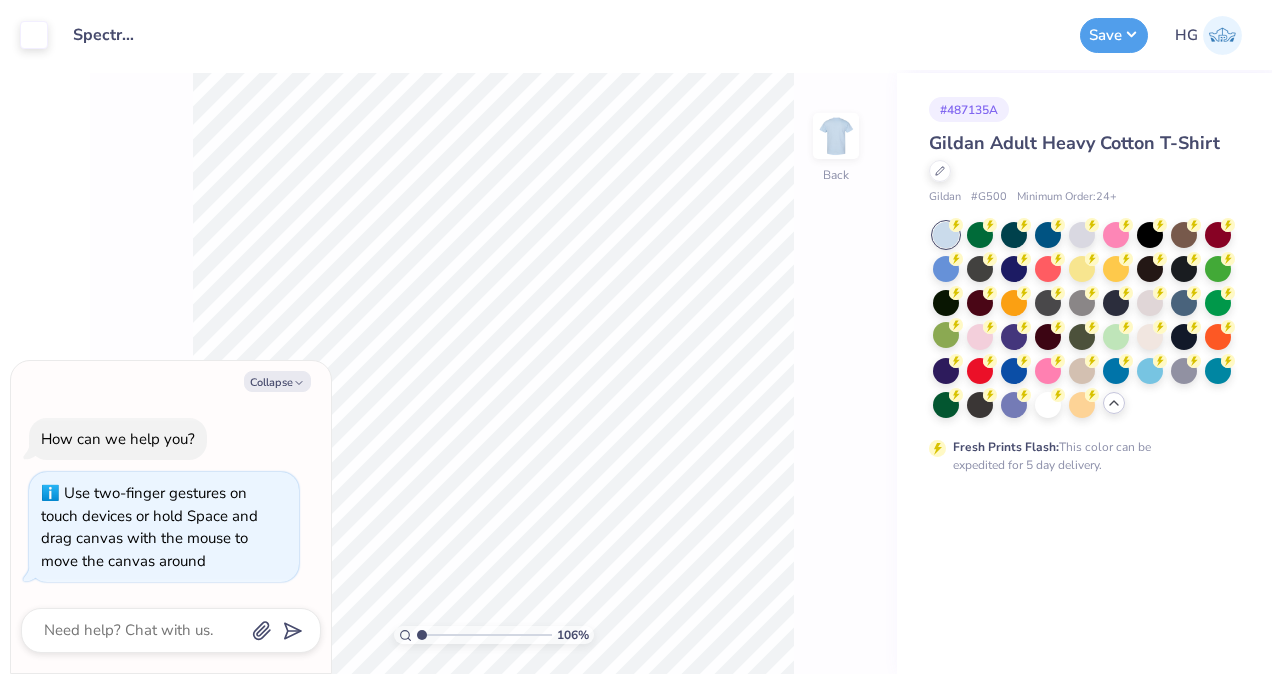 type on "1.10013460698592" 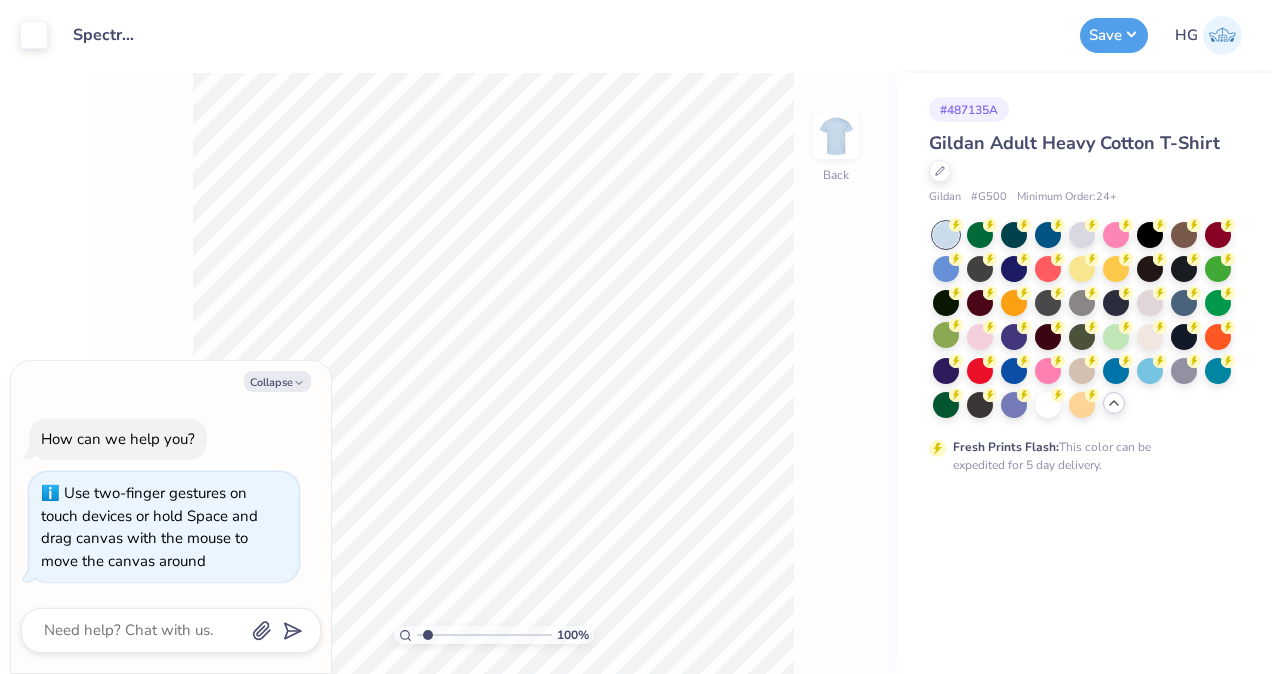 type on "1" 